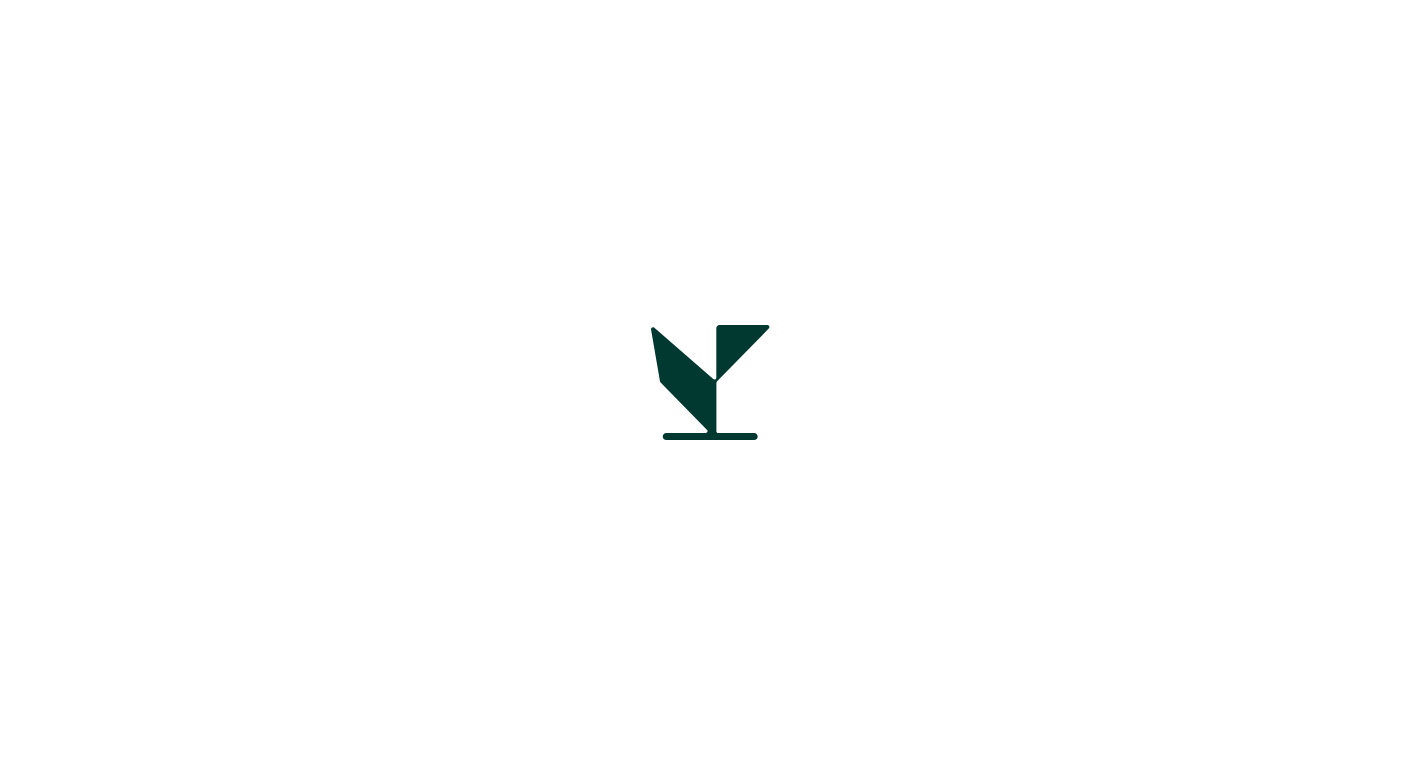 scroll, scrollTop: 0, scrollLeft: 0, axis: both 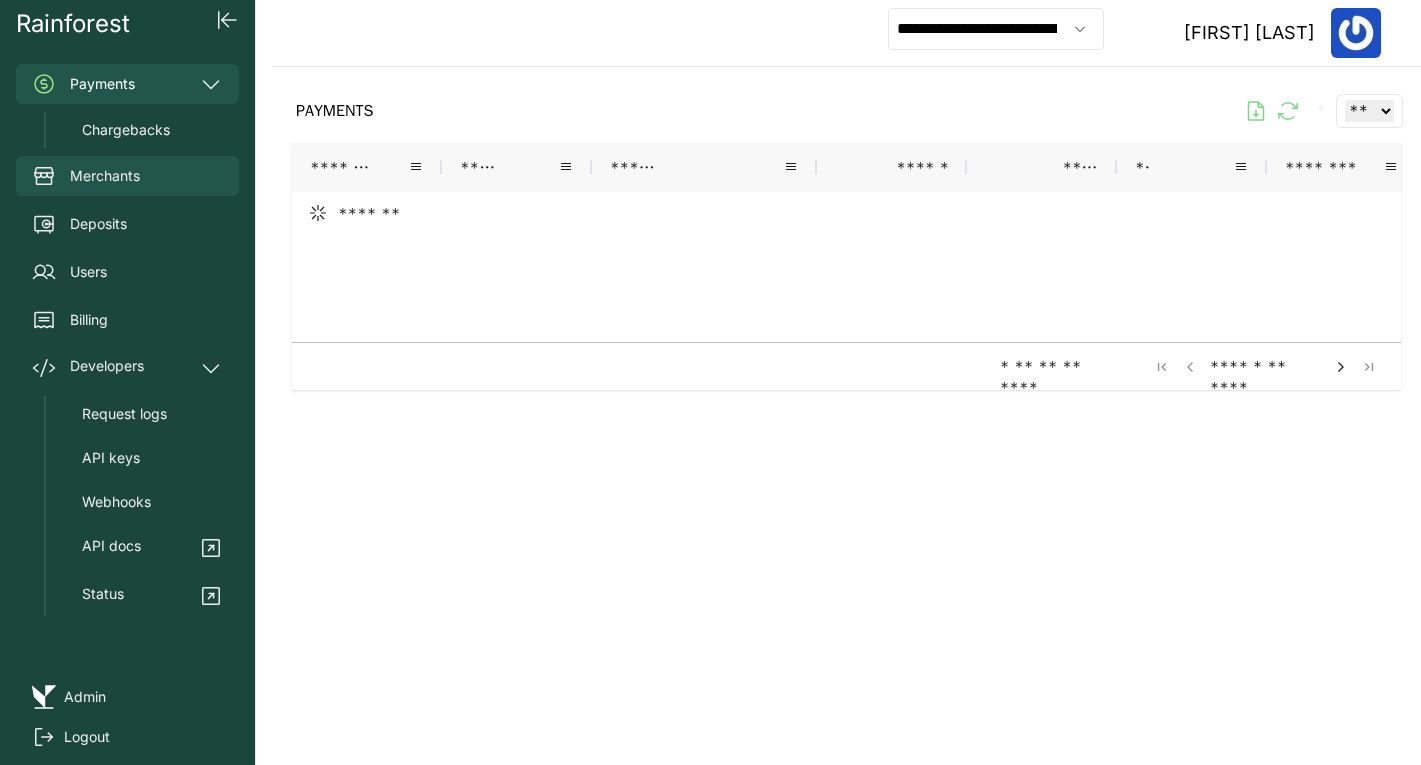 click on "Merchants" at bounding box center (105, 176) 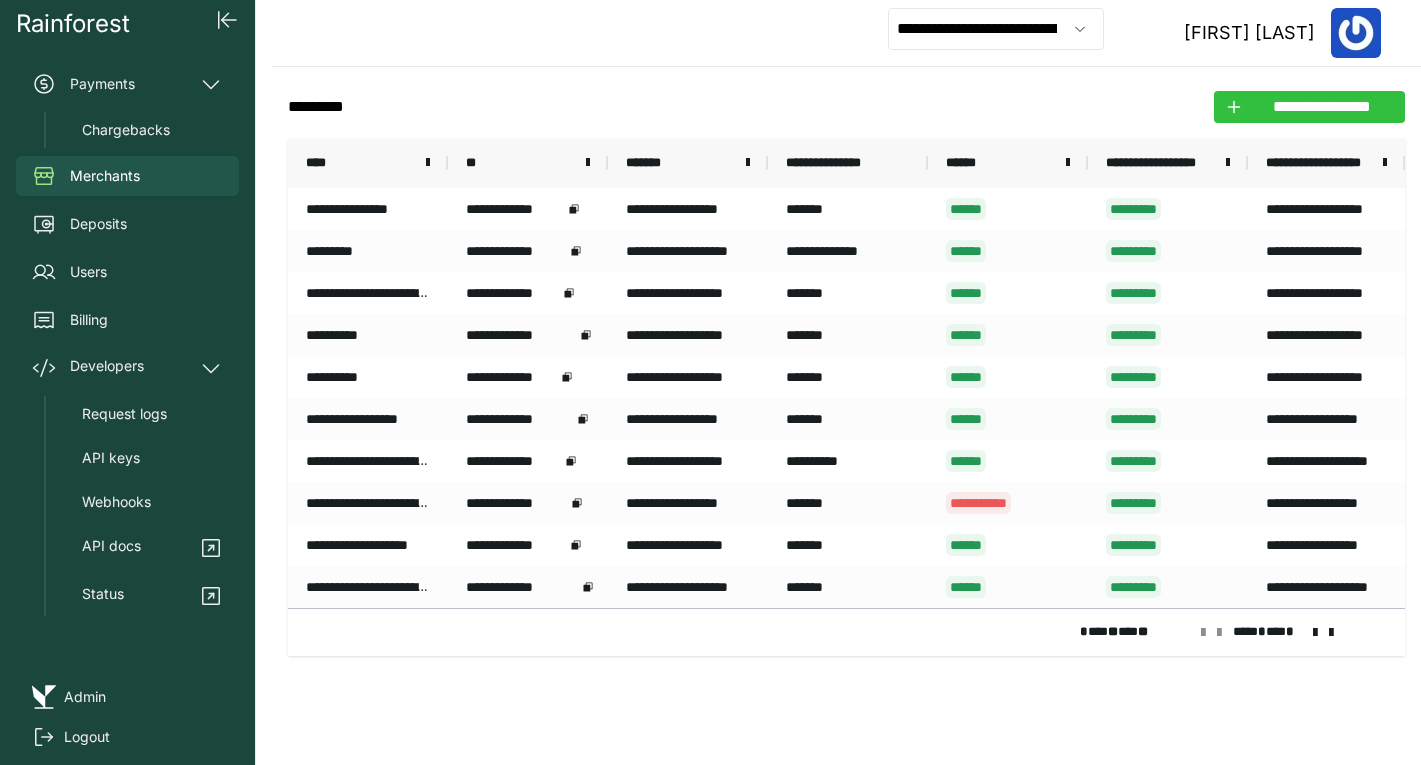 click on "**********" at bounding box center [1321, 107] 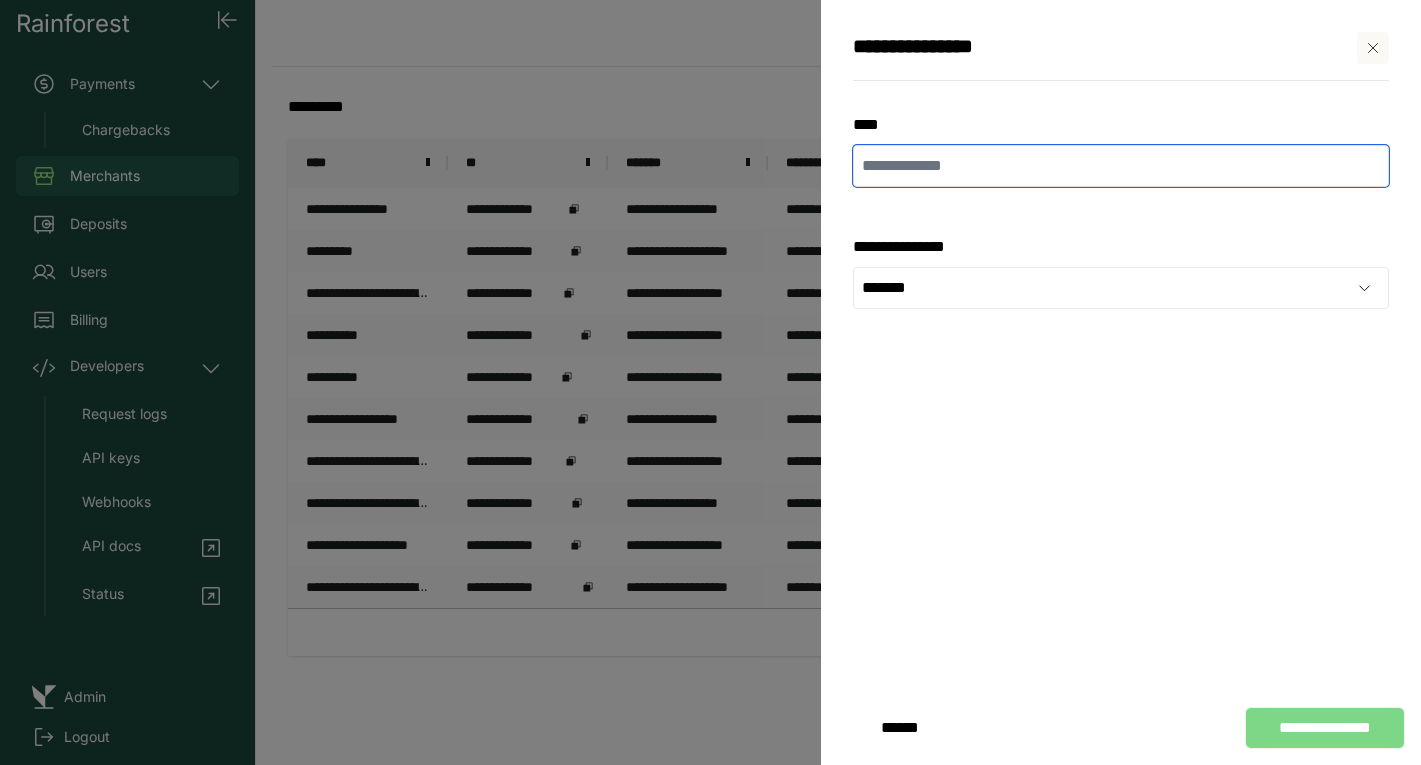 click at bounding box center [1121, 166] 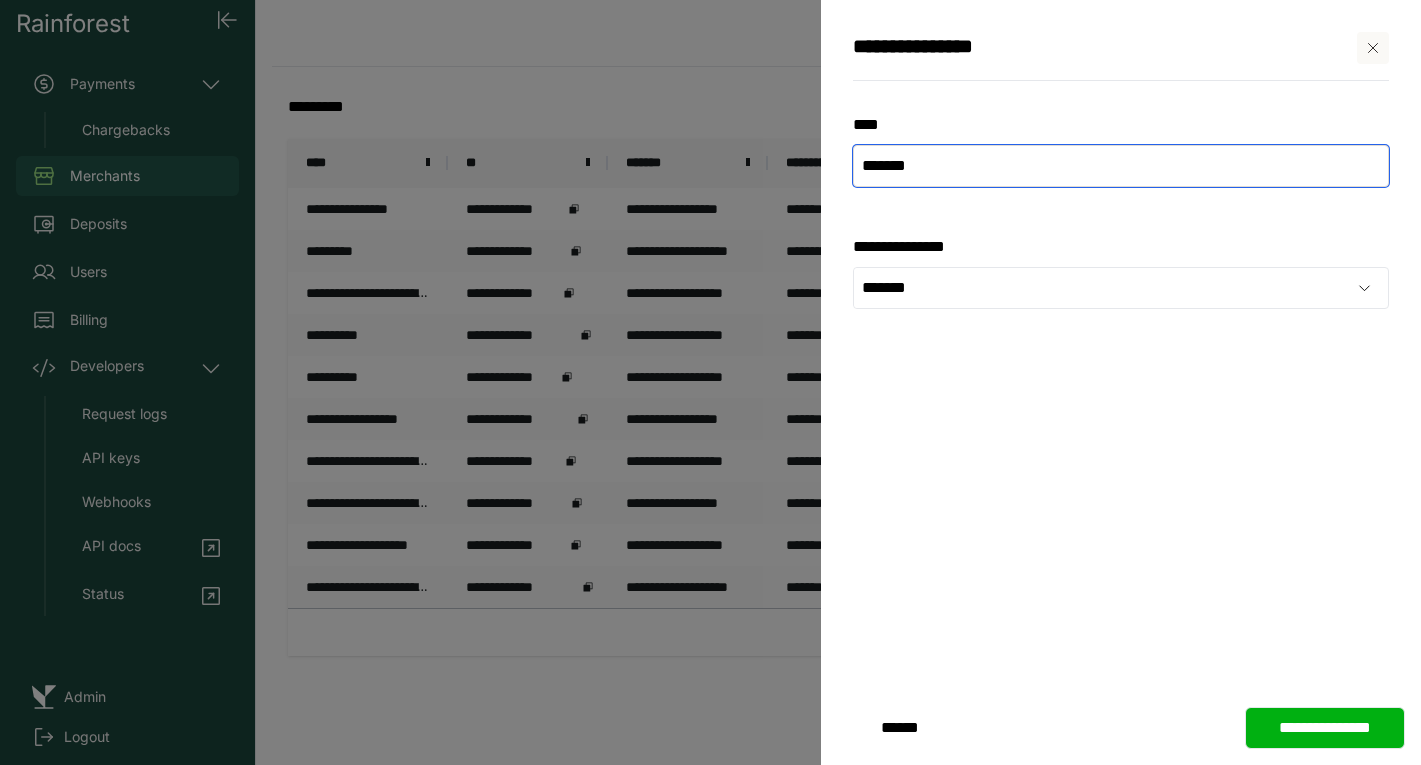 type on "**********" 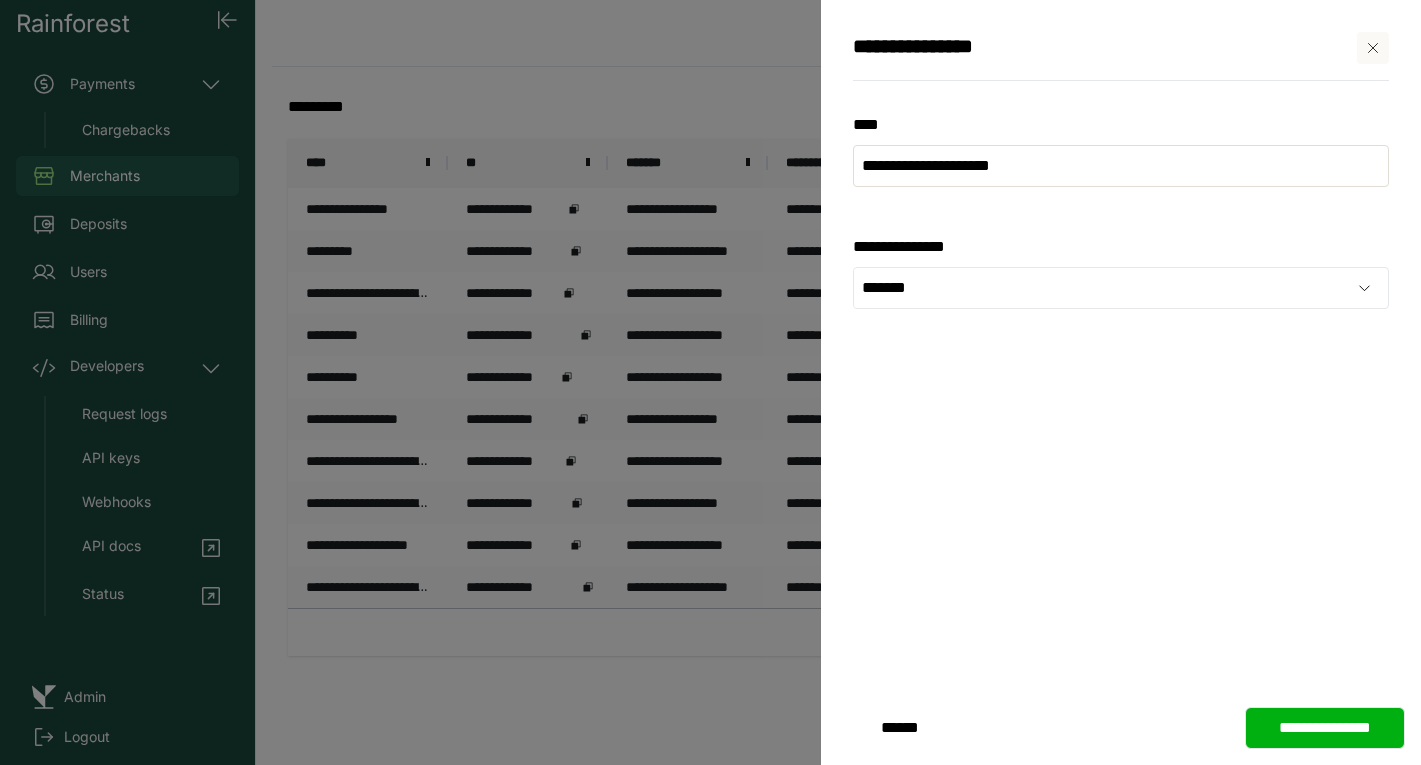 click on "[FIRST] [LAST]" at bounding box center [1121, 382] 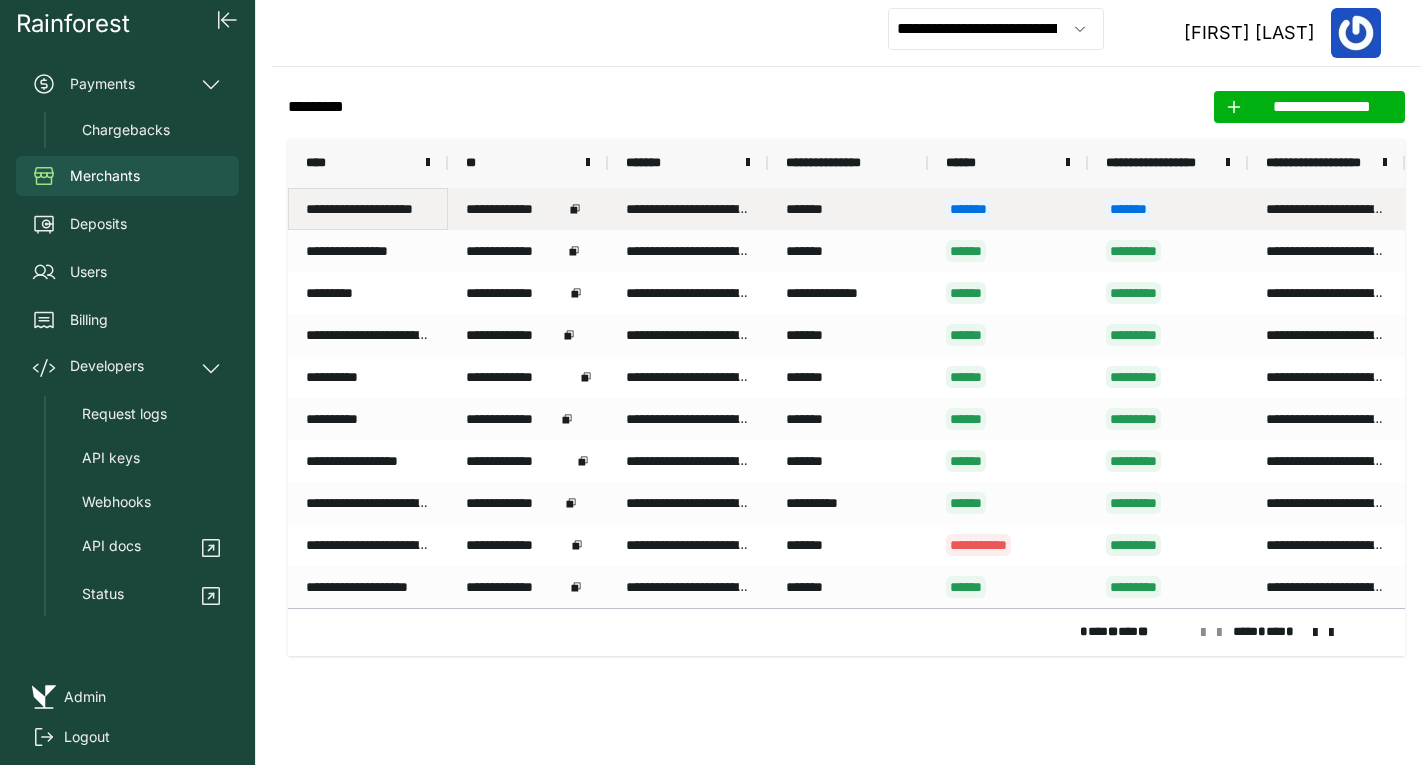 click on "**********" at bounding box center [368, 209] 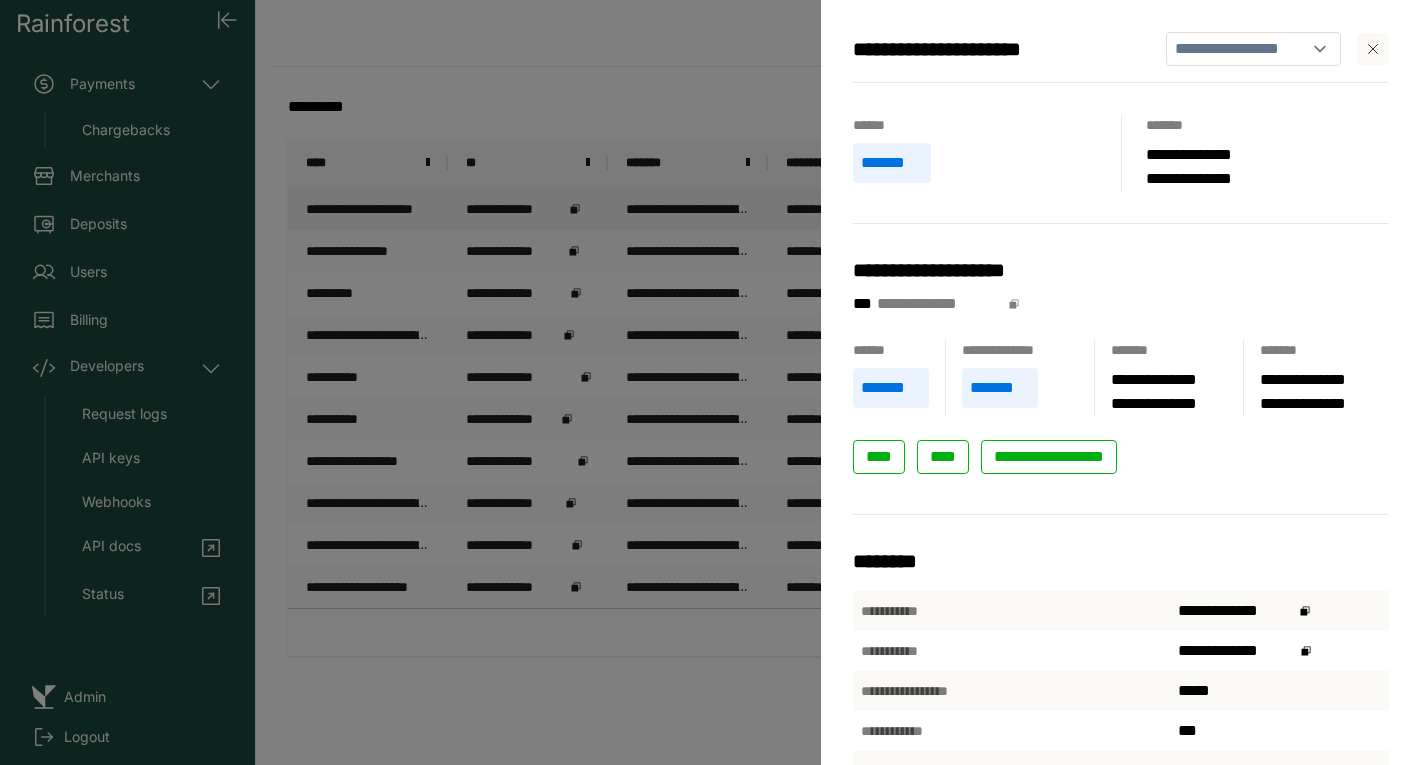 click on "[ADDRESS] [CITY], [STATE]" at bounding box center [710, 382] 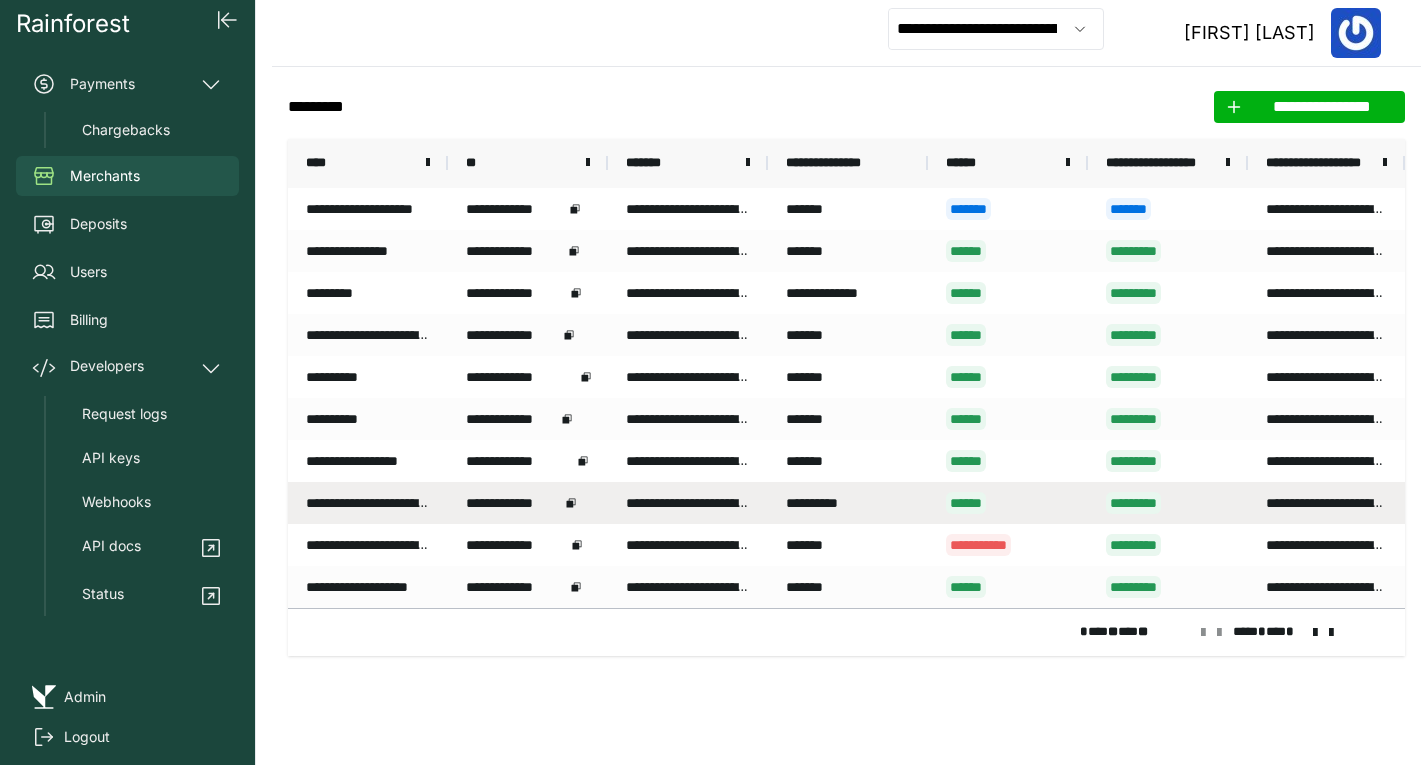 click on "**********" at bounding box center (368, 503) 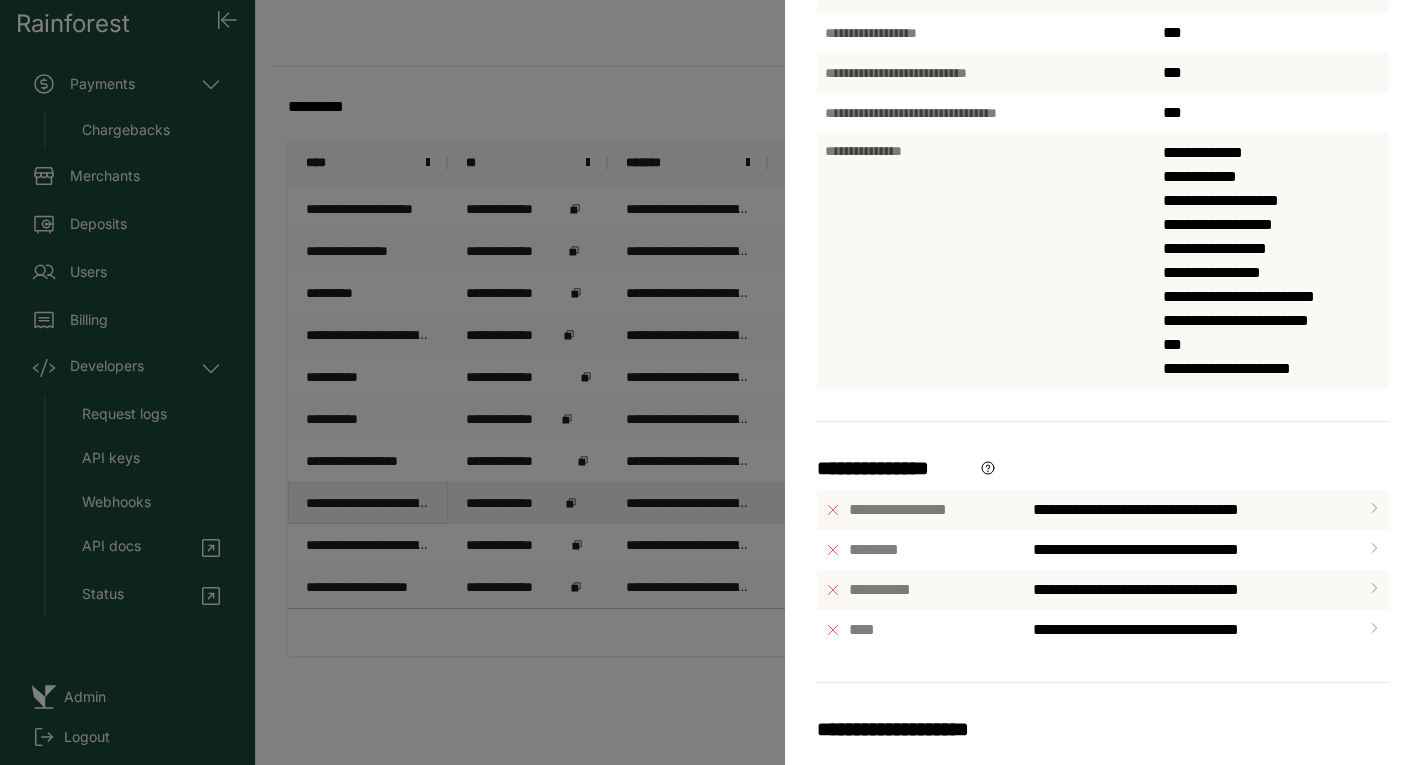 scroll, scrollTop: 832, scrollLeft: 0, axis: vertical 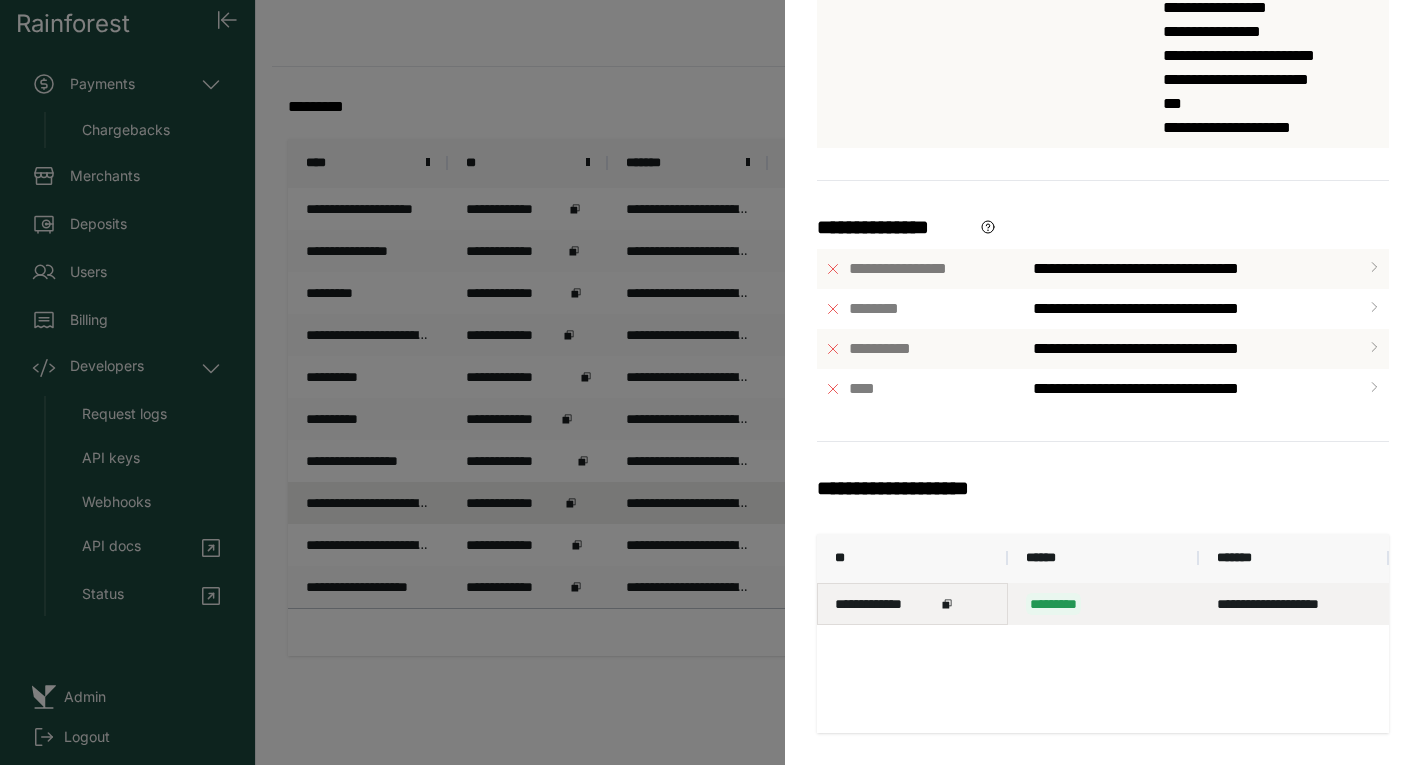 click on "**********" at bounding box center (885, 604) 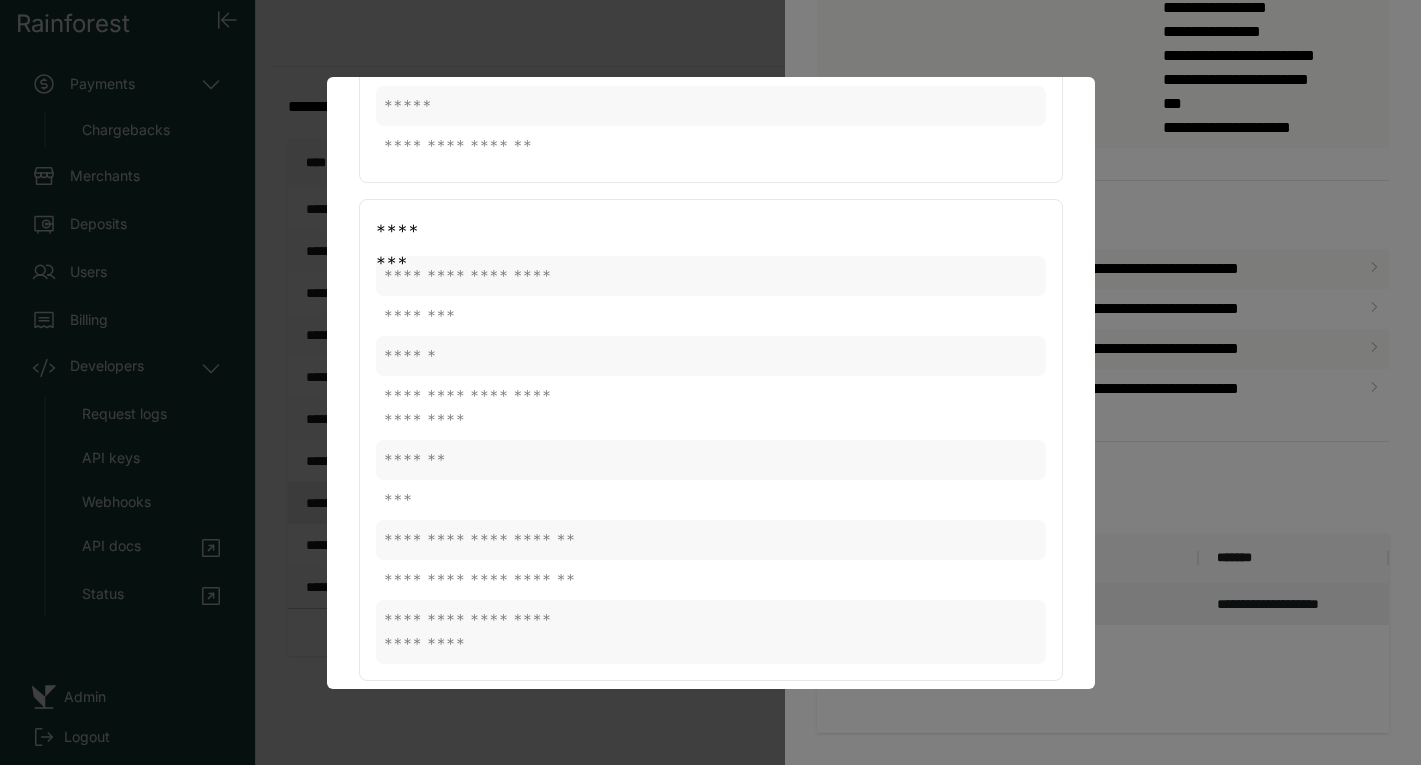 scroll, scrollTop: 0, scrollLeft: 0, axis: both 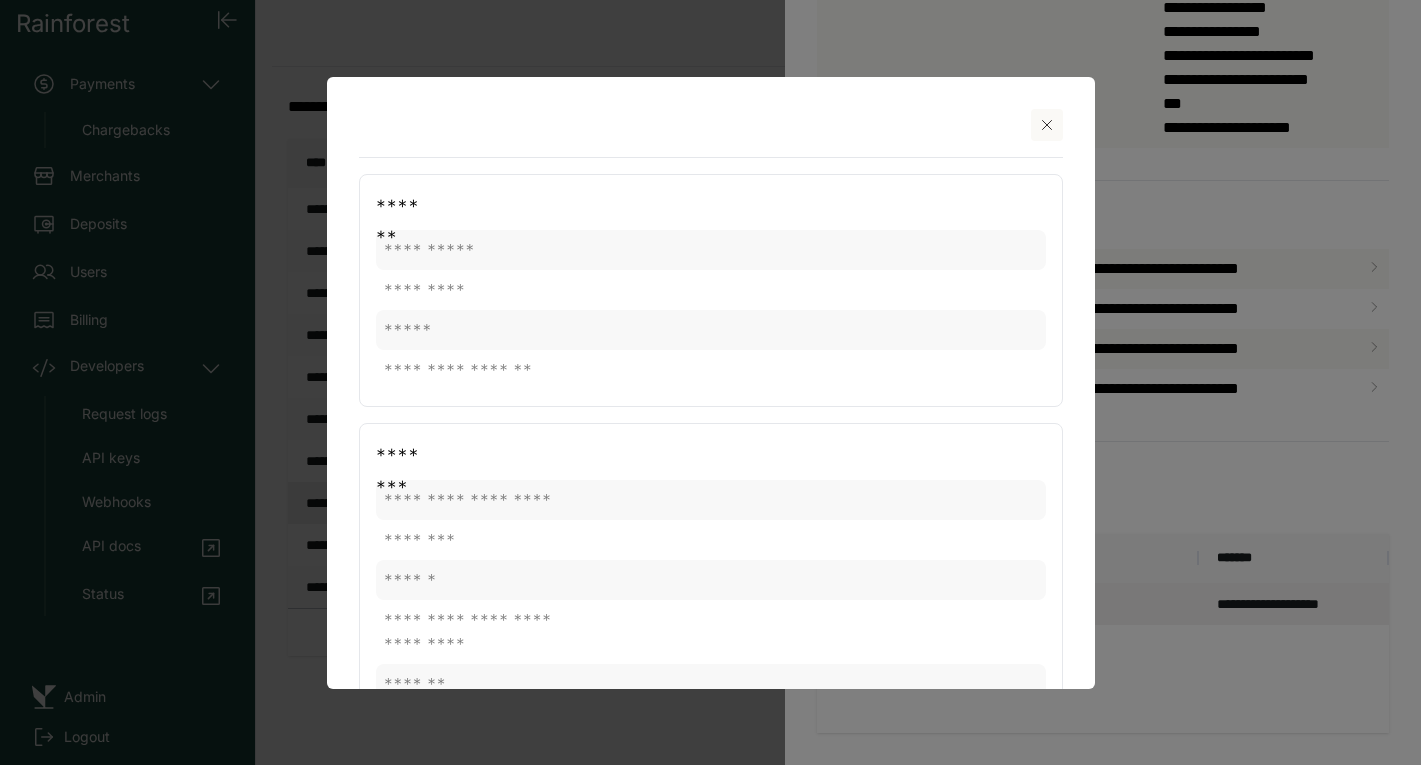 click 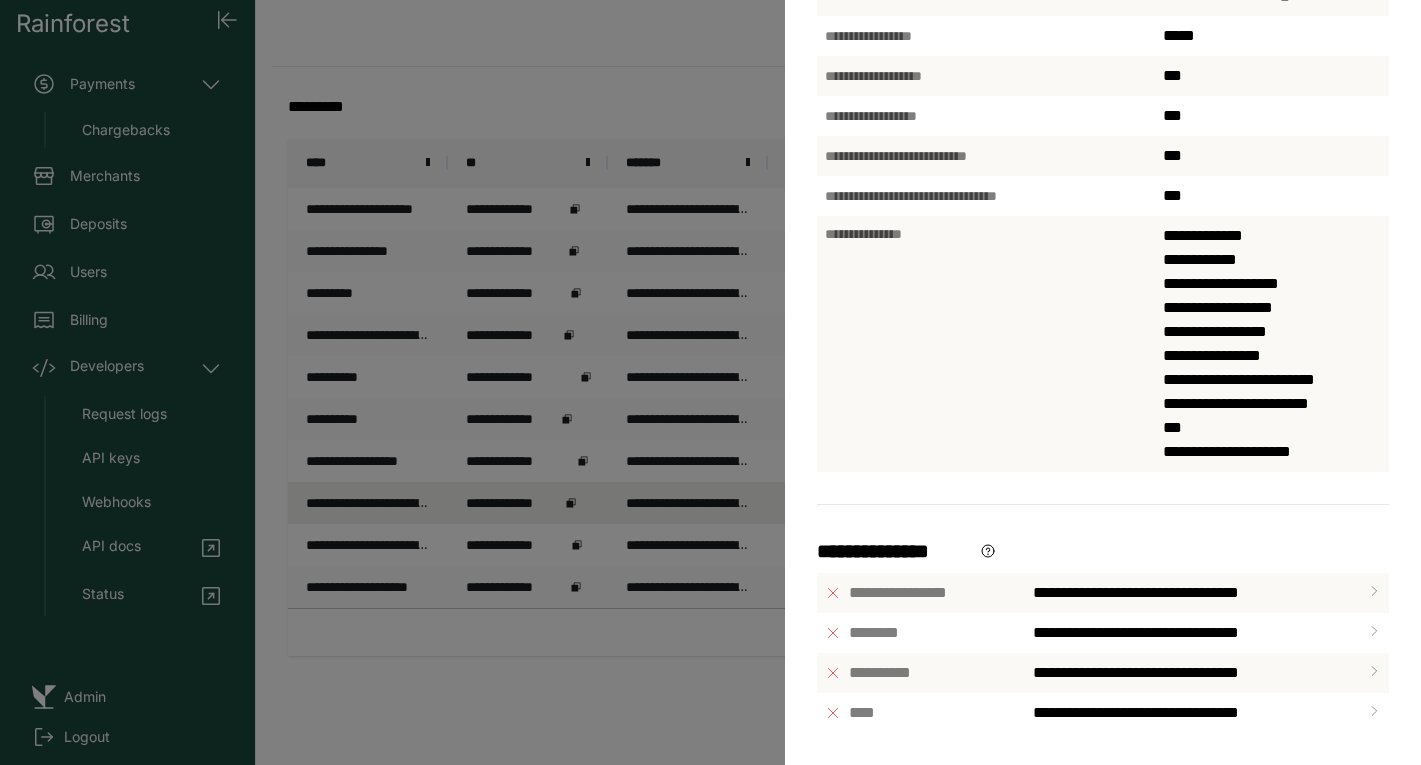 scroll, scrollTop: 832, scrollLeft: 0, axis: vertical 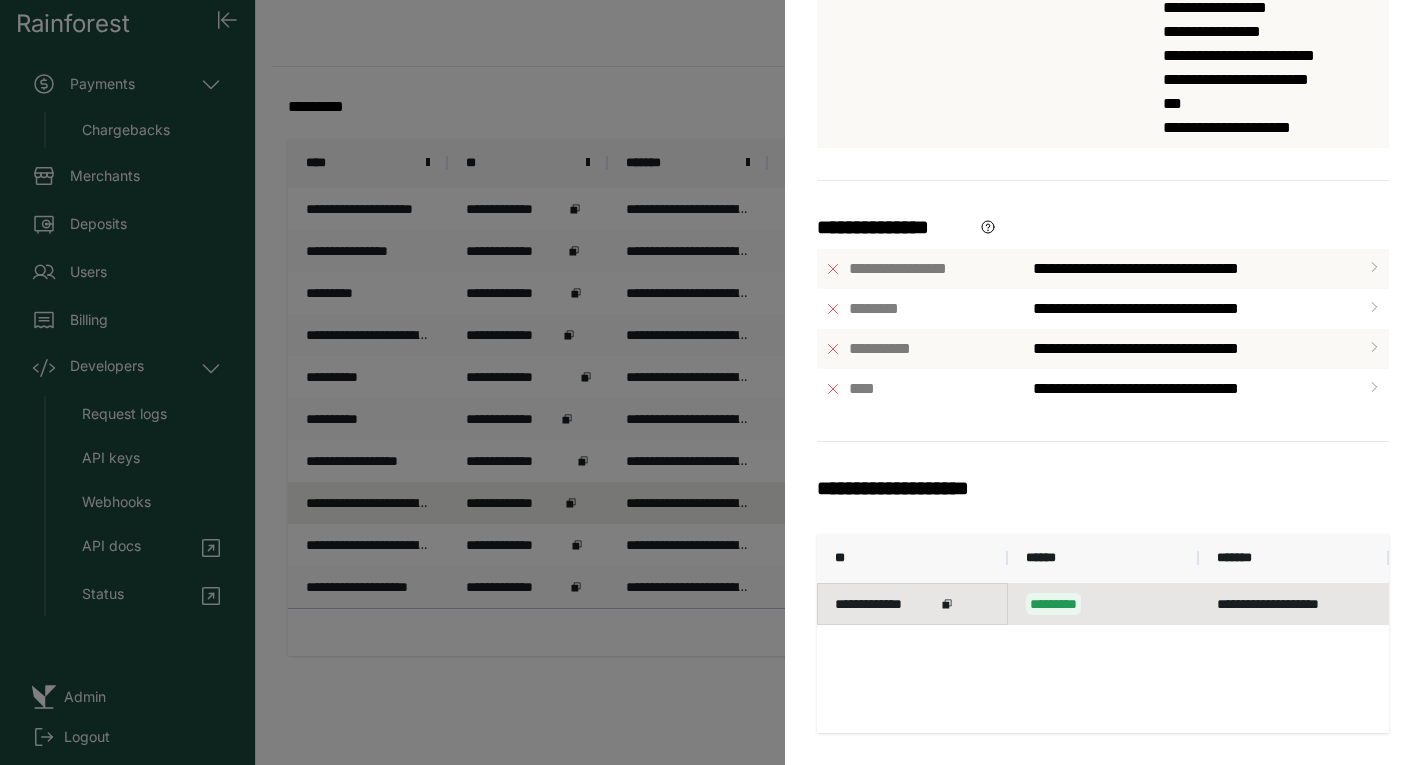 click on "**********" at bounding box center (885, 604) 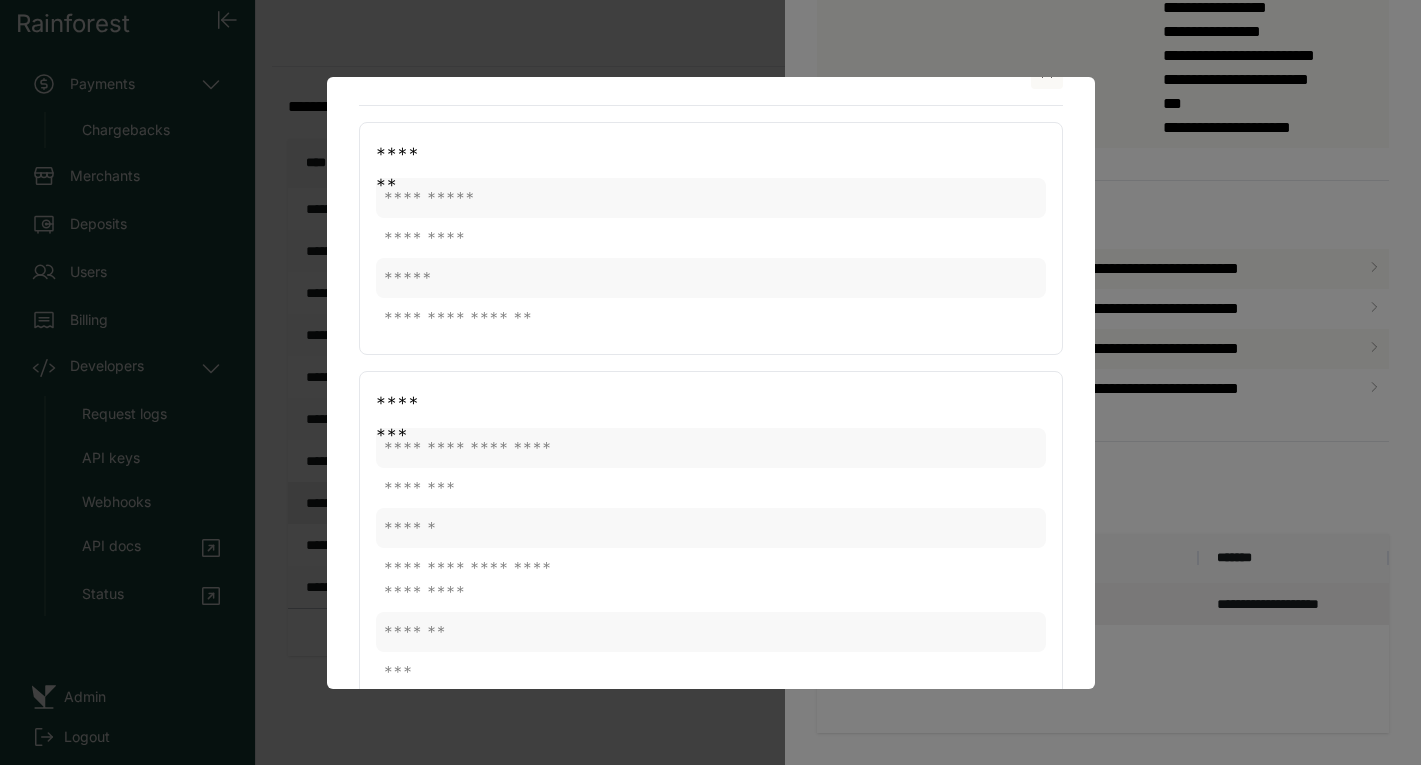 scroll, scrollTop: 82, scrollLeft: 0, axis: vertical 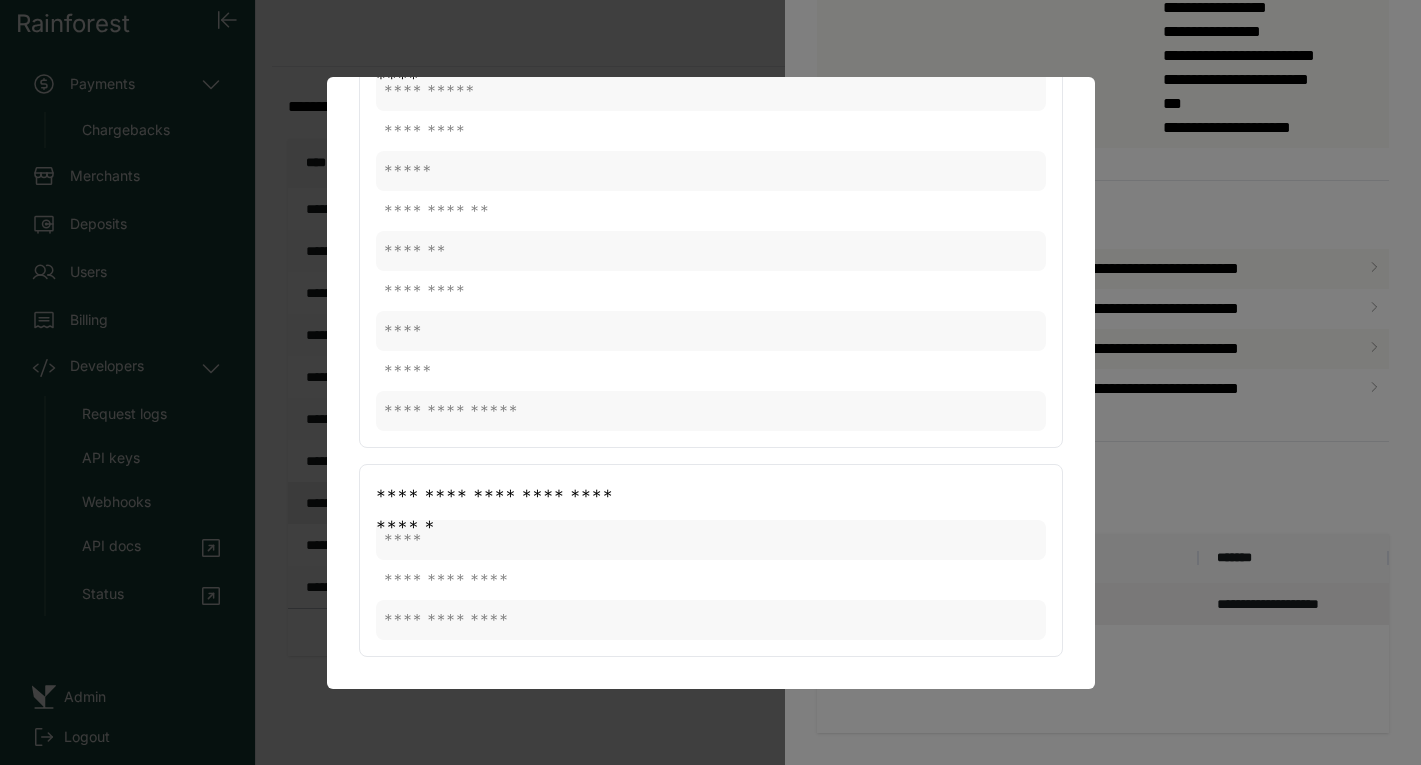 click at bounding box center [710, 382] 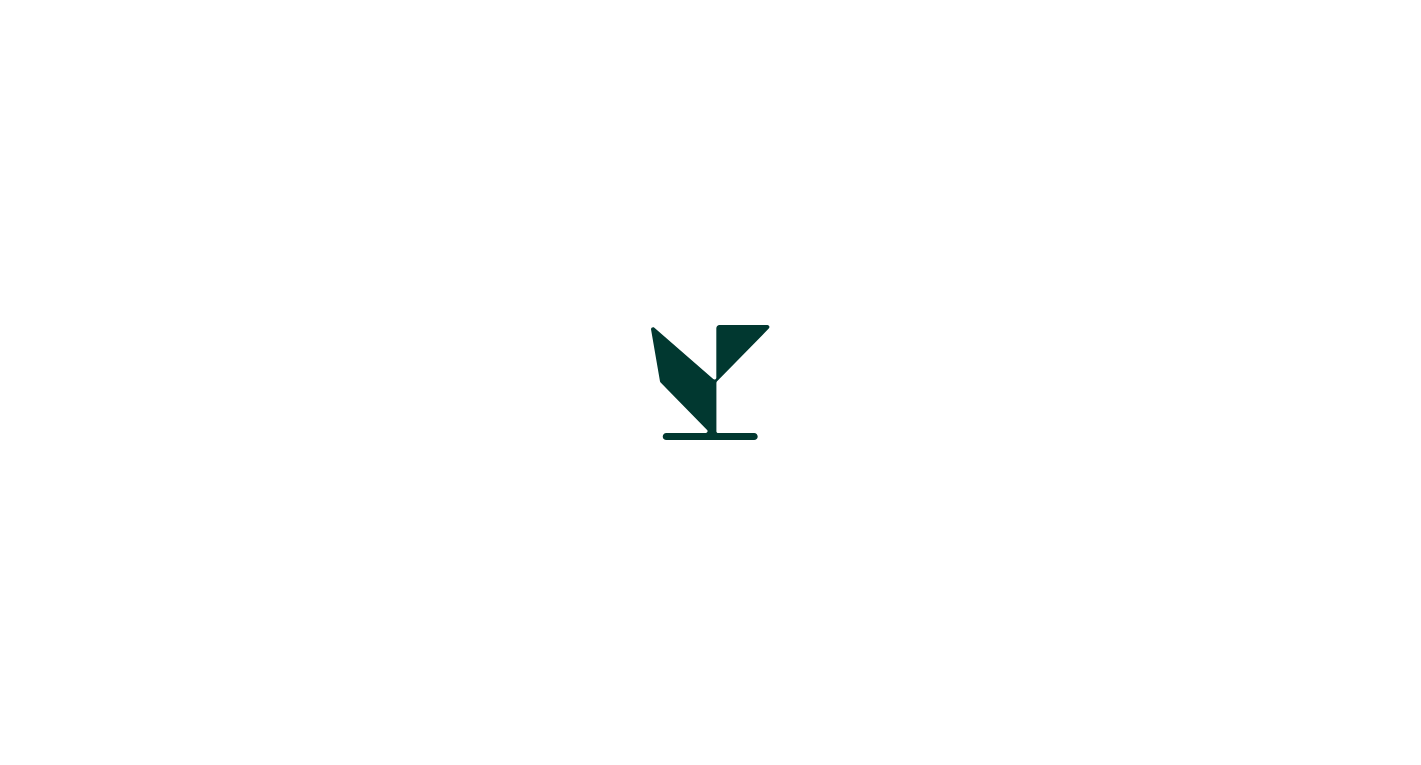 scroll, scrollTop: 0, scrollLeft: 0, axis: both 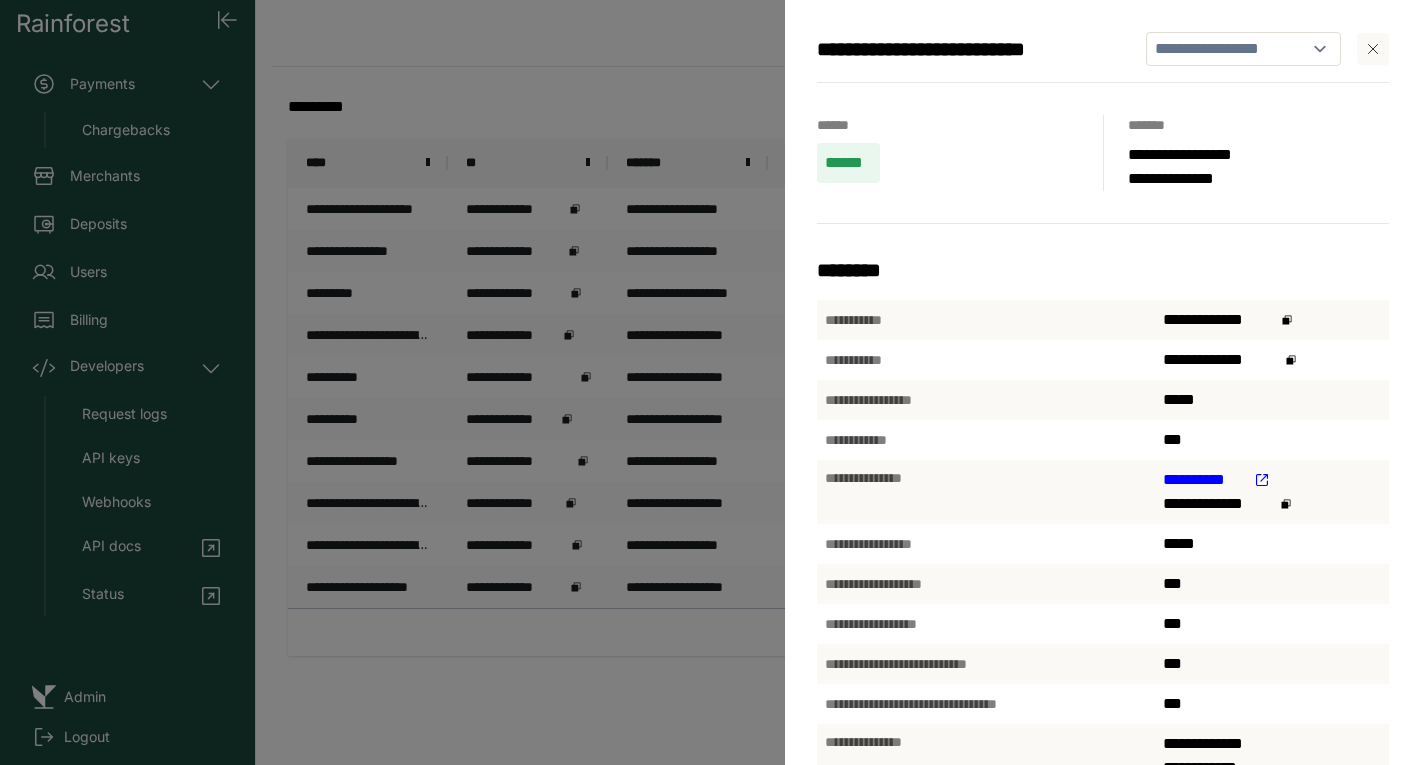 click 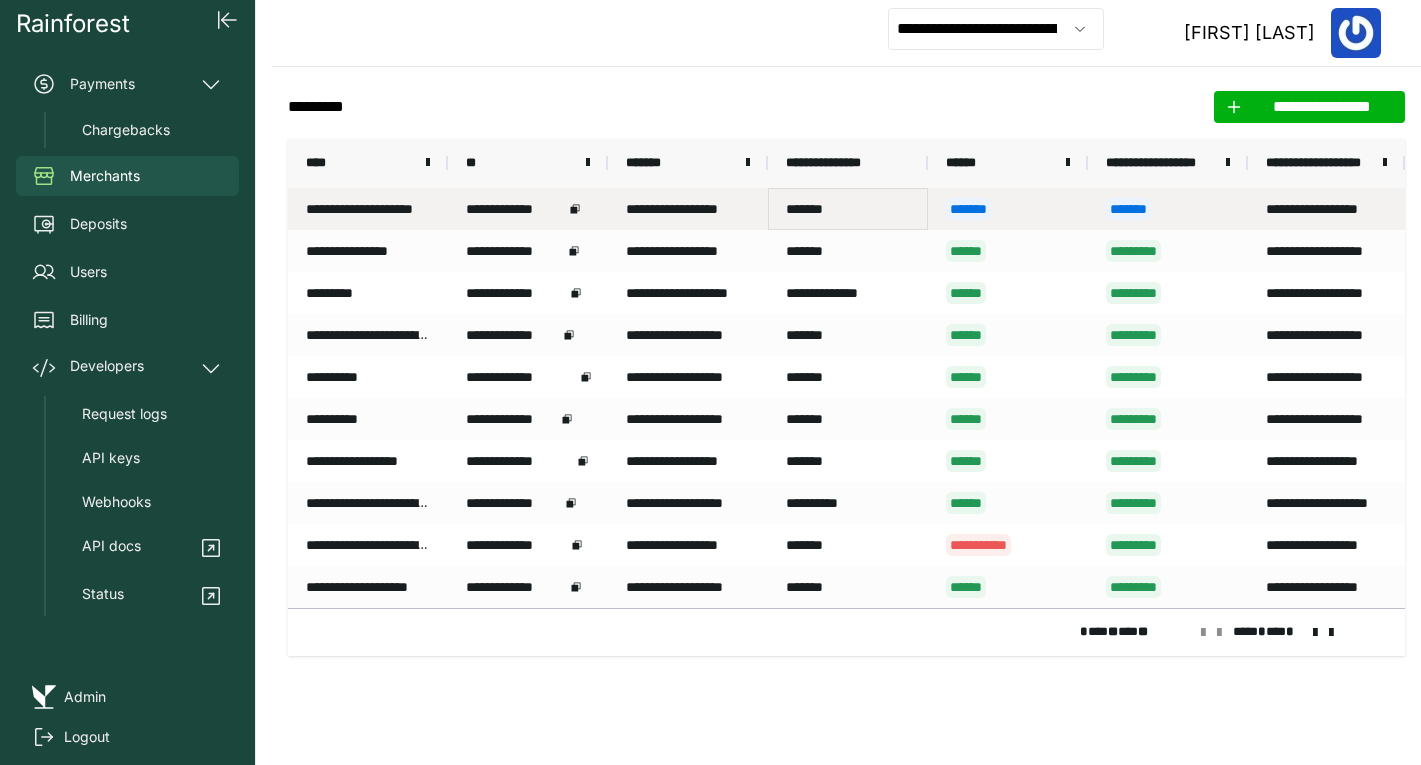 click on "*******" at bounding box center (848, 209) 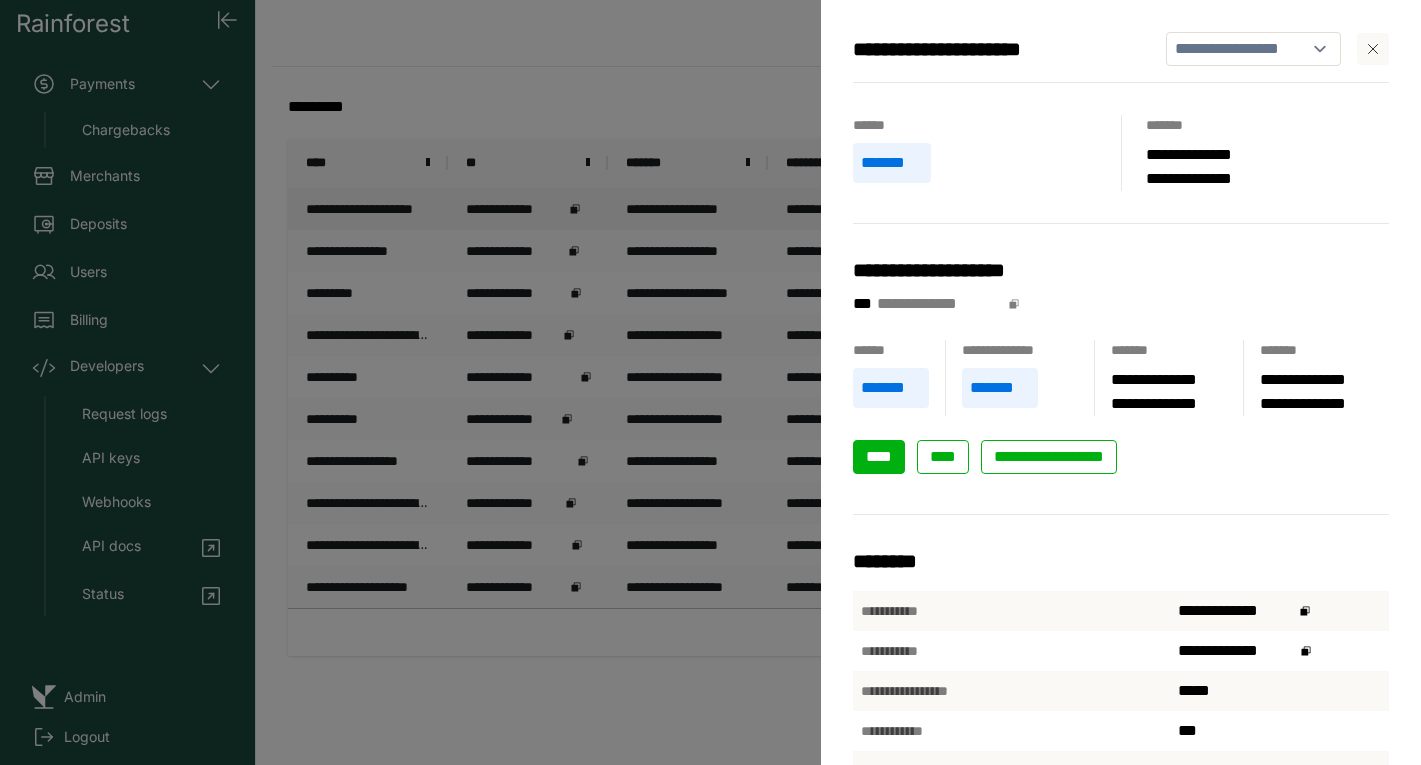 click on "****" at bounding box center (879, 456) 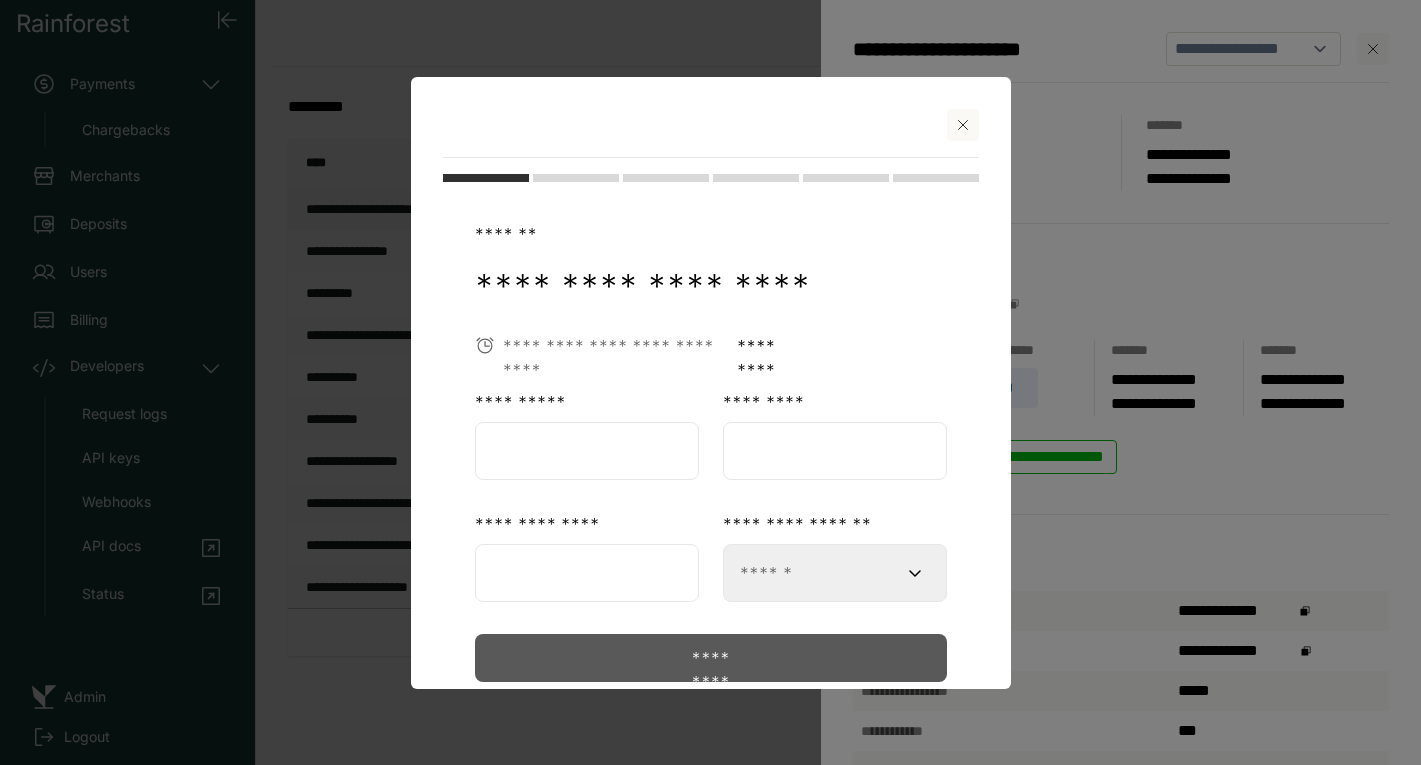 click at bounding box center [587, 451] 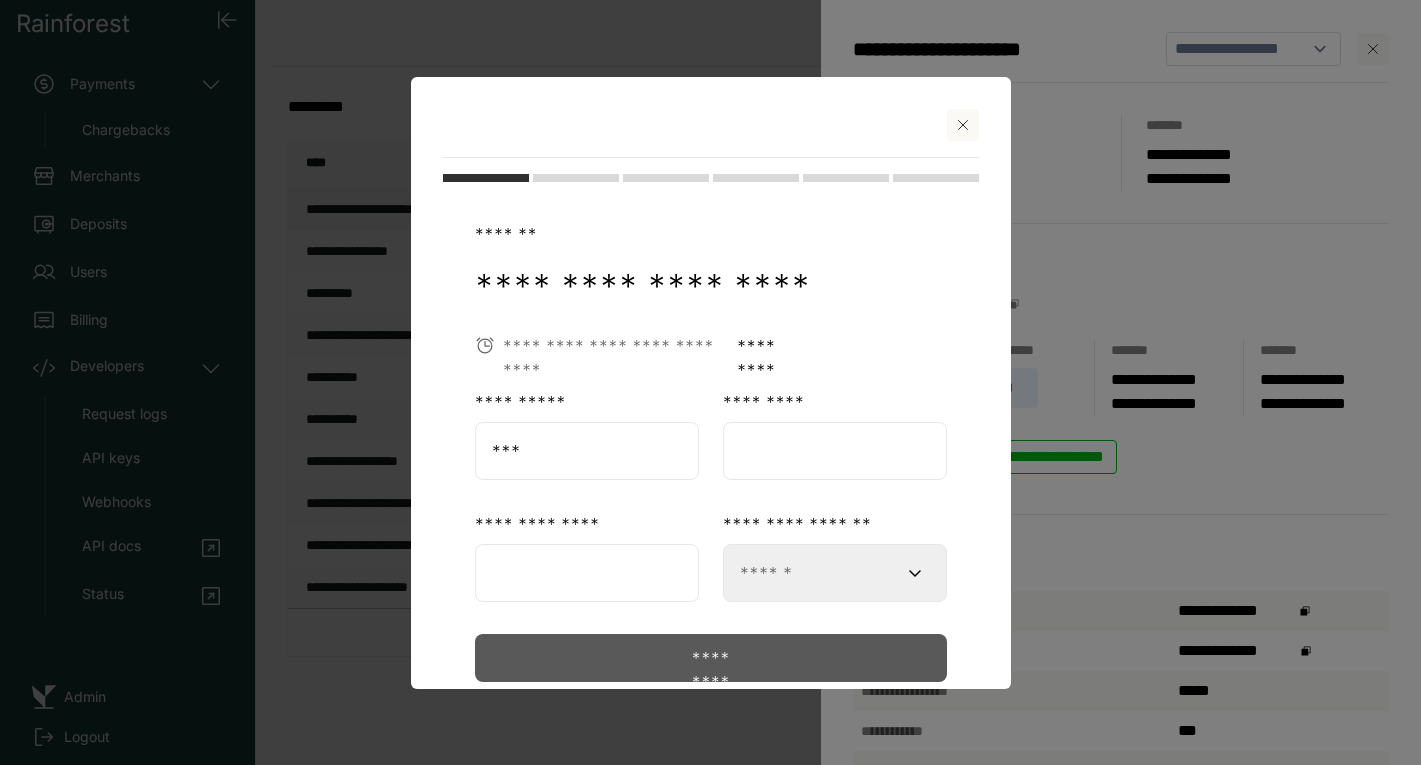 type on "*****" 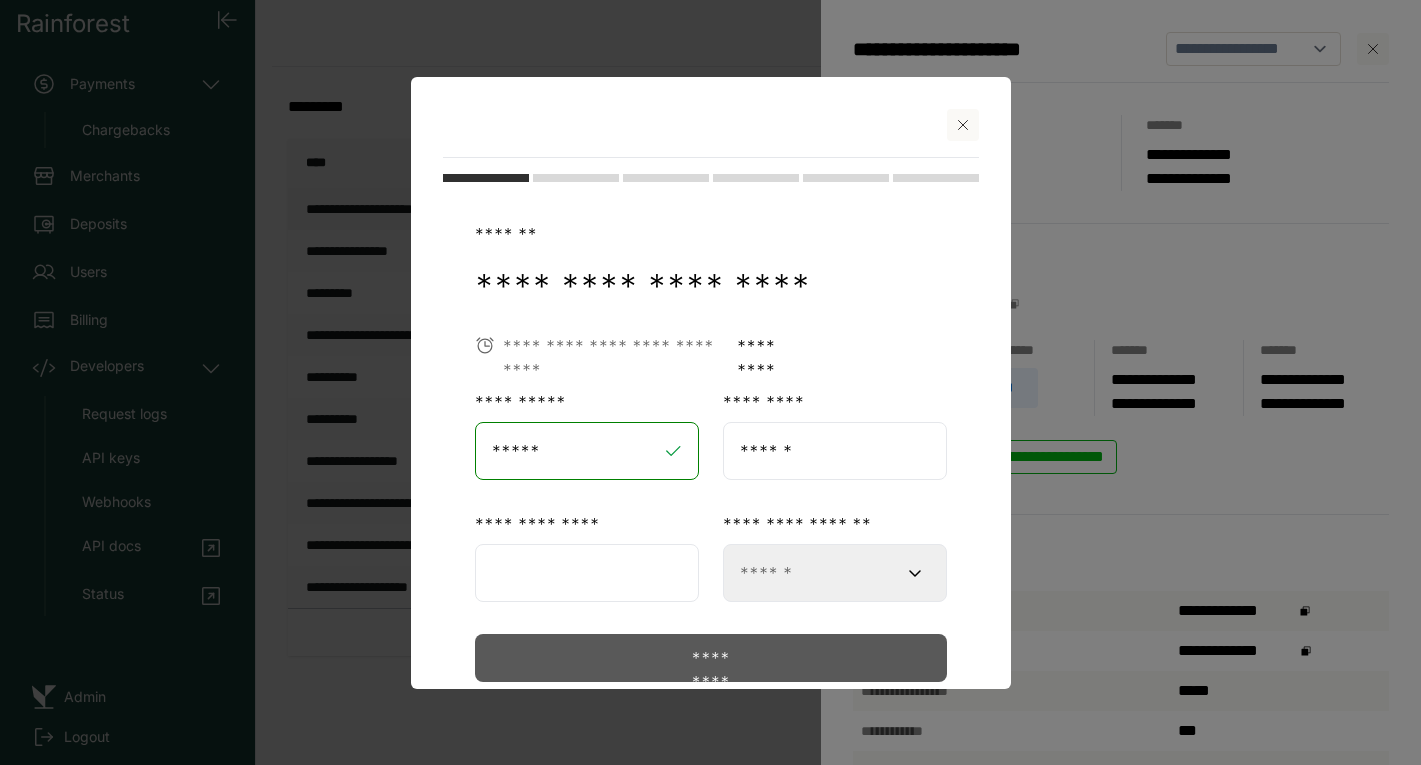 type on "******" 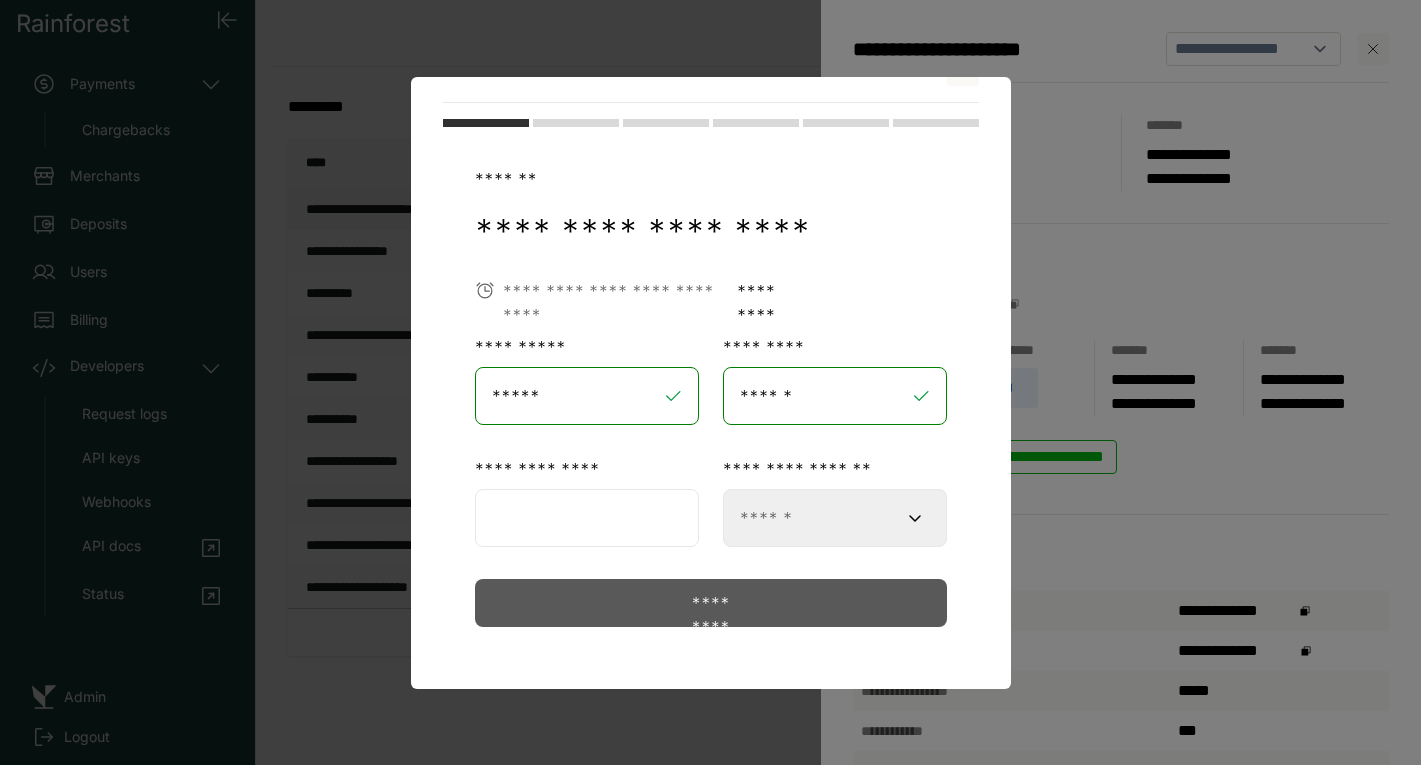 scroll, scrollTop: 57, scrollLeft: 0, axis: vertical 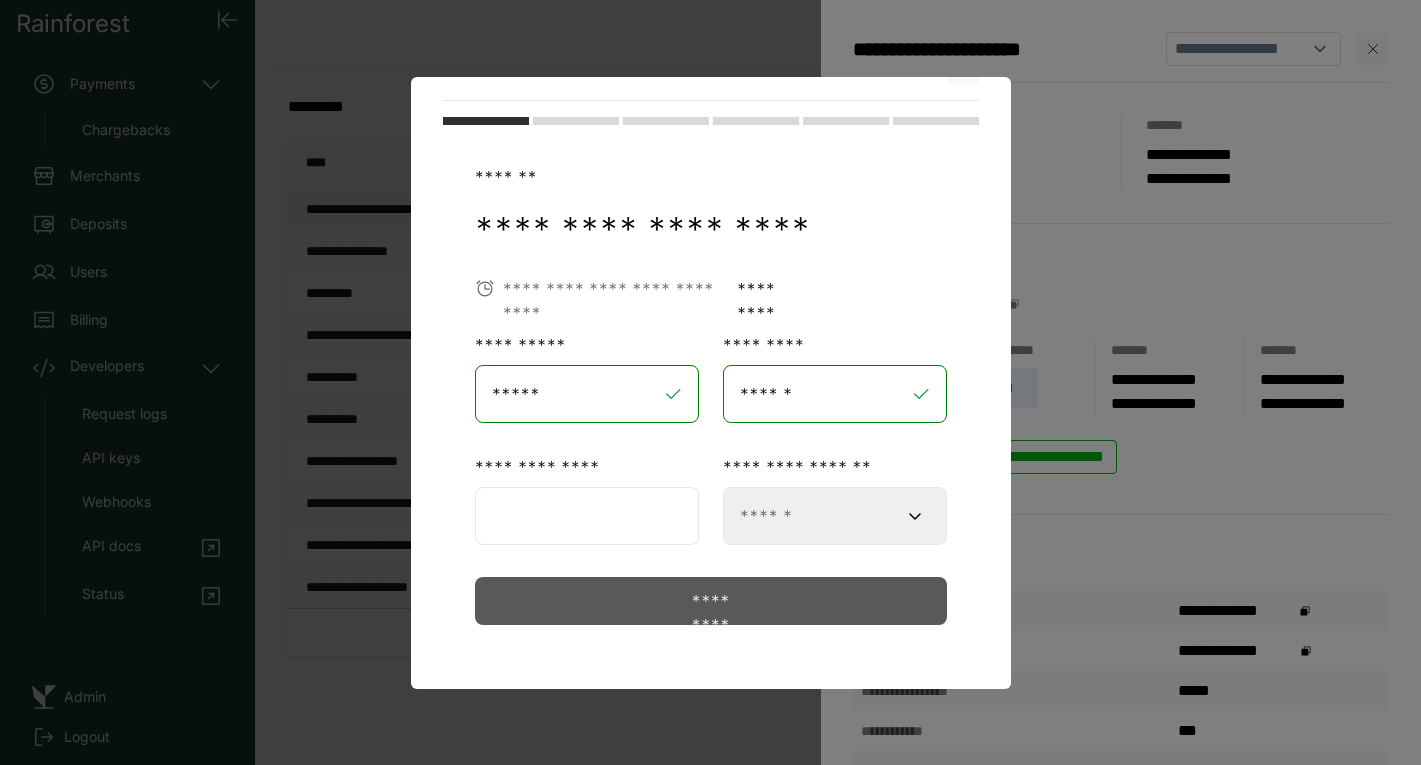 click at bounding box center (587, 516) 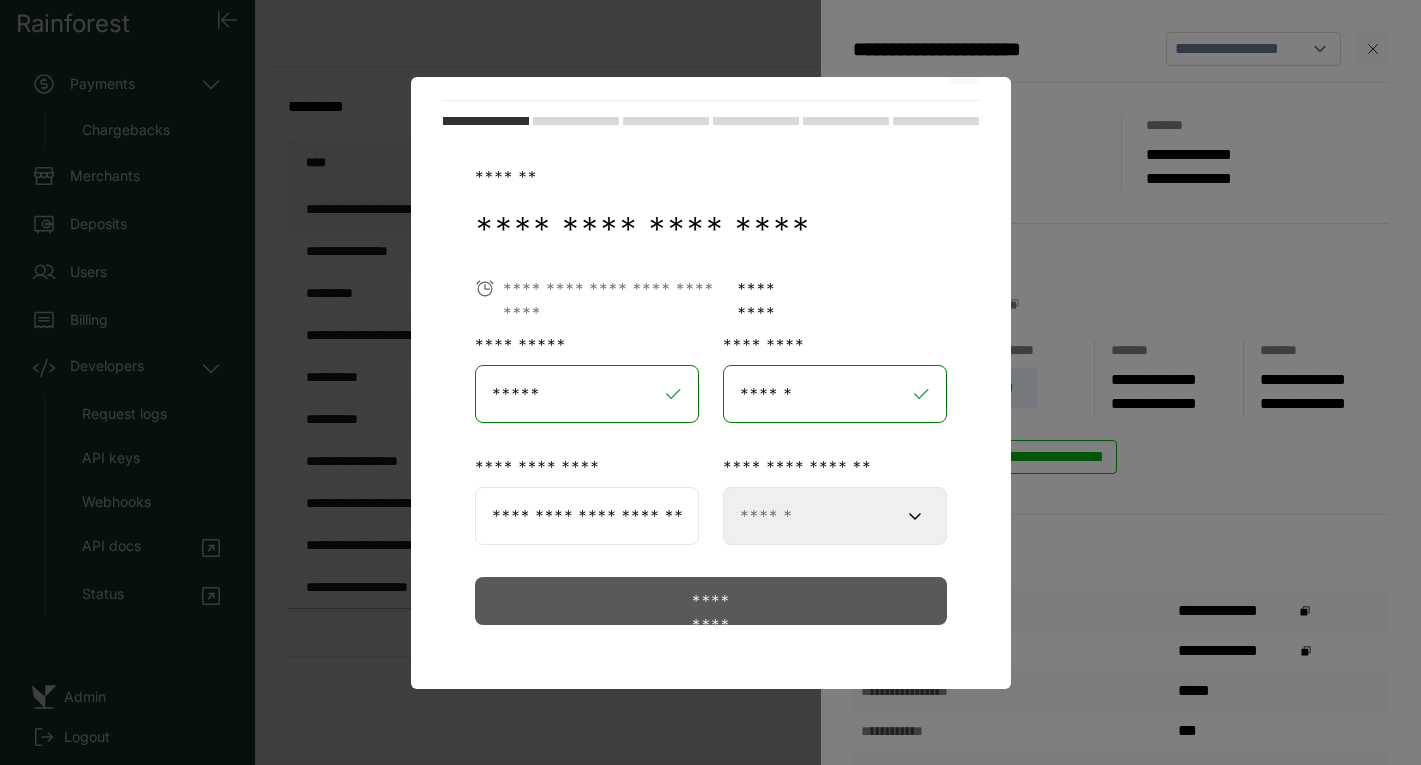 scroll, scrollTop: 0, scrollLeft: 67, axis: horizontal 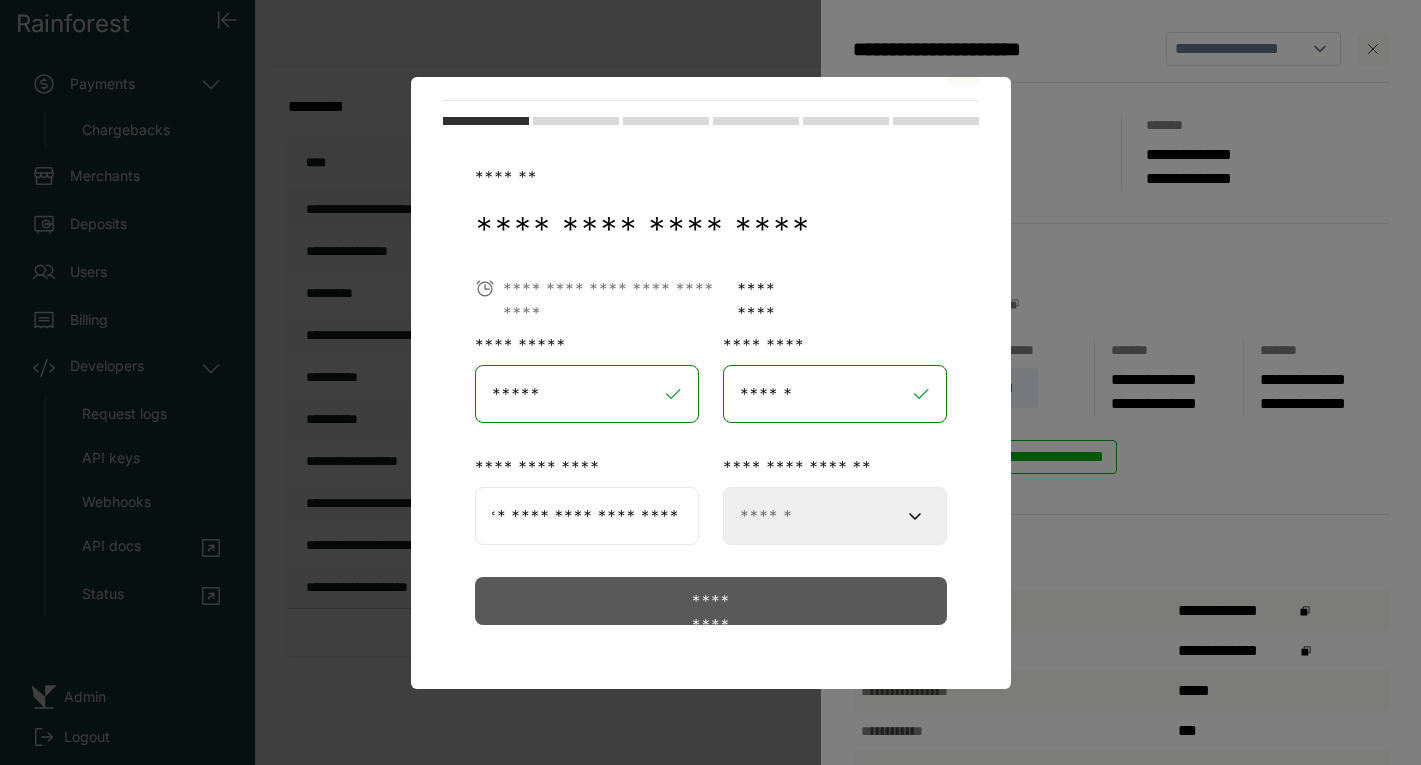 type on "**********" 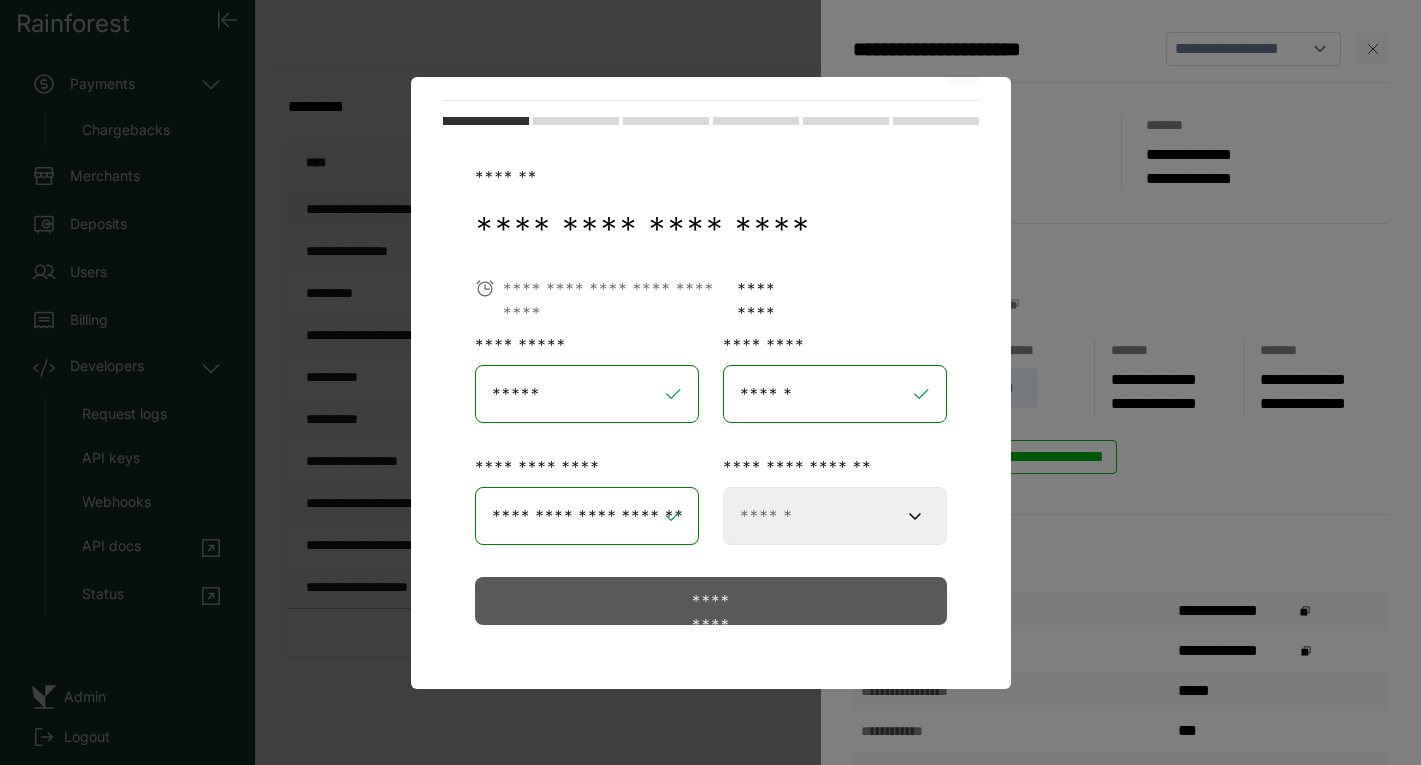 select on "**********" 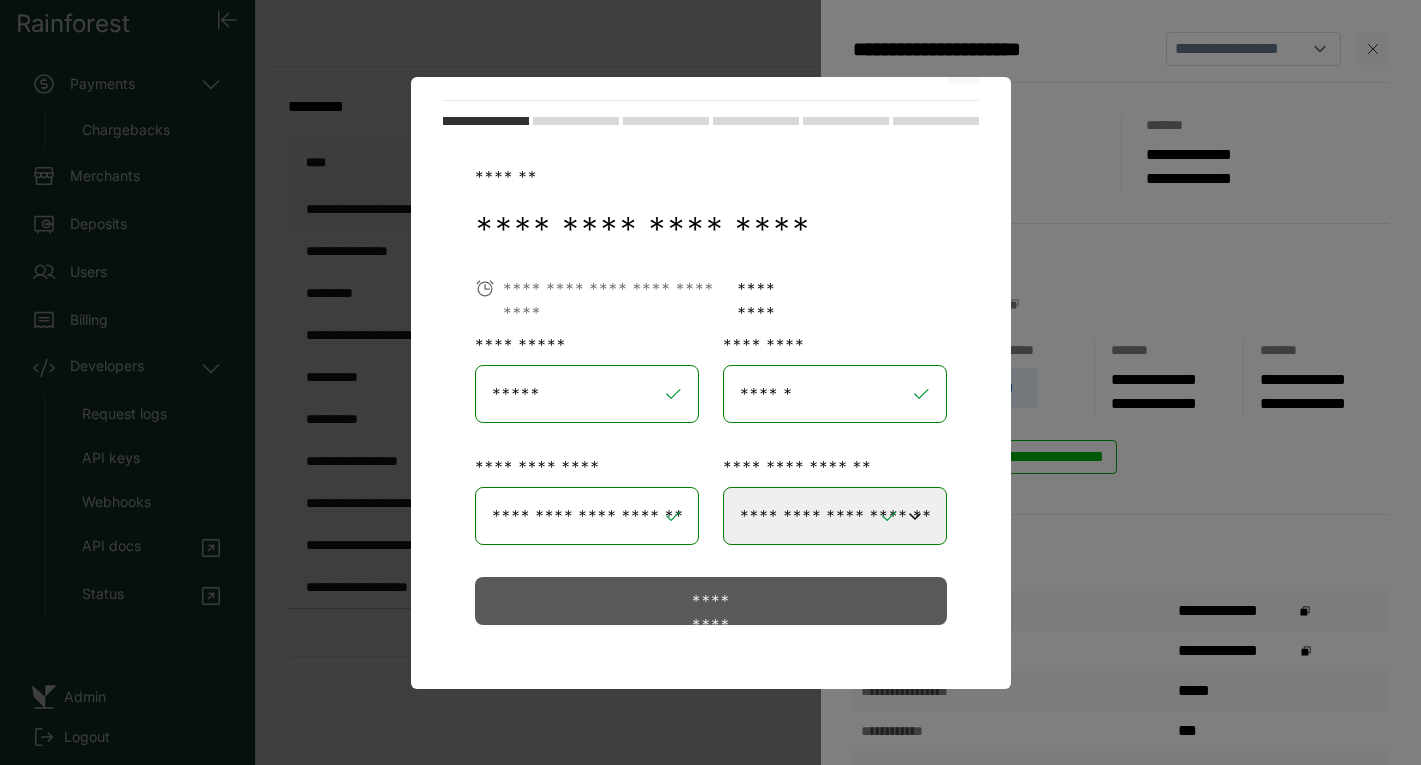 click on "*********" at bounding box center (710, 601) 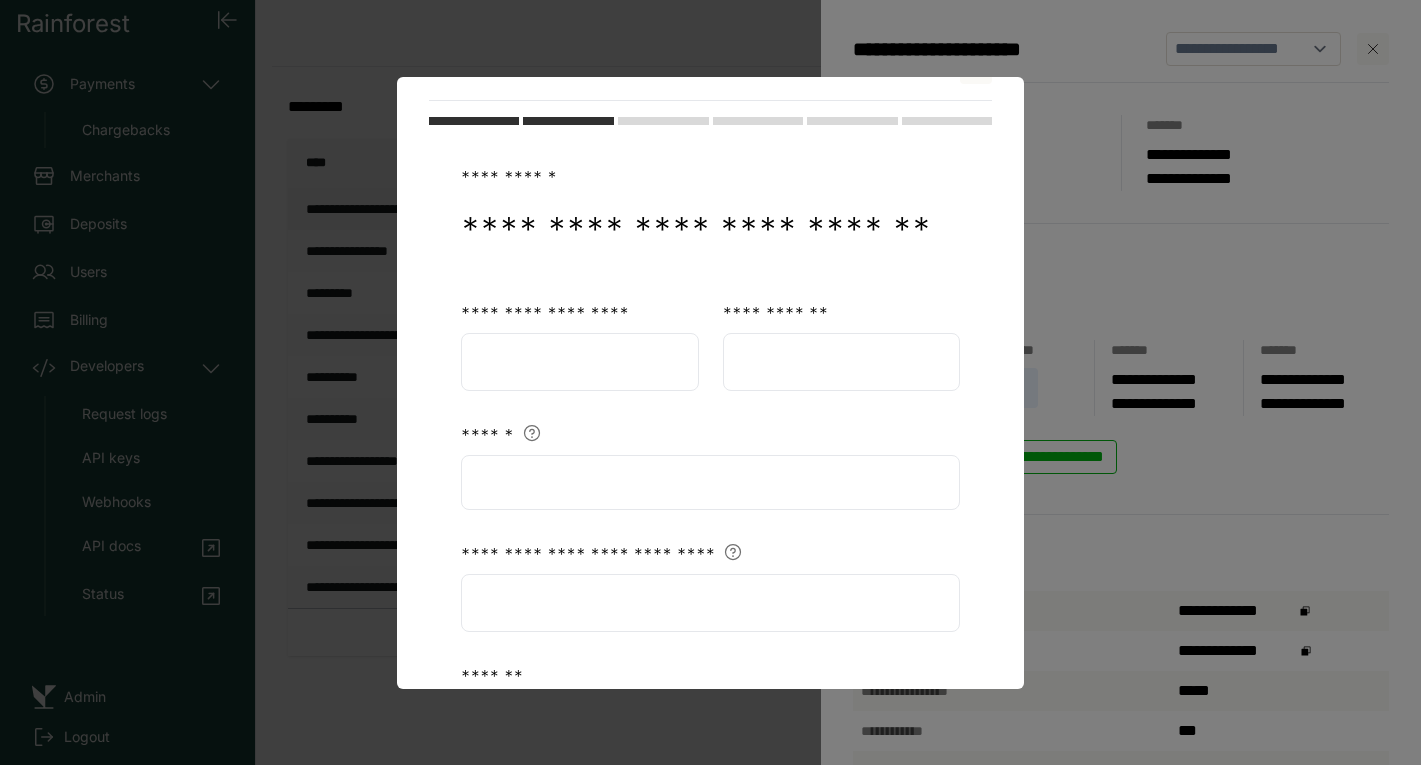 click at bounding box center [580, 362] 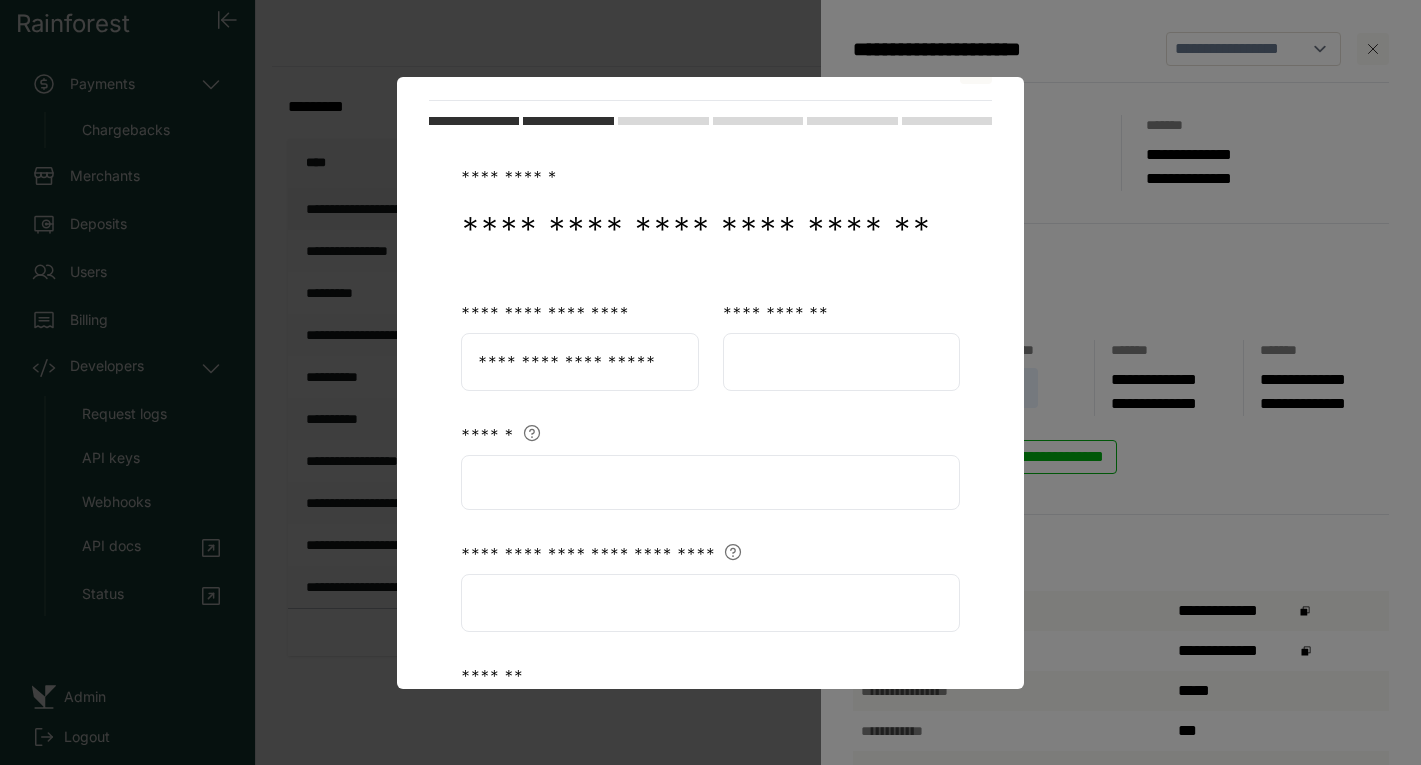 type on "**********" 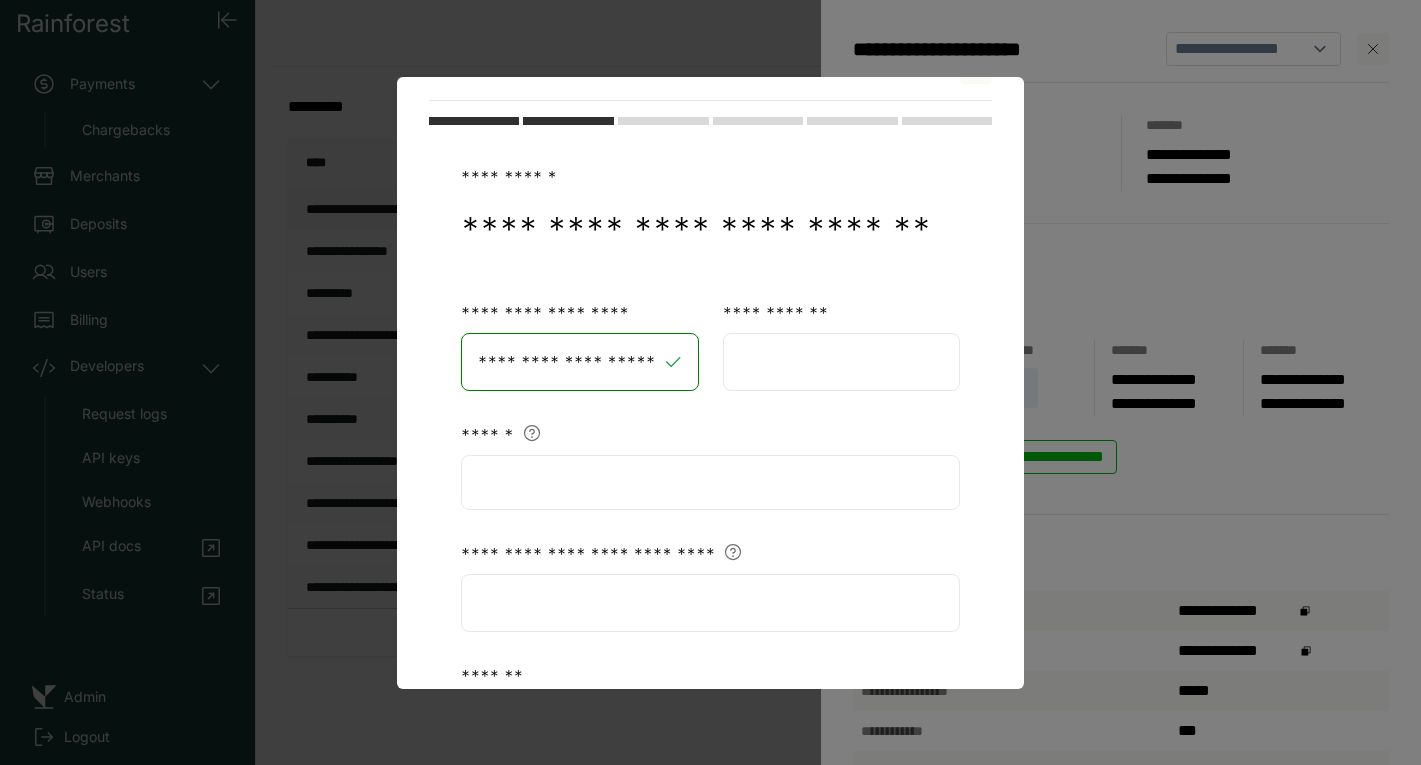 click at bounding box center [842, 362] 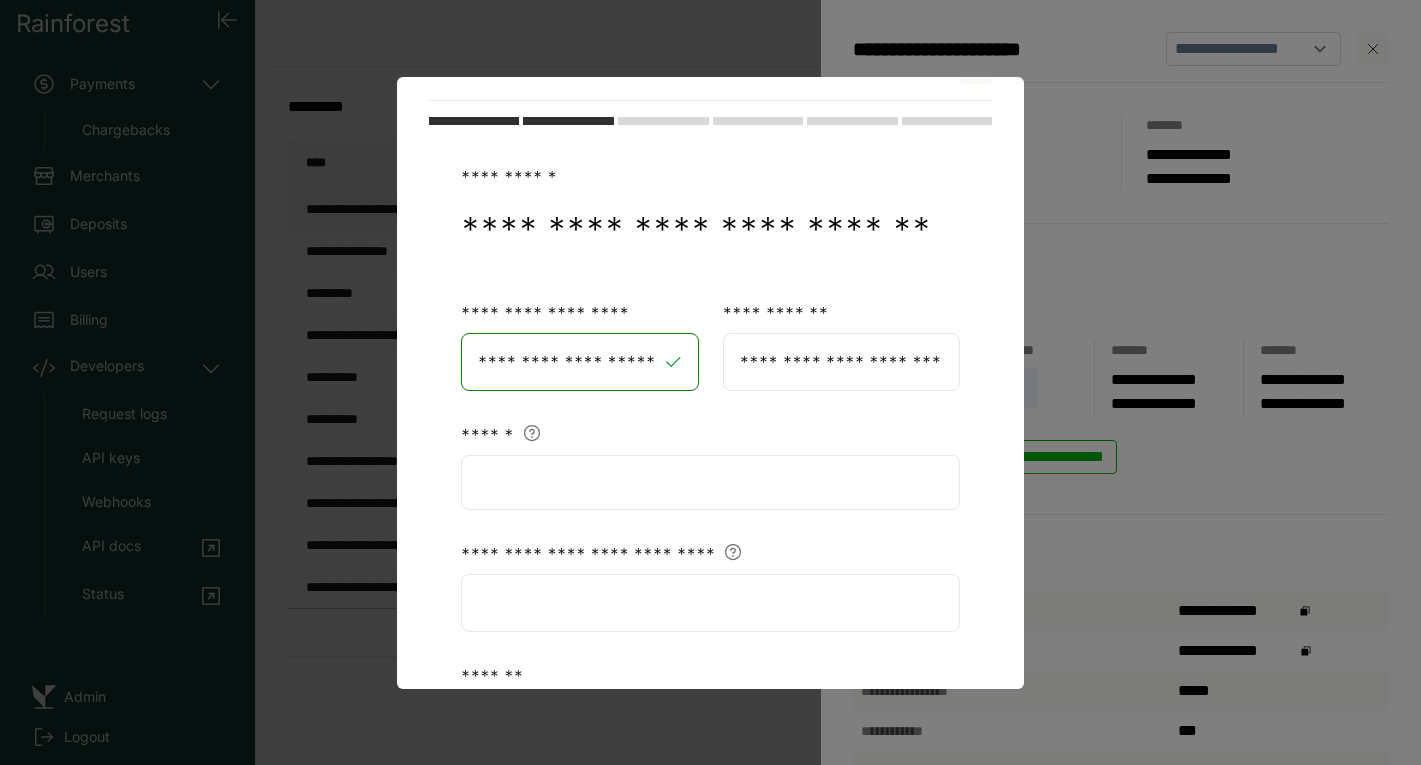 scroll, scrollTop: 0, scrollLeft: 18, axis: horizontal 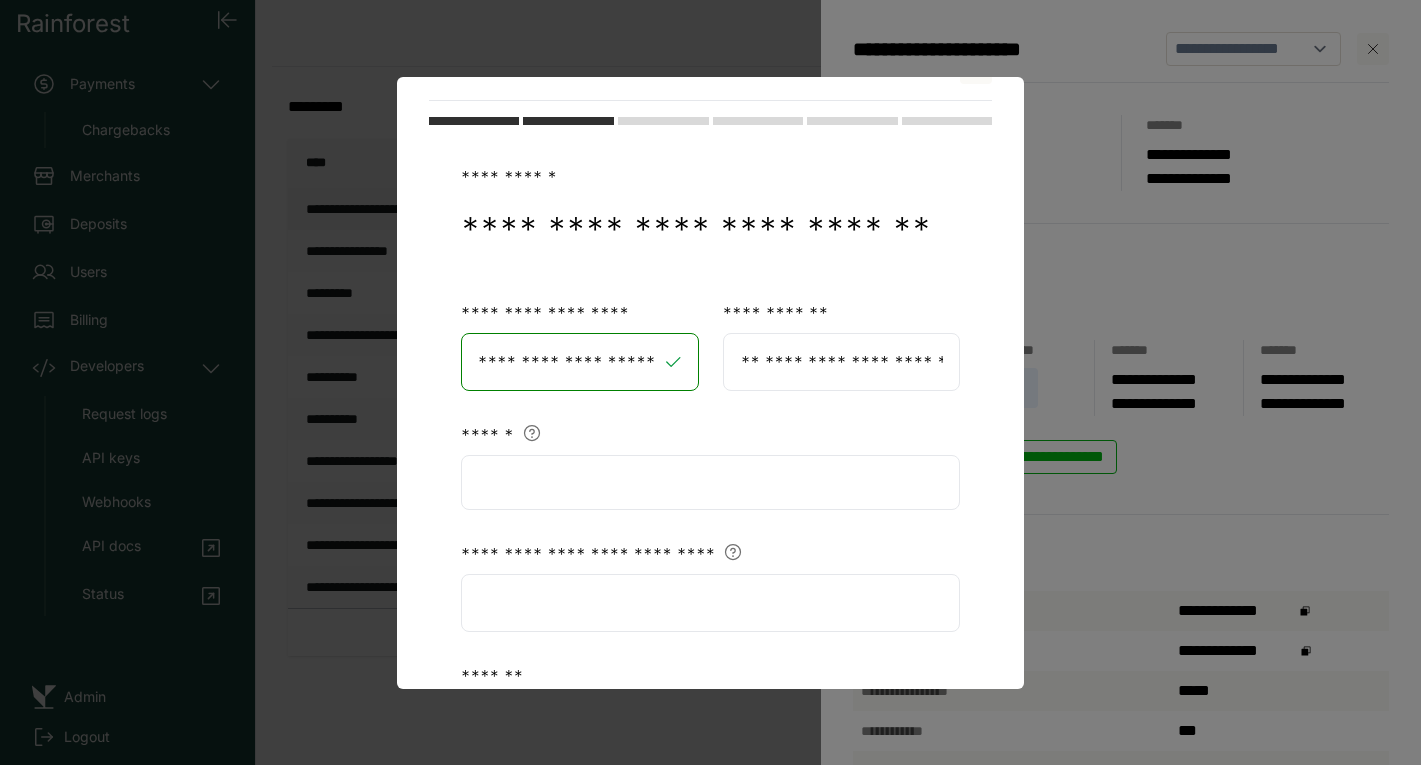 type on "**********" 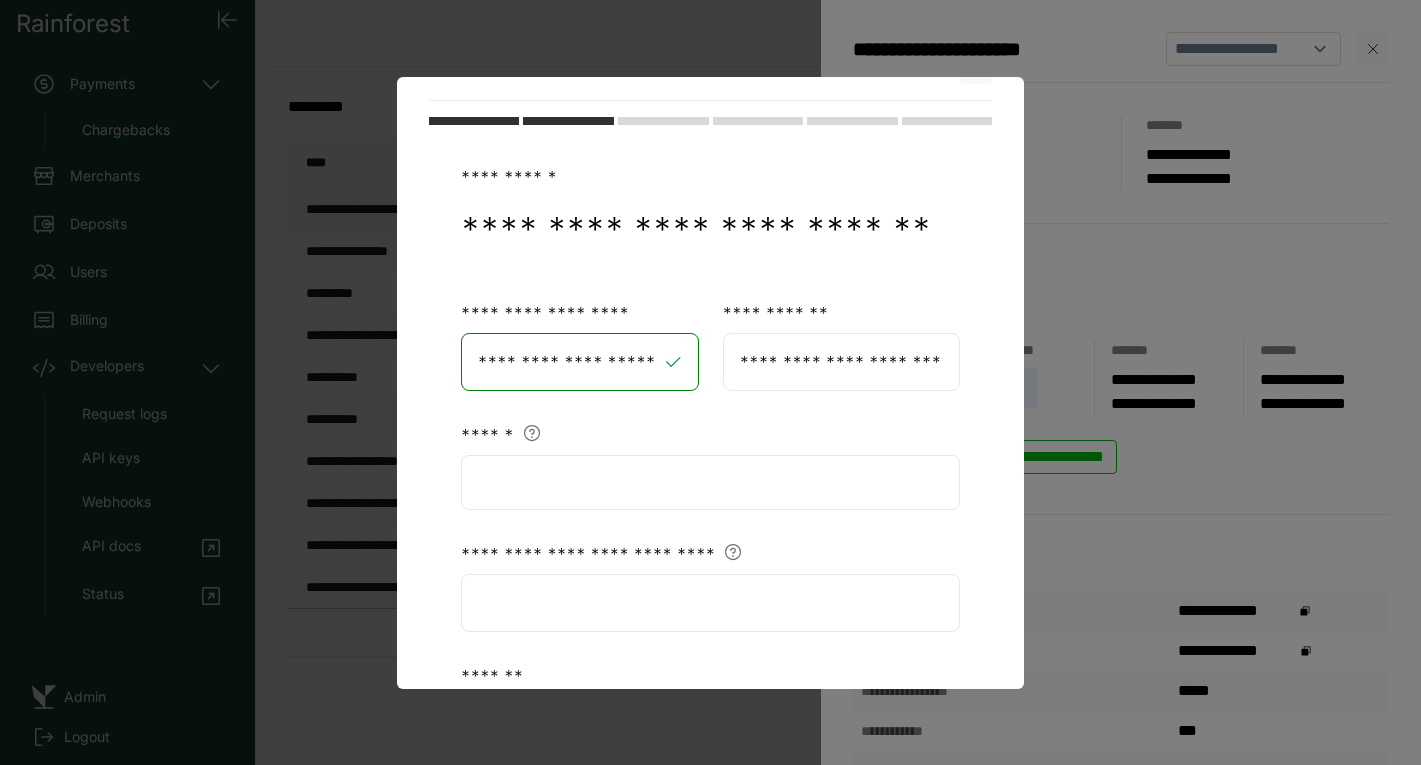 click on "**********" at bounding box center (710, 571) 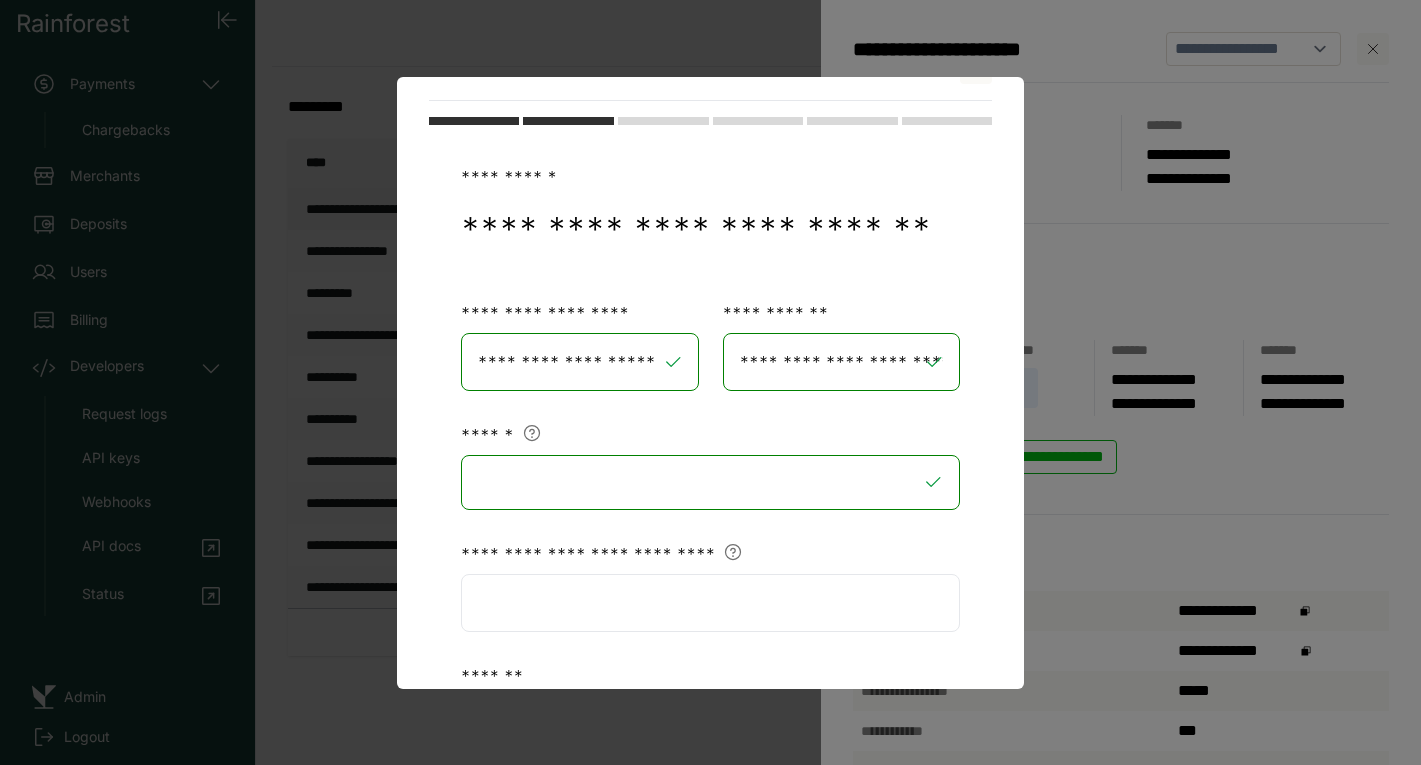 click at bounding box center [710, 603] 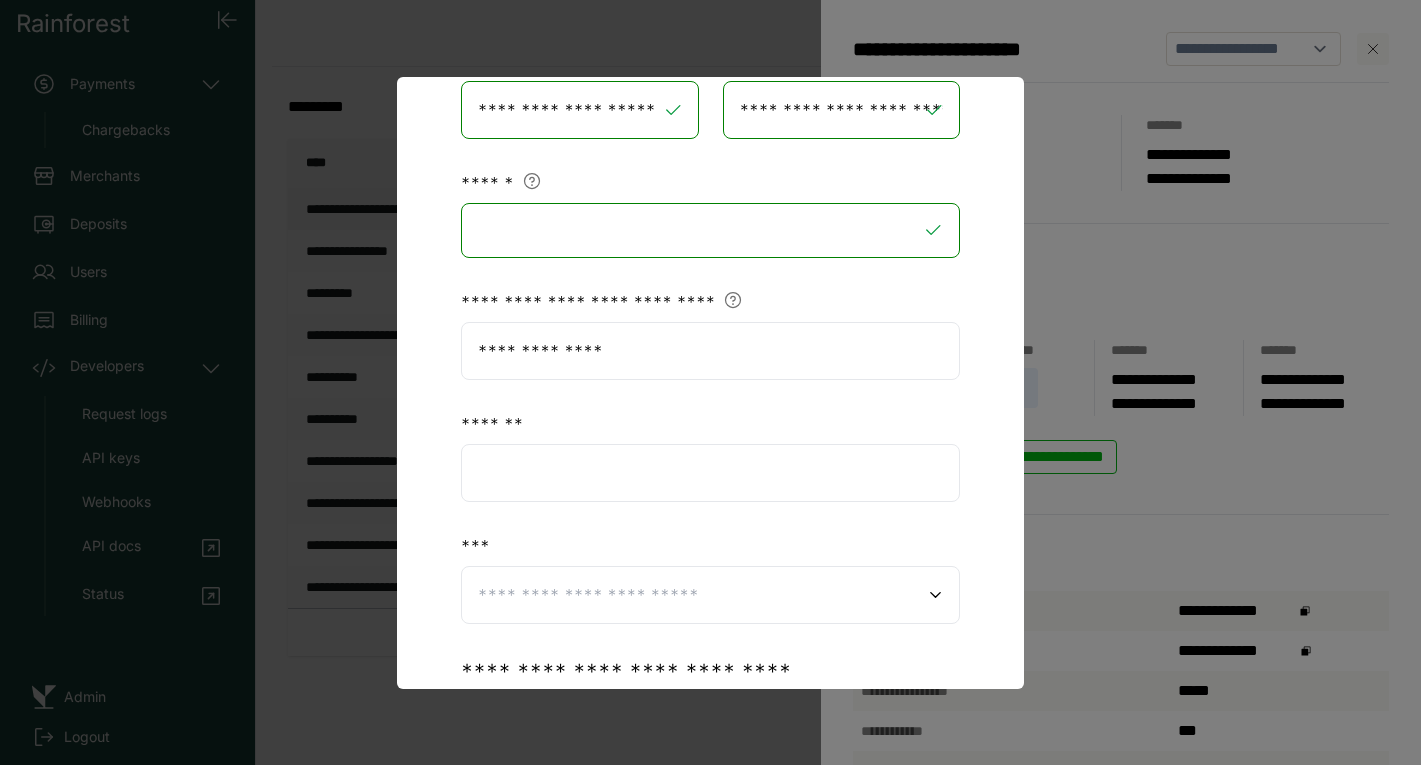 scroll, scrollTop: 330, scrollLeft: 0, axis: vertical 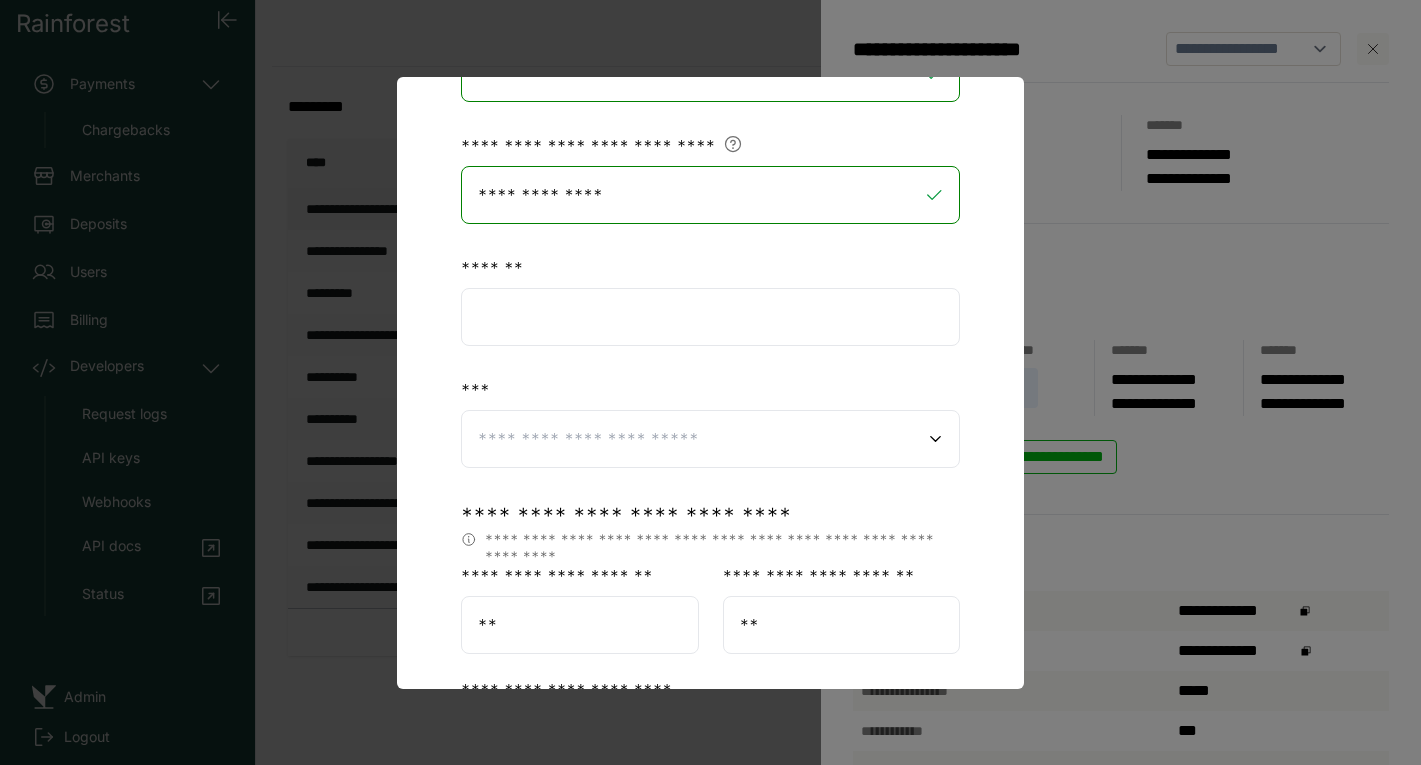 click at bounding box center (710, 317) 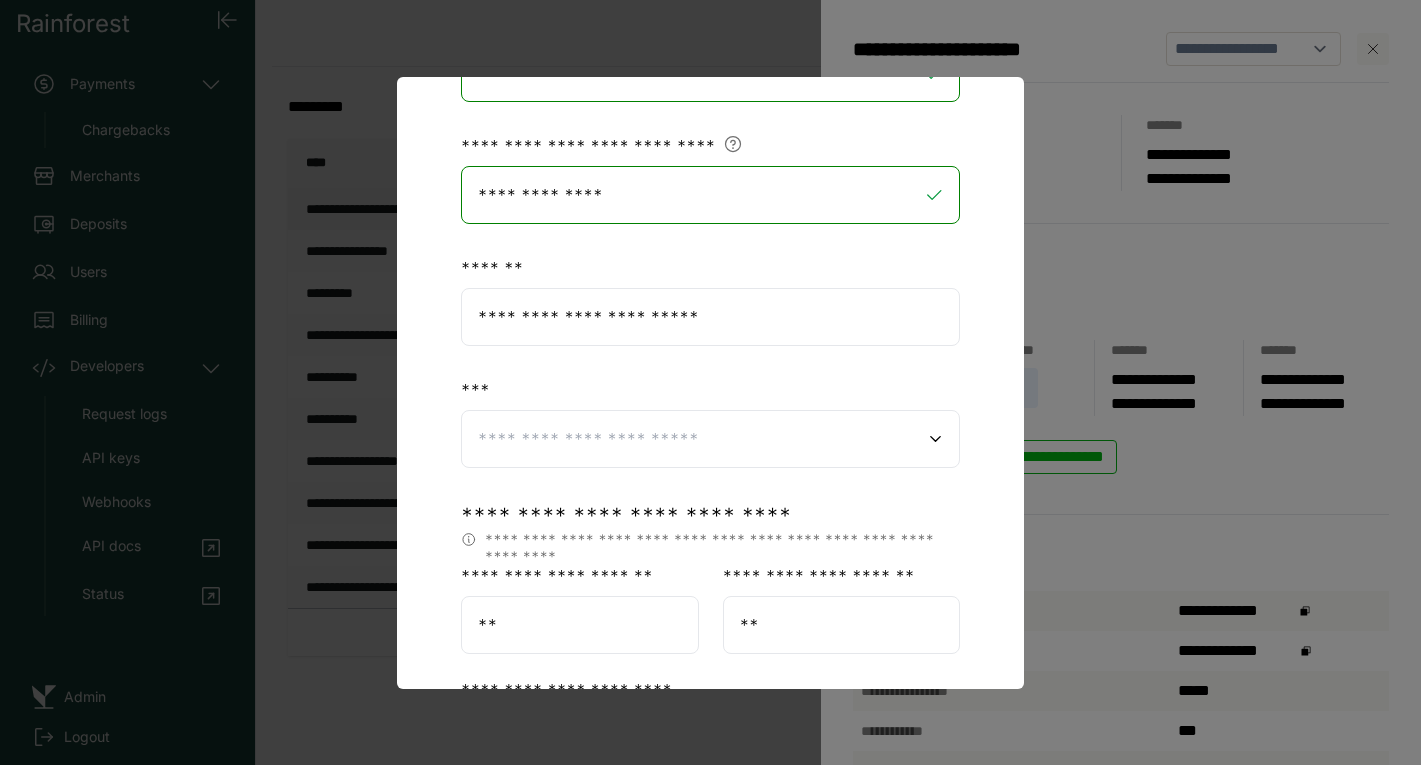 type on "**********" 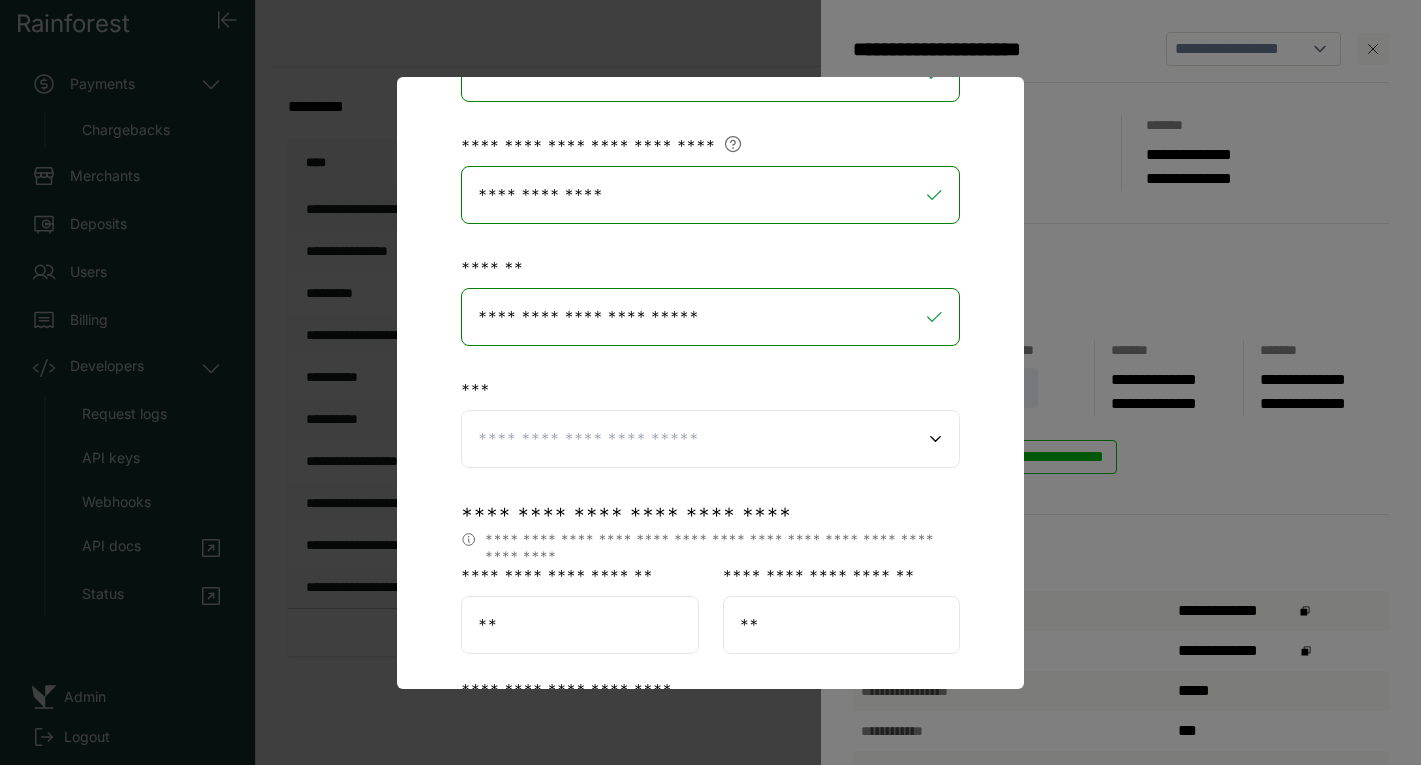 click at bounding box center [699, 439] 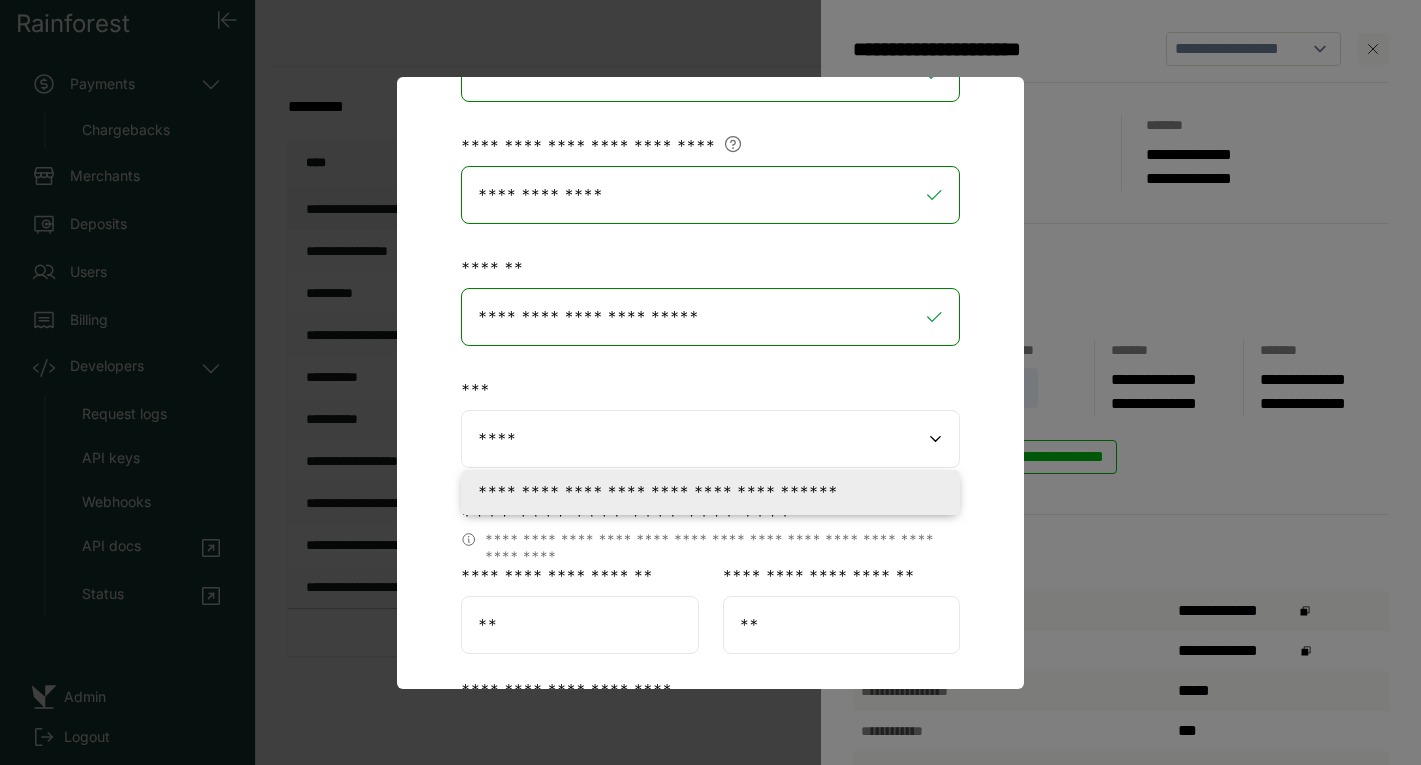 click on "**********" at bounding box center [658, 492] 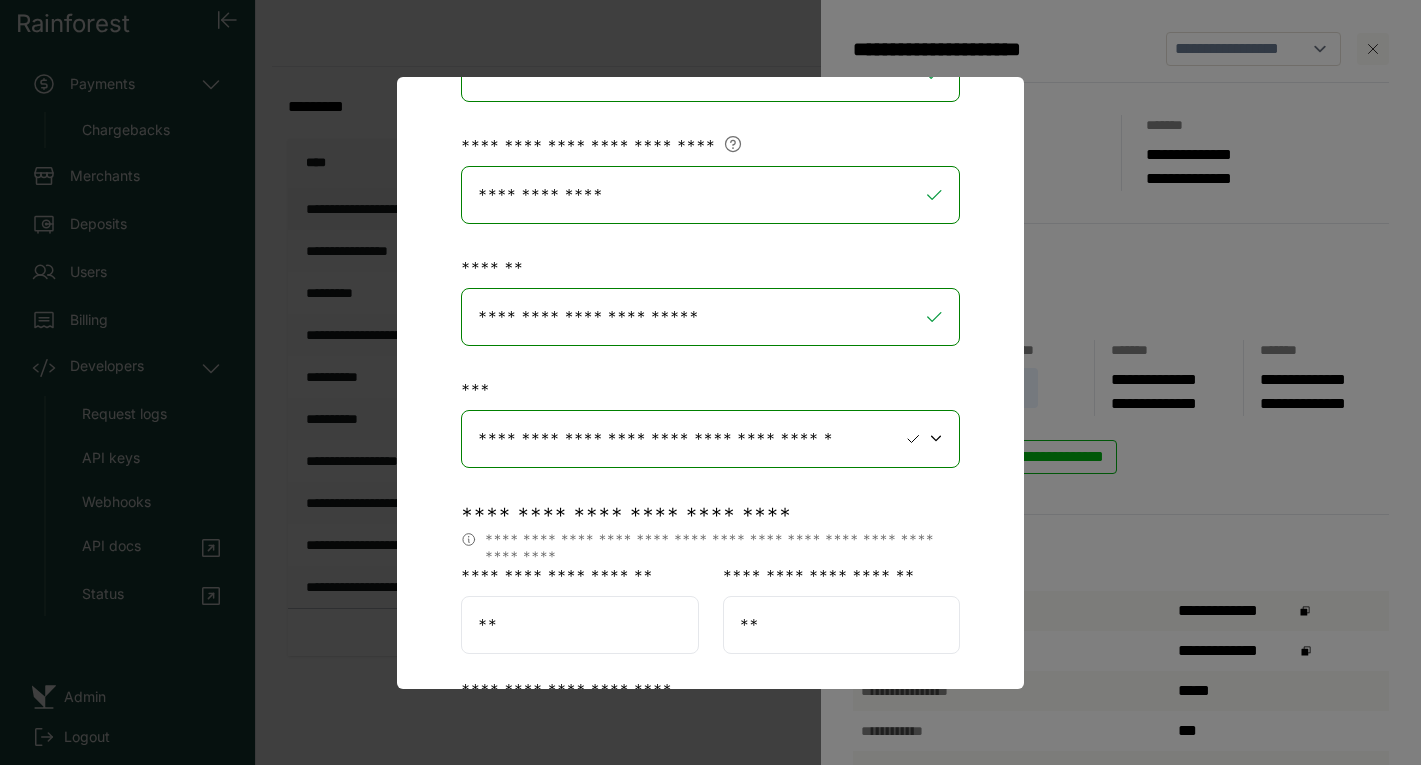 scroll, scrollTop: 688, scrollLeft: 0, axis: vertical 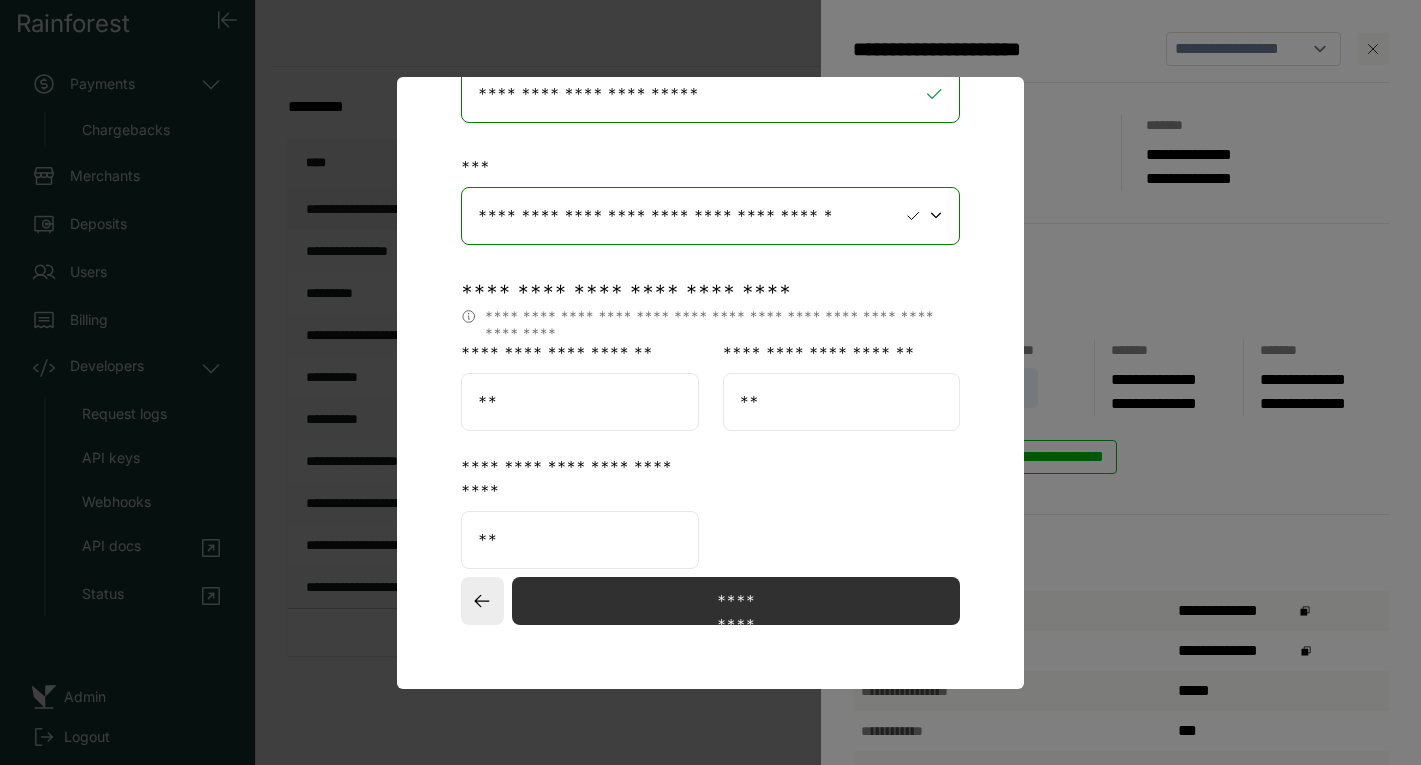click on "**" at bounding box center (580, 402) 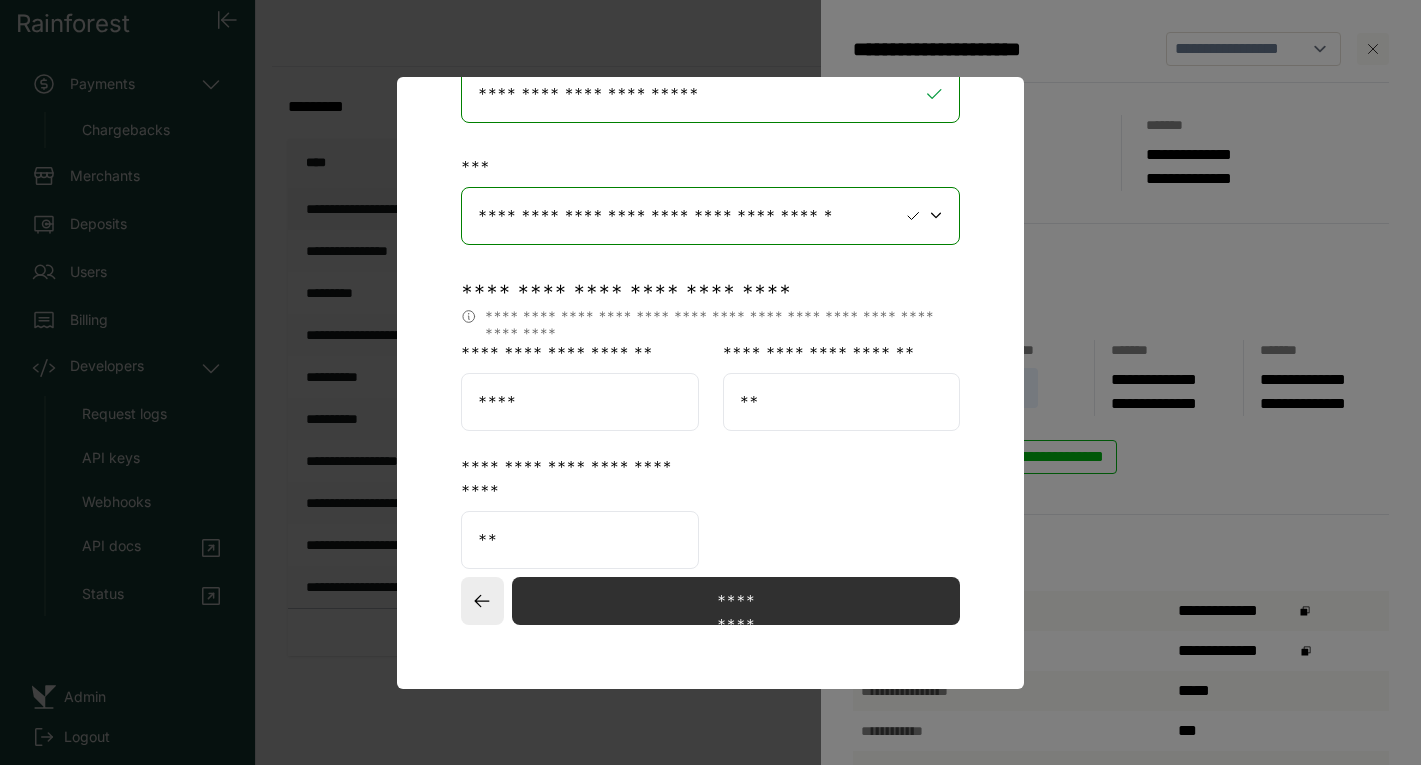 type on "****" 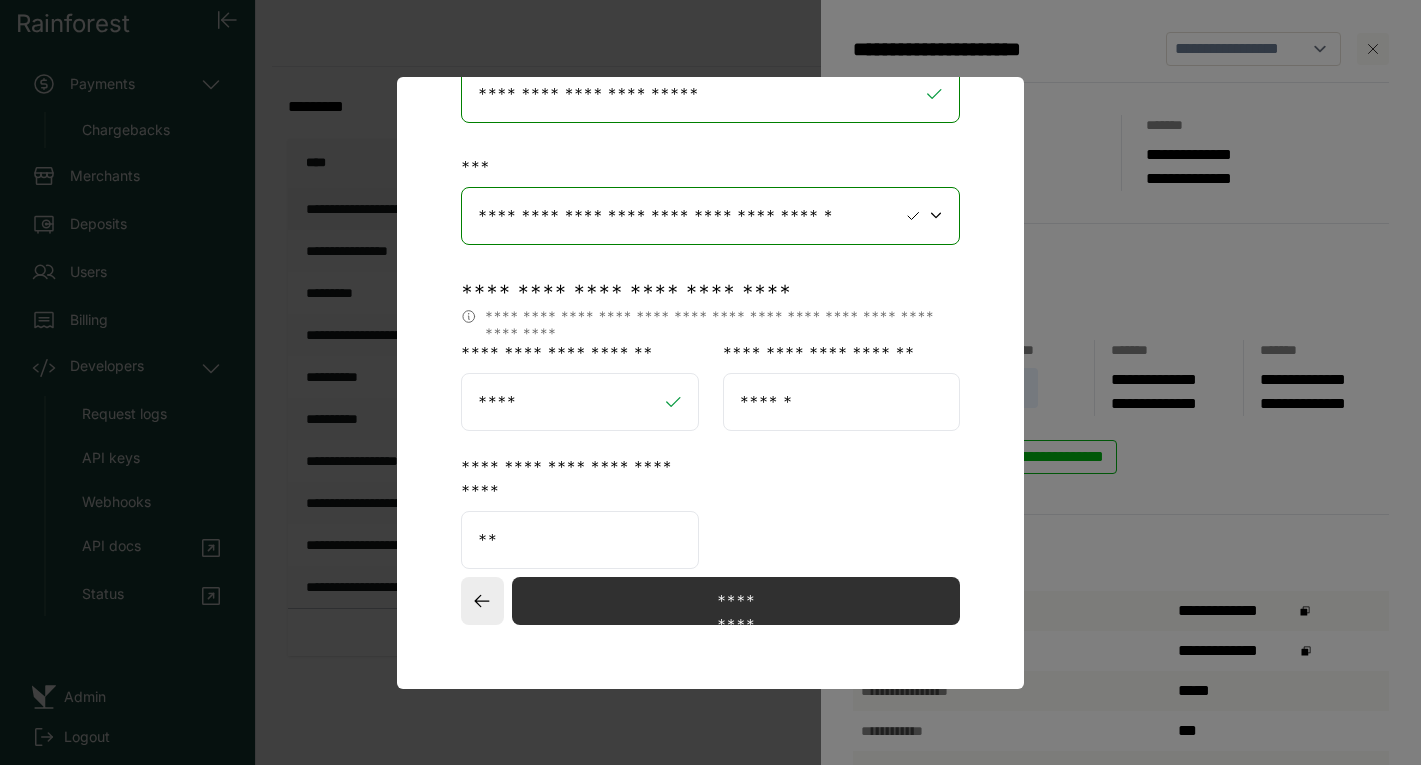 type on "******" 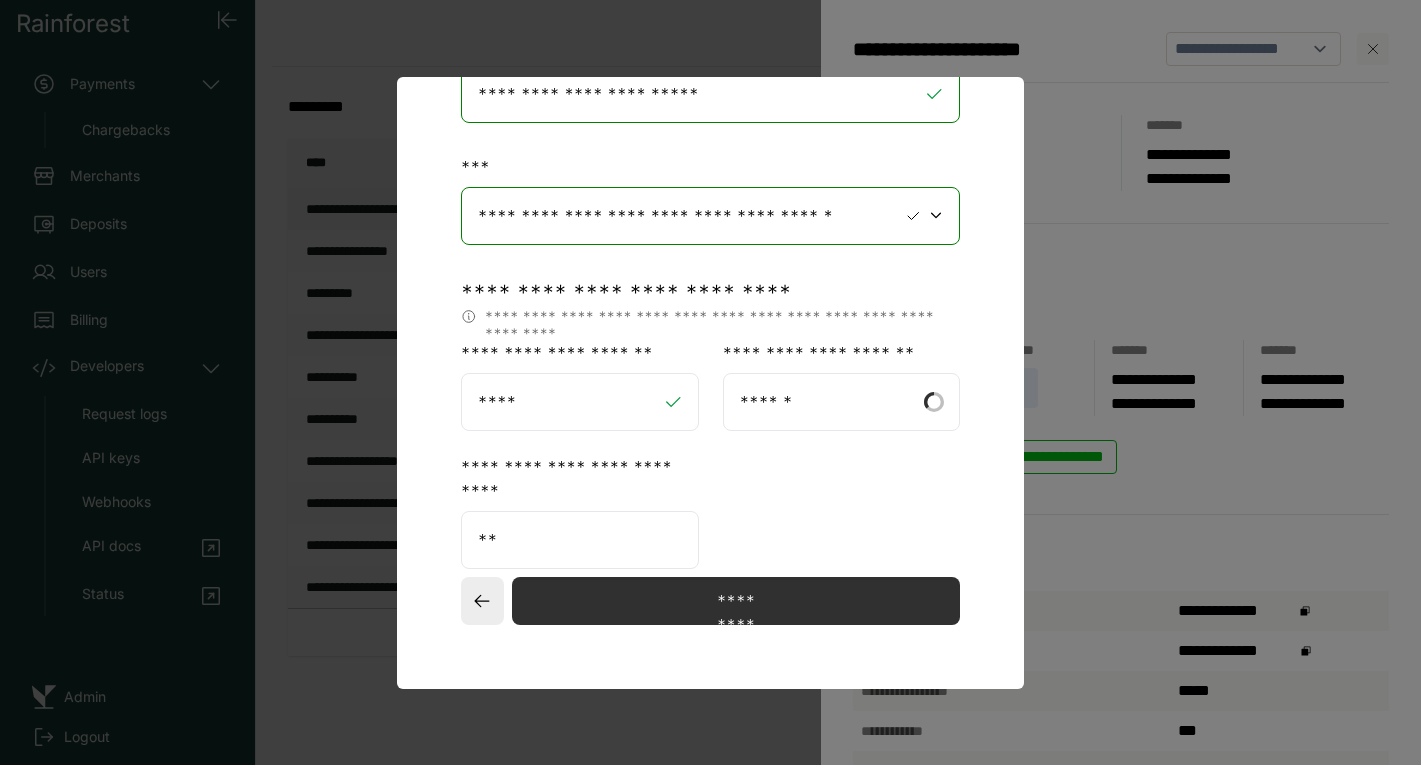 click on "**" at bounding box center [580, 540] 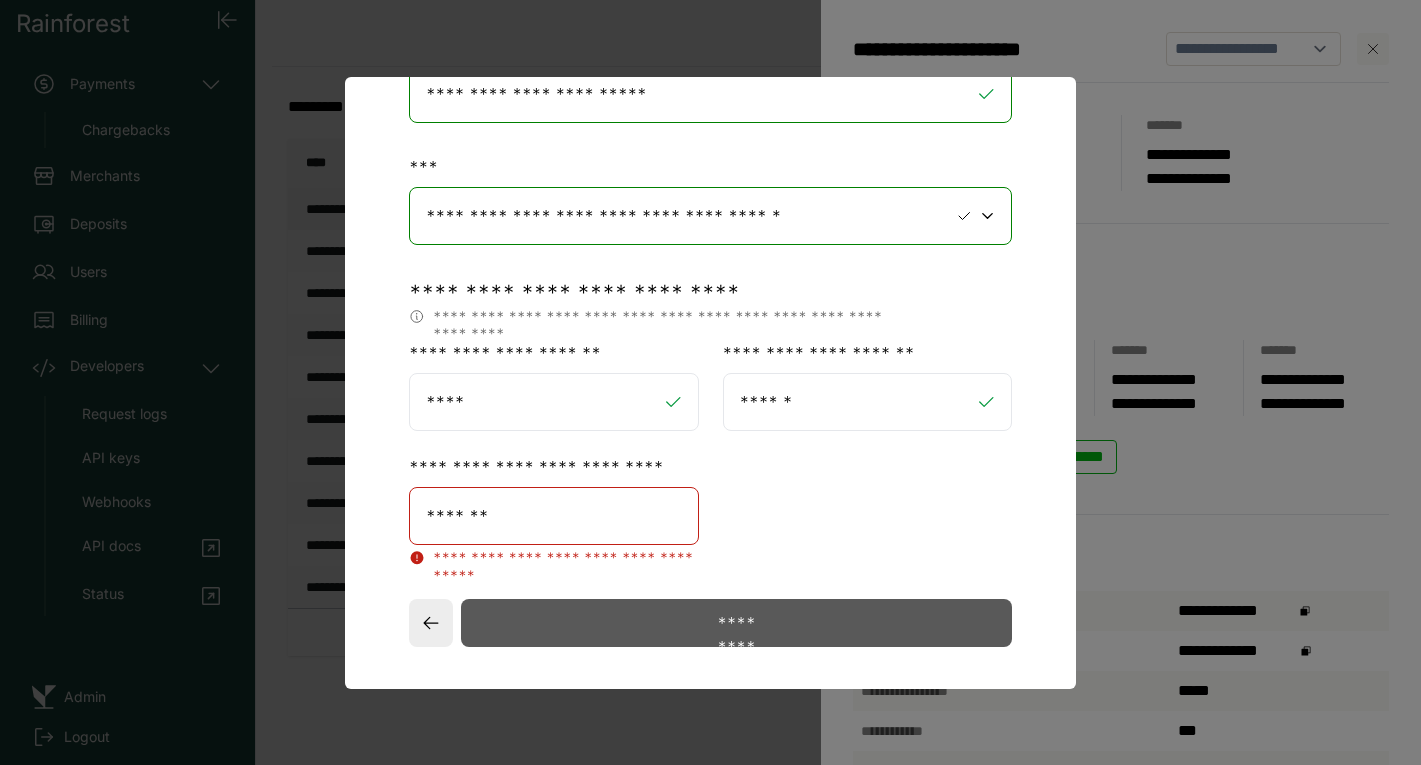type on "*******" 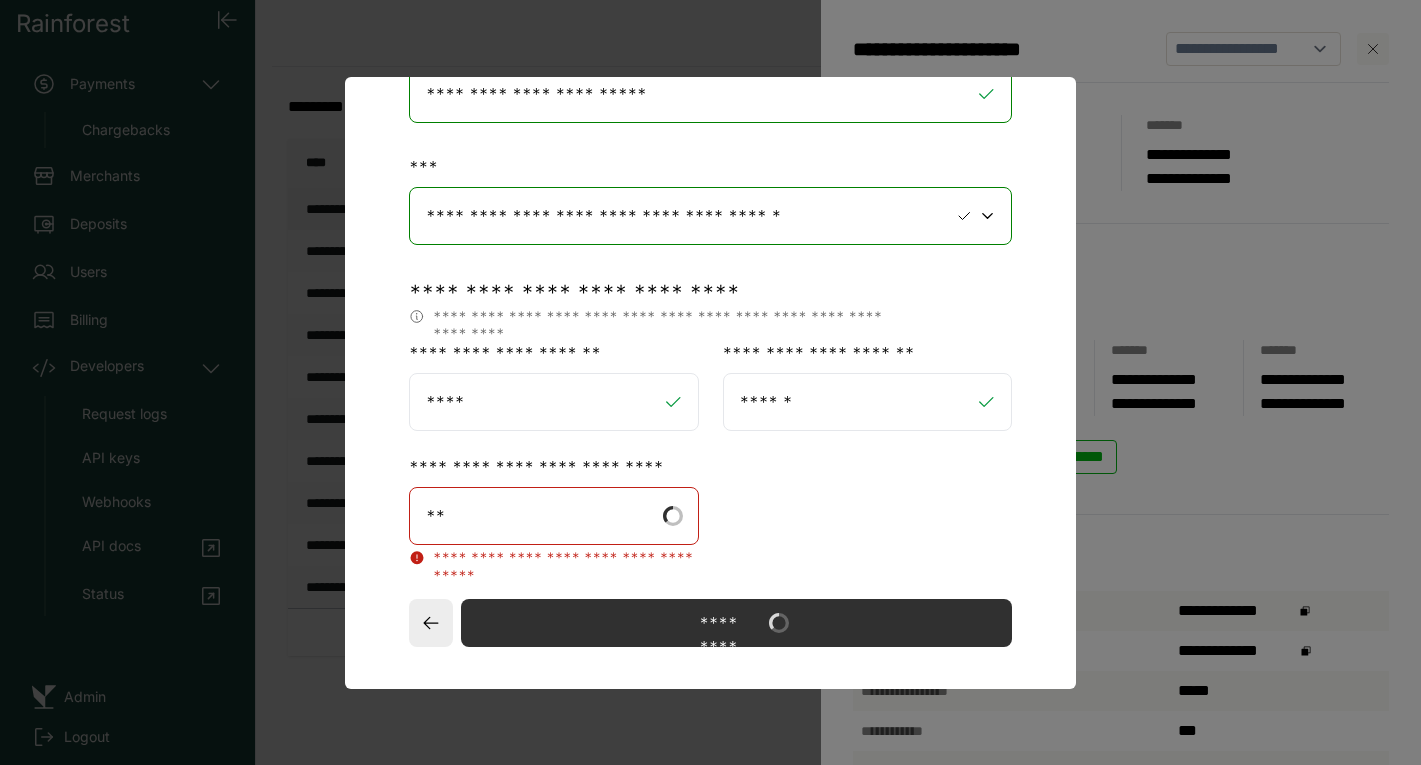 scroll, scrollTop: 165, scrollLeft: 0, axis: vertical 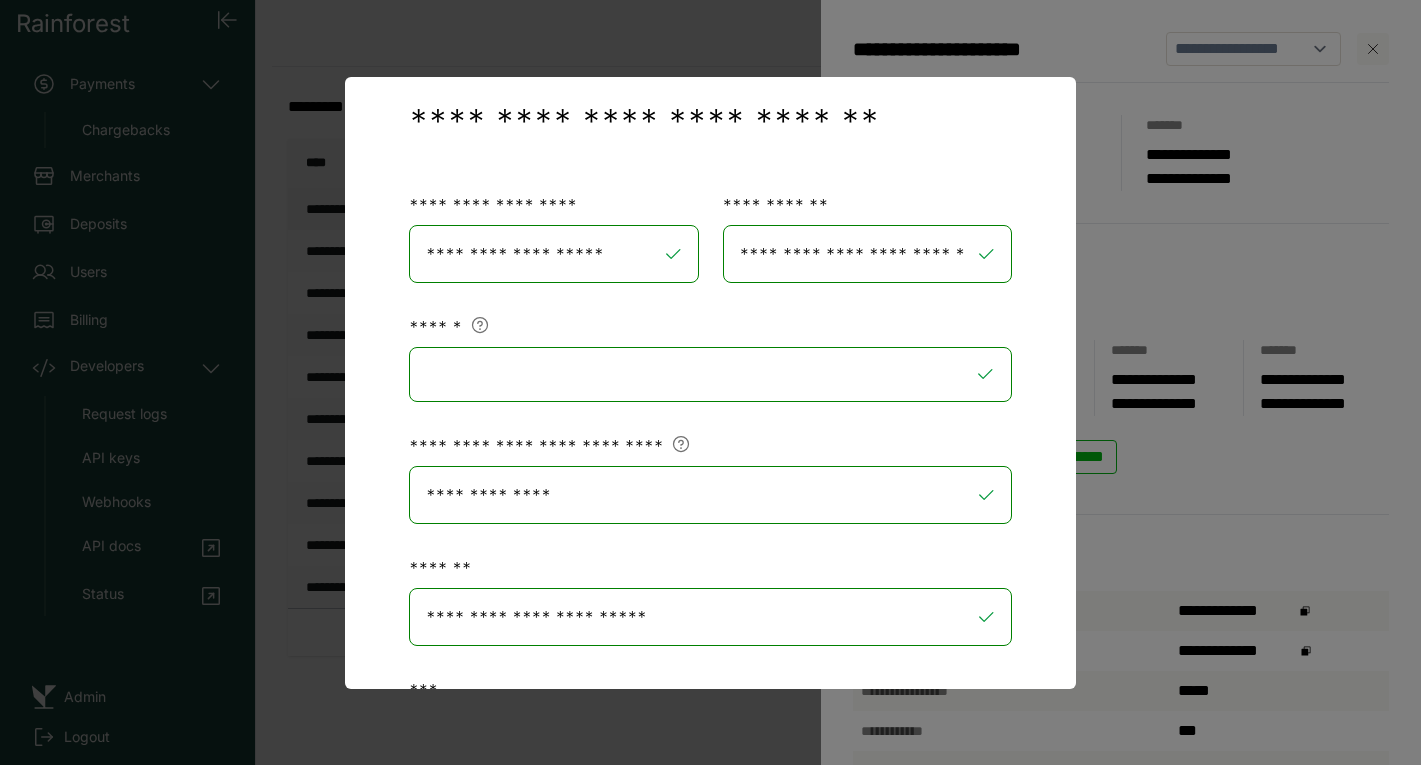 select on "**" 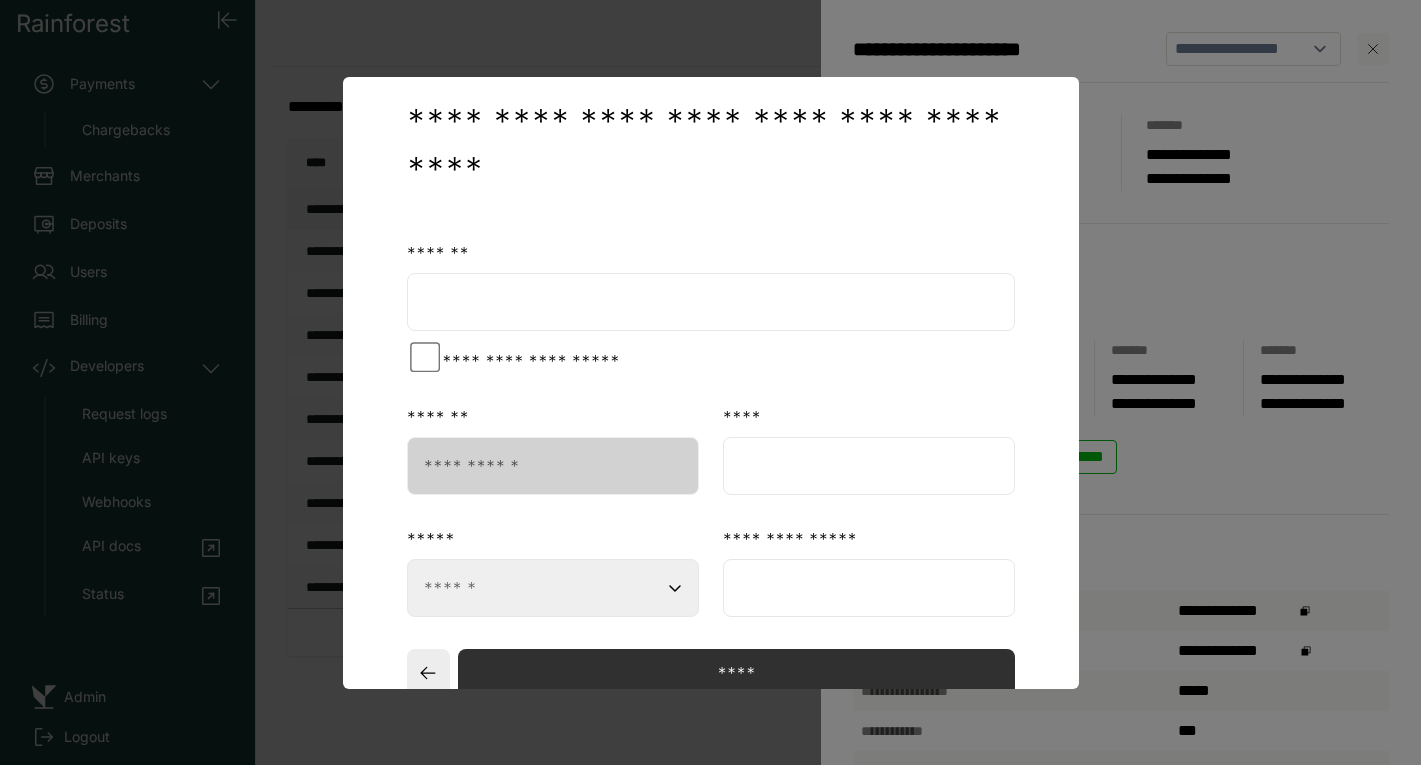 click at bounding box center [711, 302] 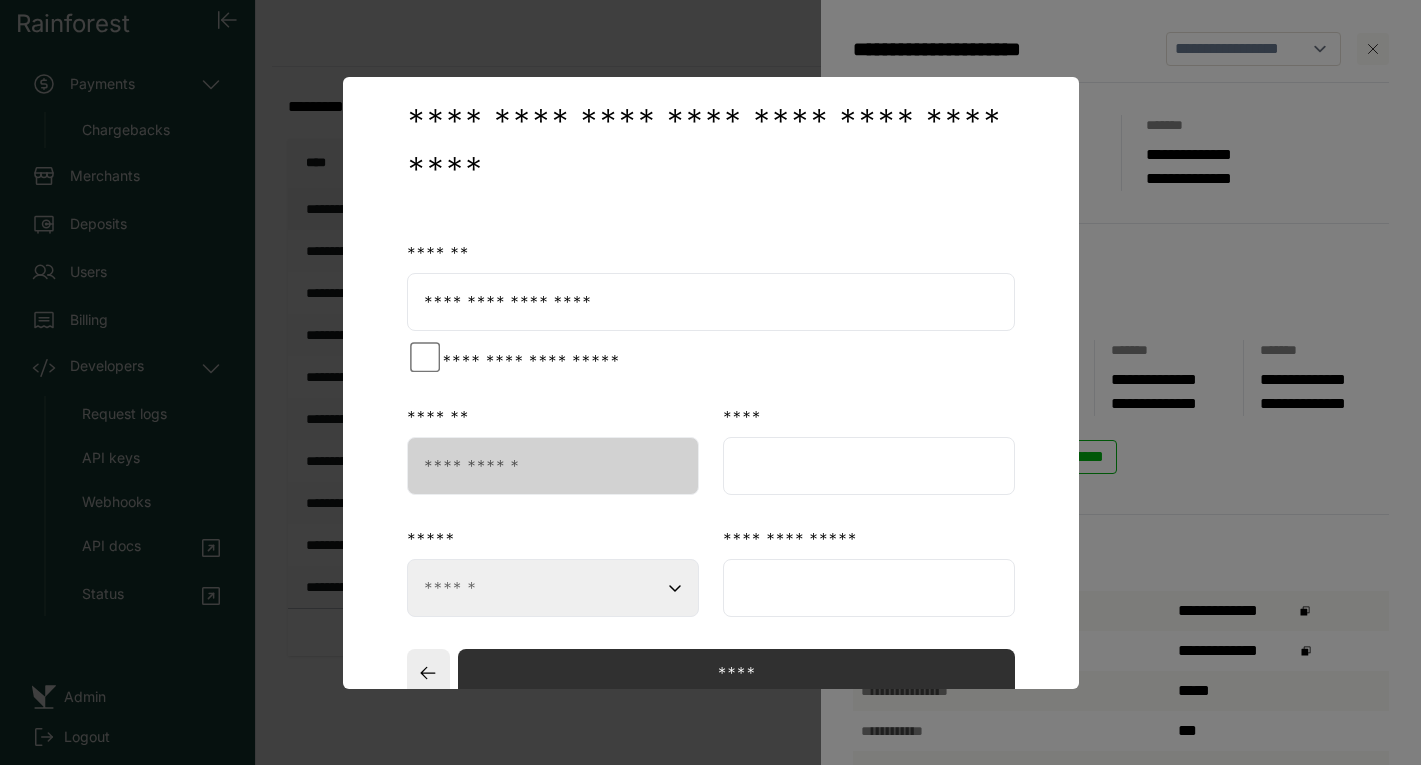 type on "**********" 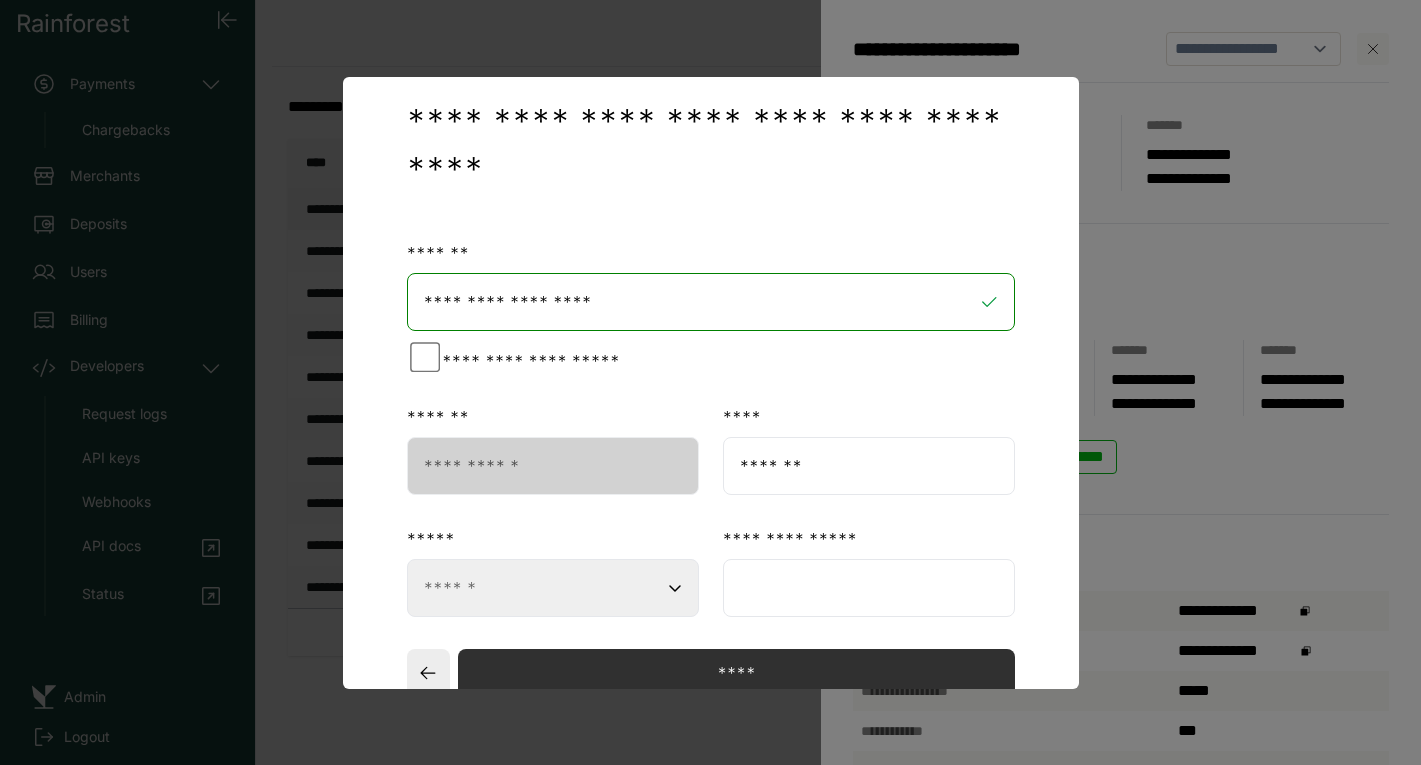 type on "*******" 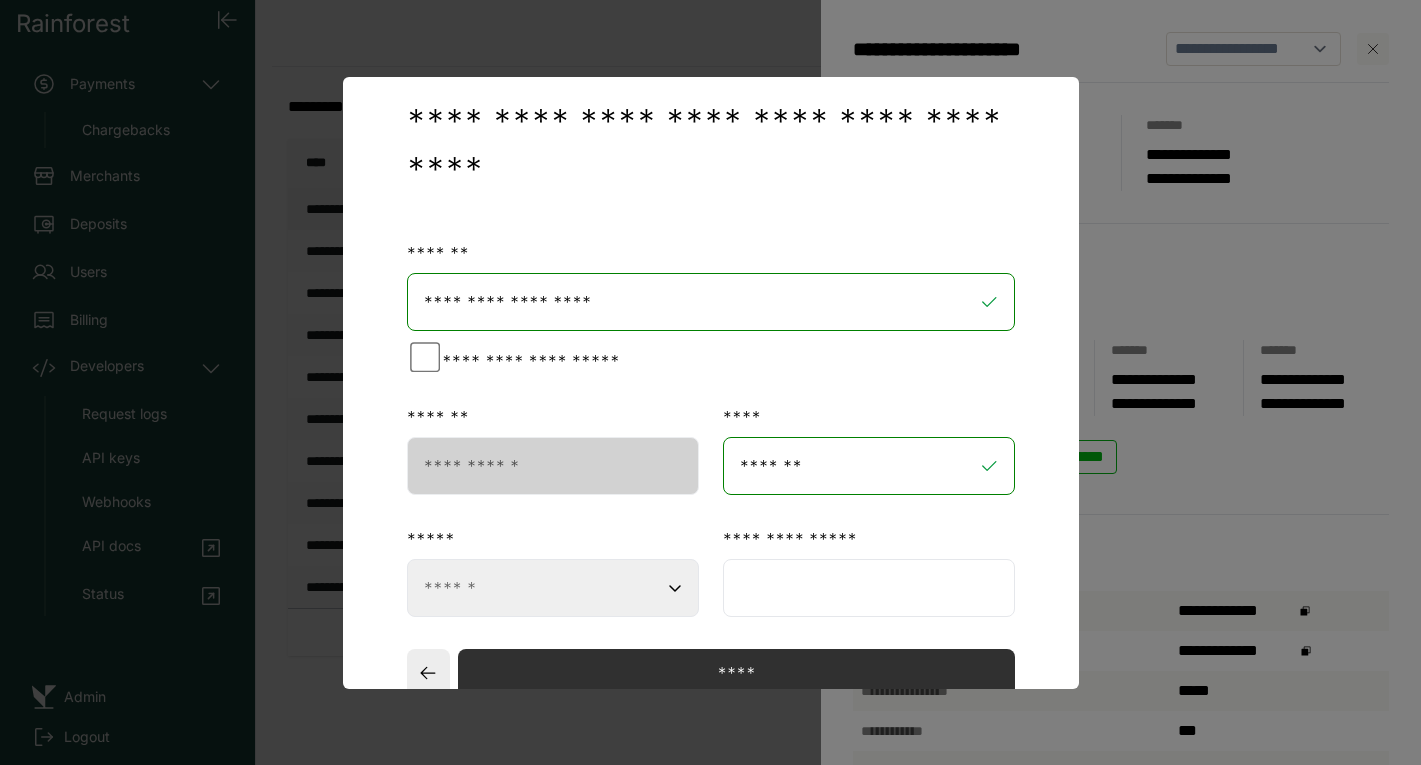 click on "**********" at bounding box center [553, 588] 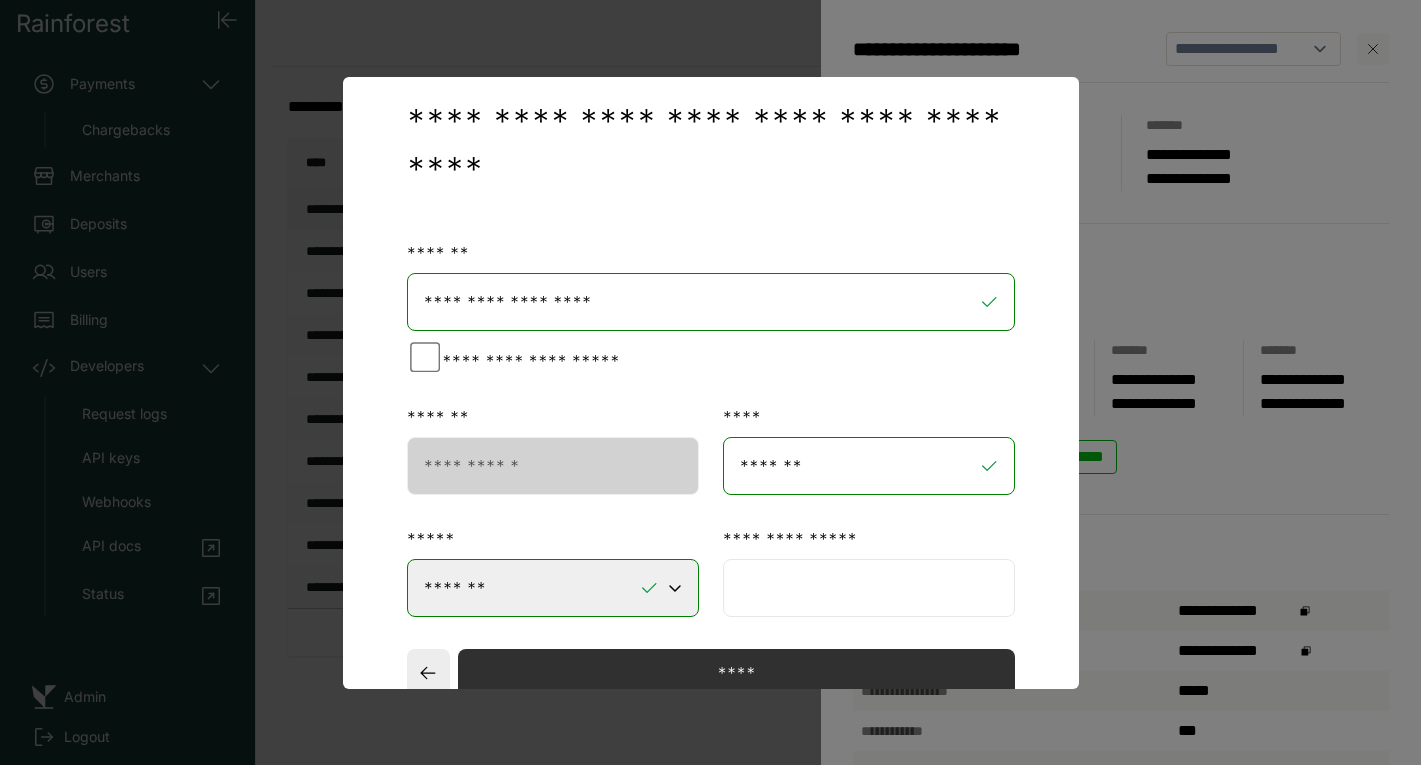 click at bounding box center (869, 588) 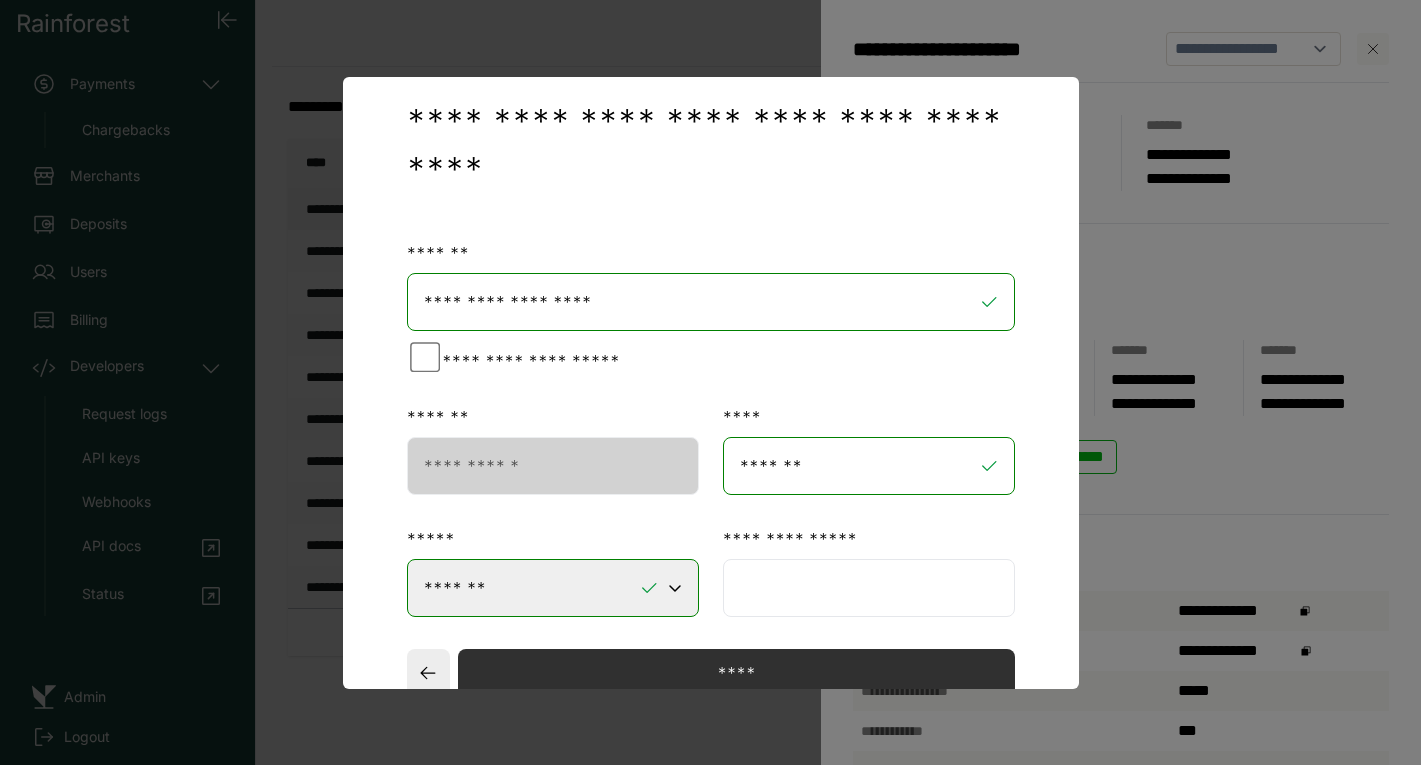 paste on "*****" 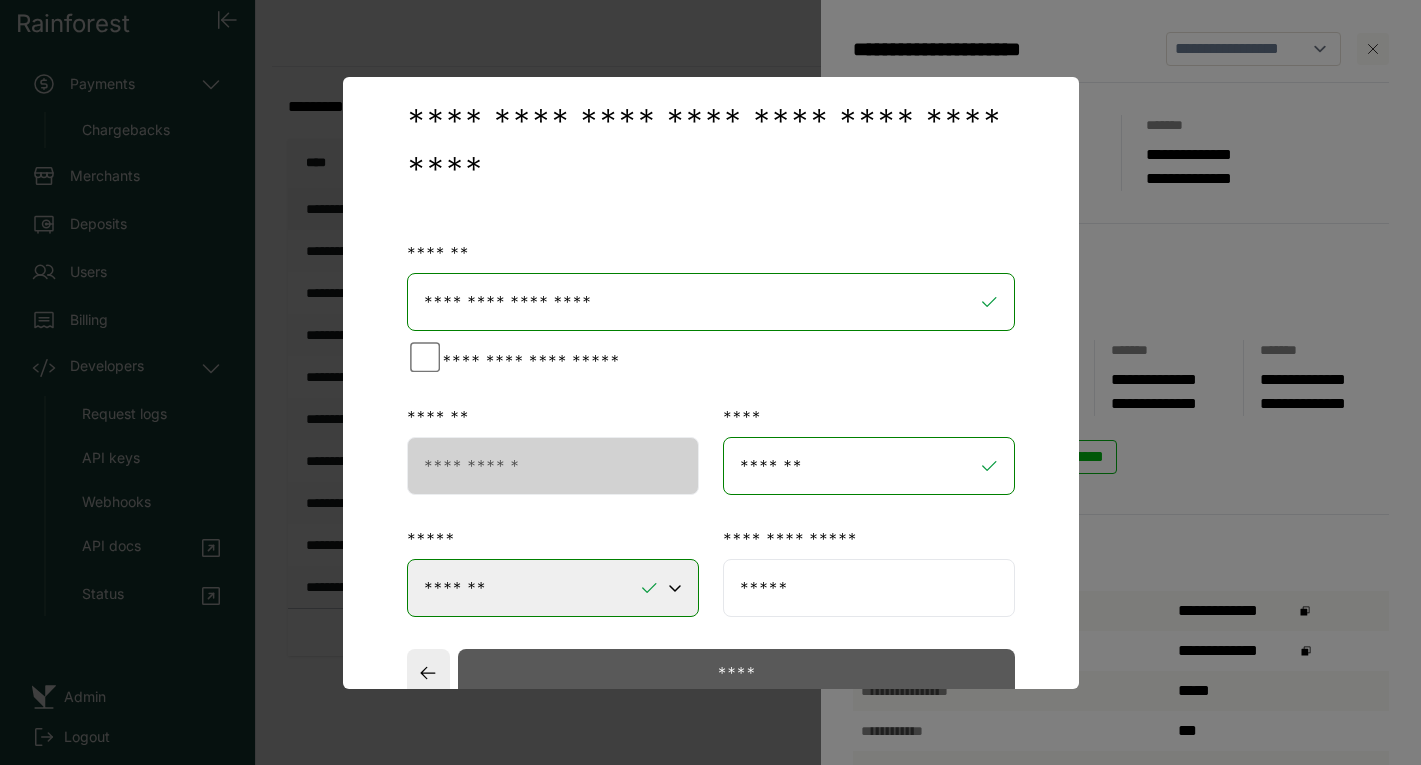 click on "*********" at bounding box center (736, 673) 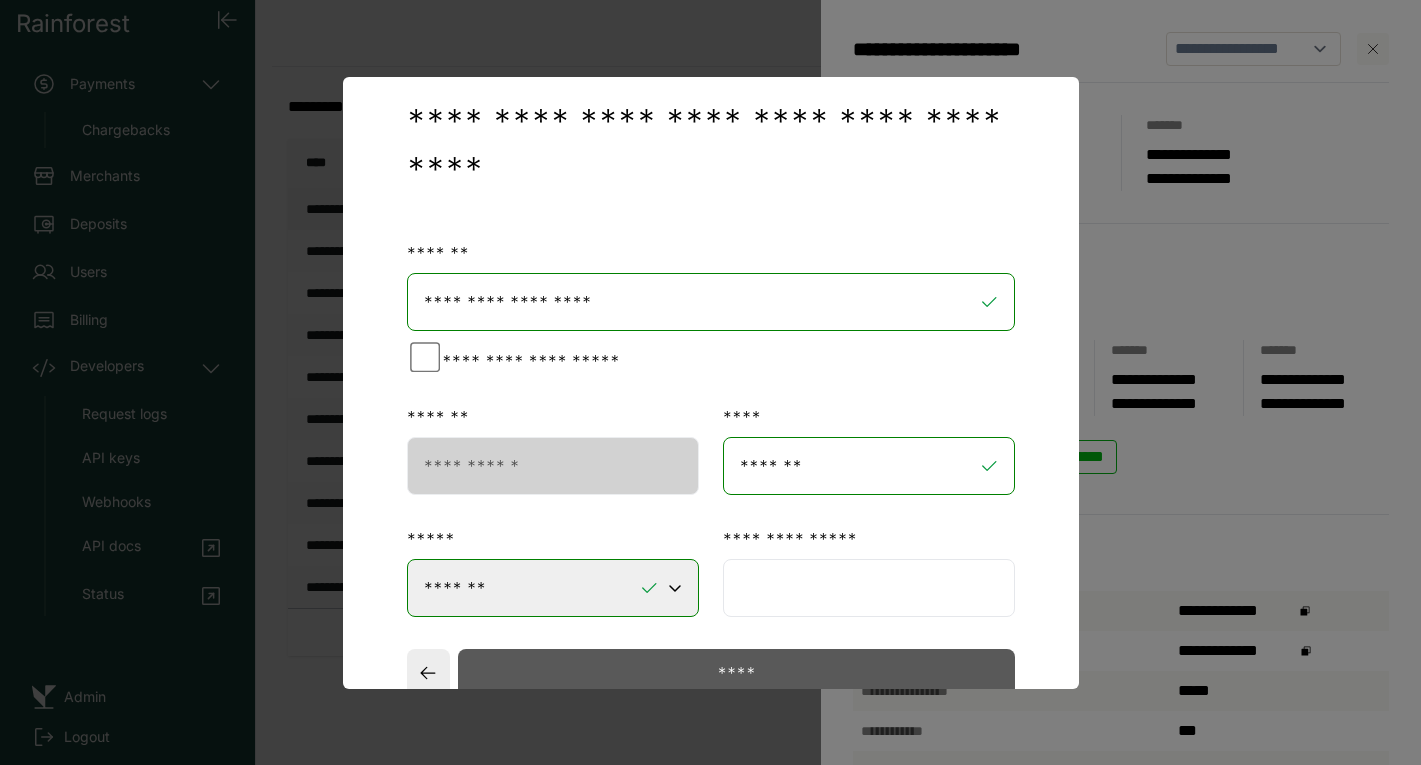 select on "**" 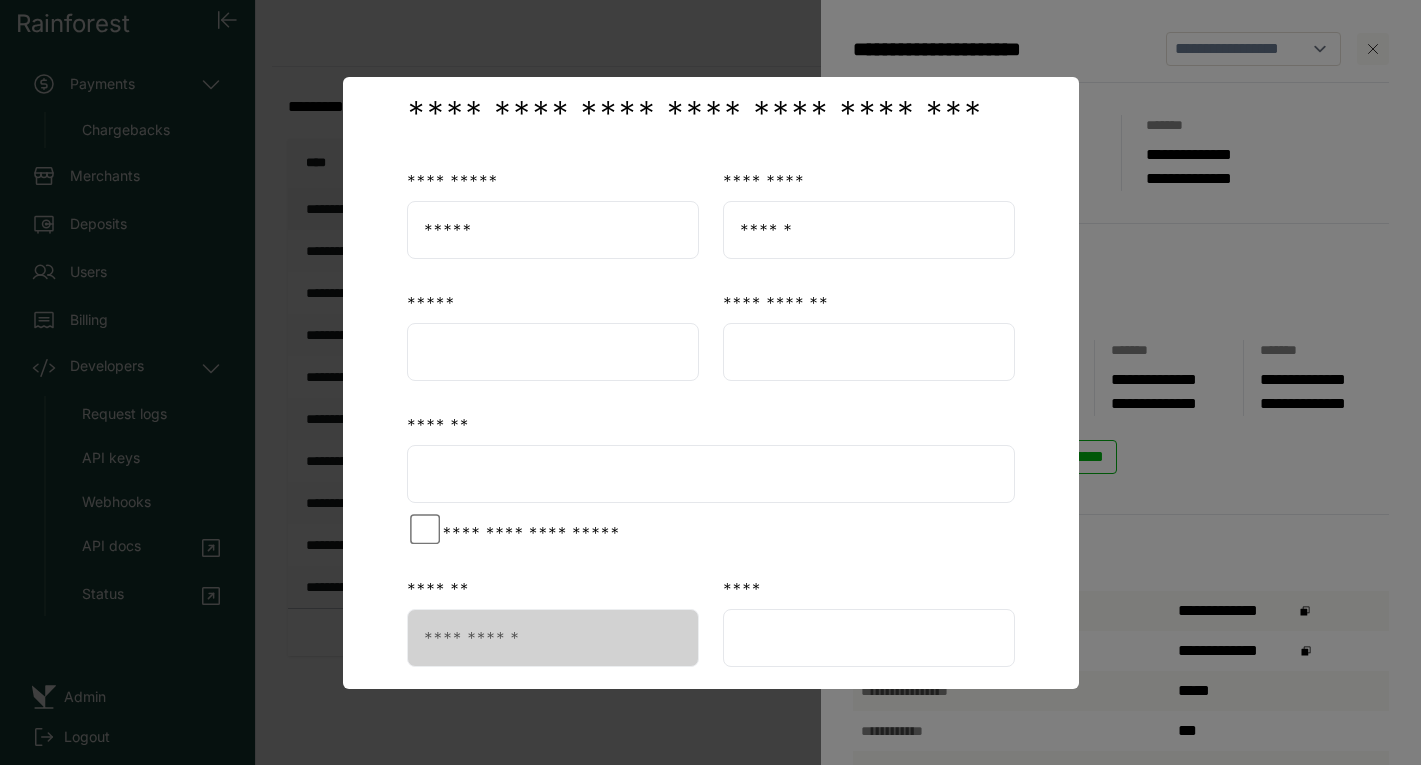 click at bounding box center [553, 352] 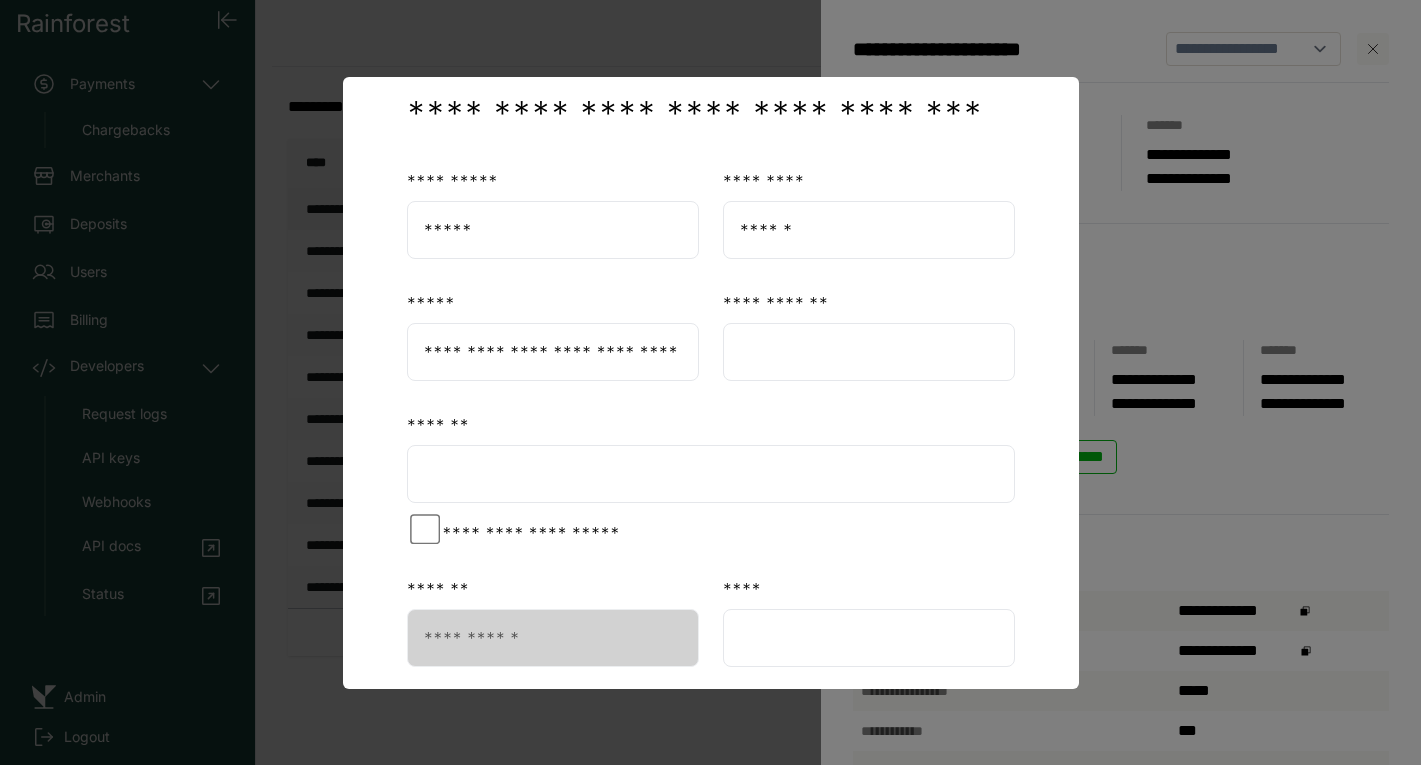 type on "**********" 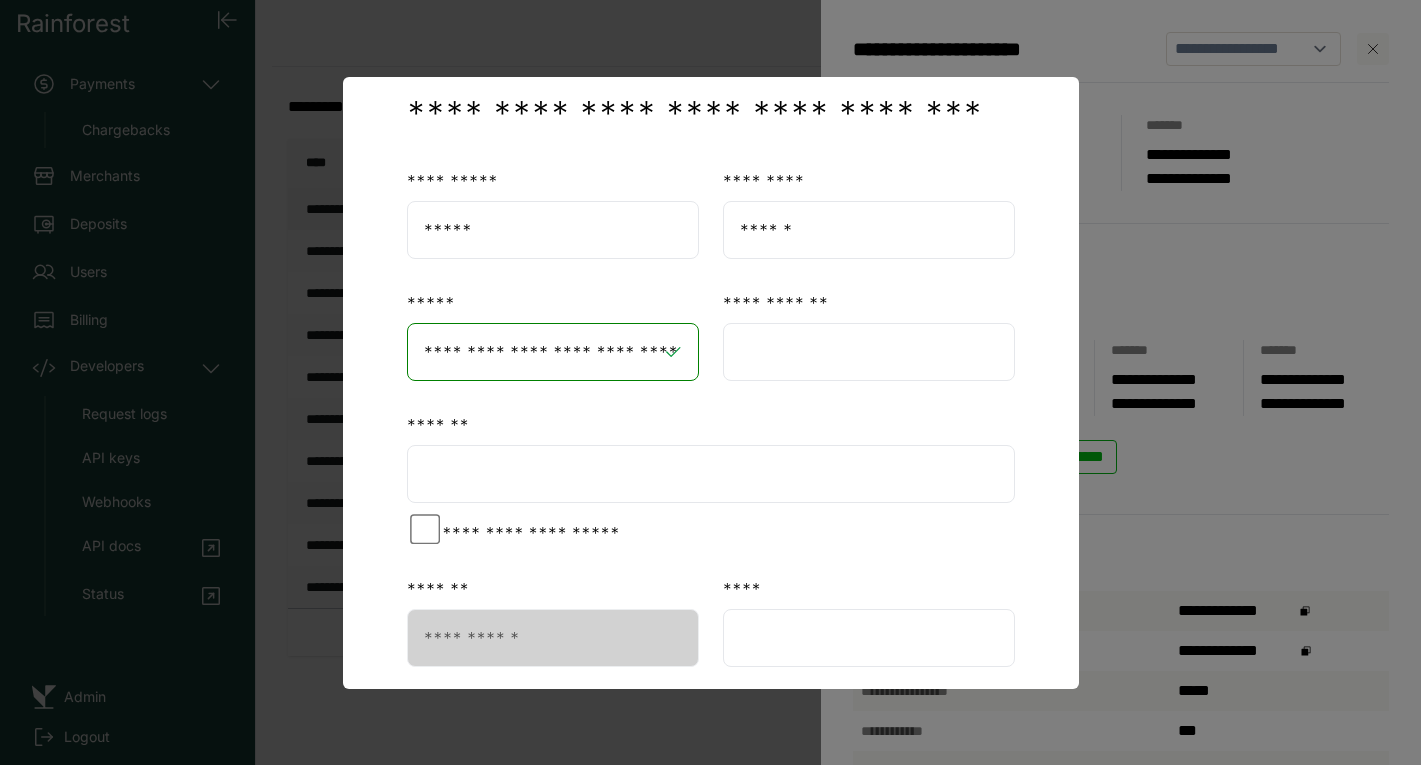 click at bounding box center (869, 352) 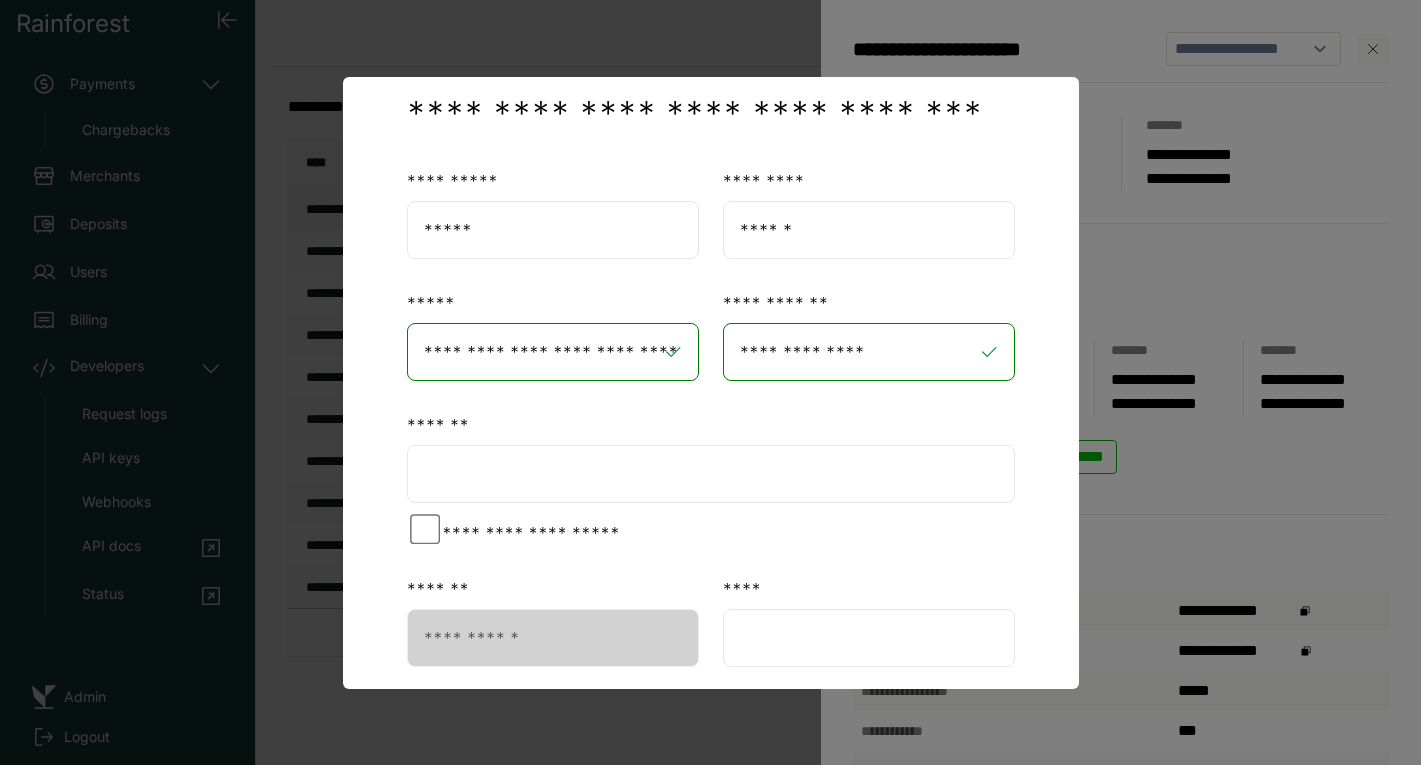 click on "**********" at bounding box center (711, 458) 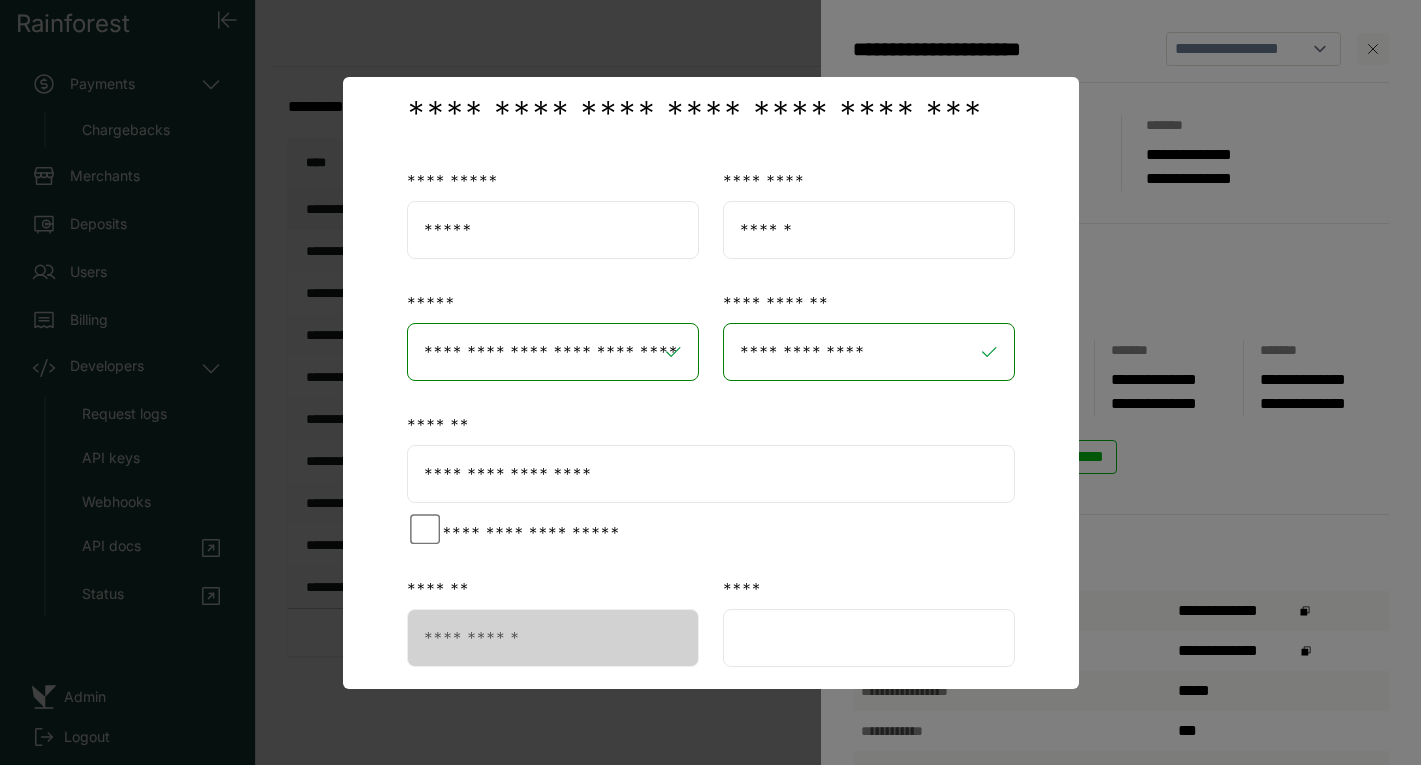 type on "**********" 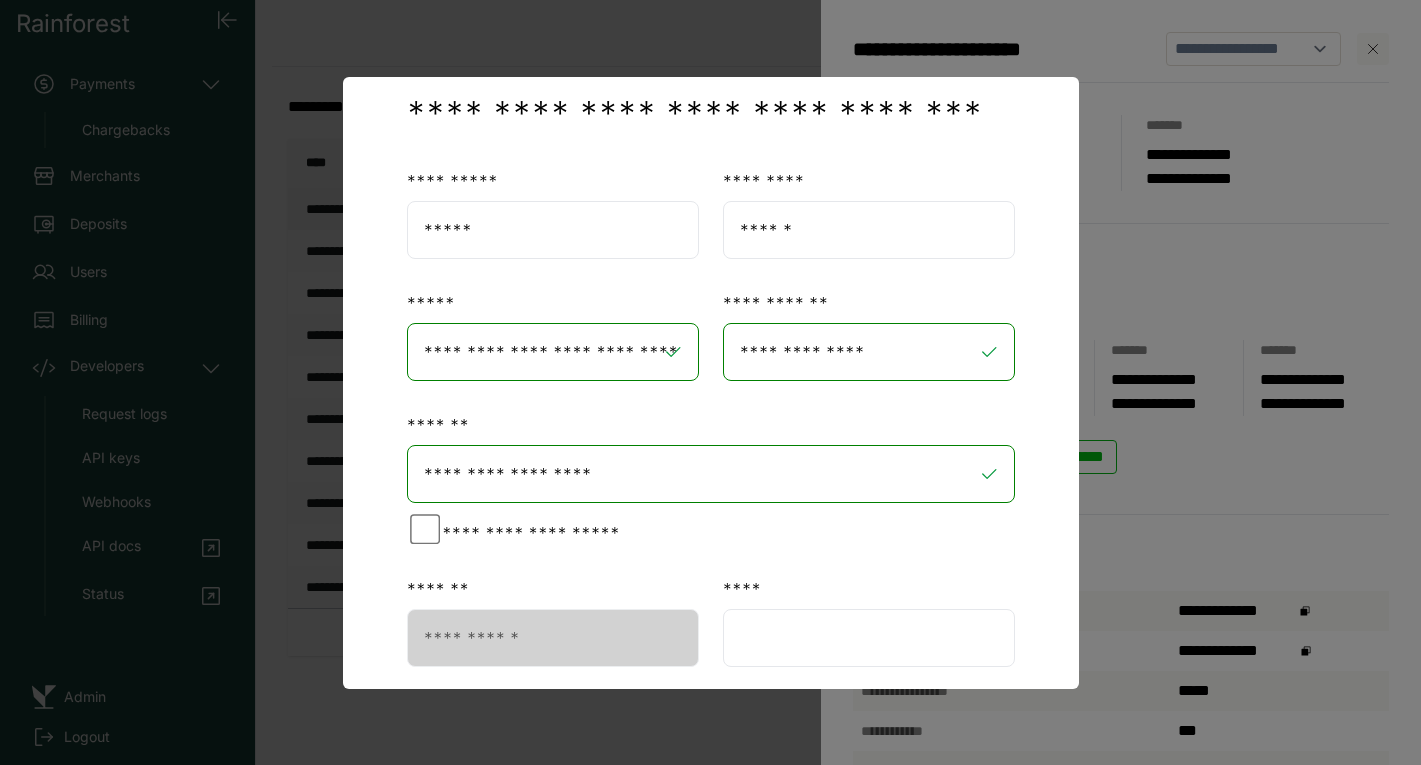 scroll, scrollTop: 407, scrollLeft: 0, axis: vertical 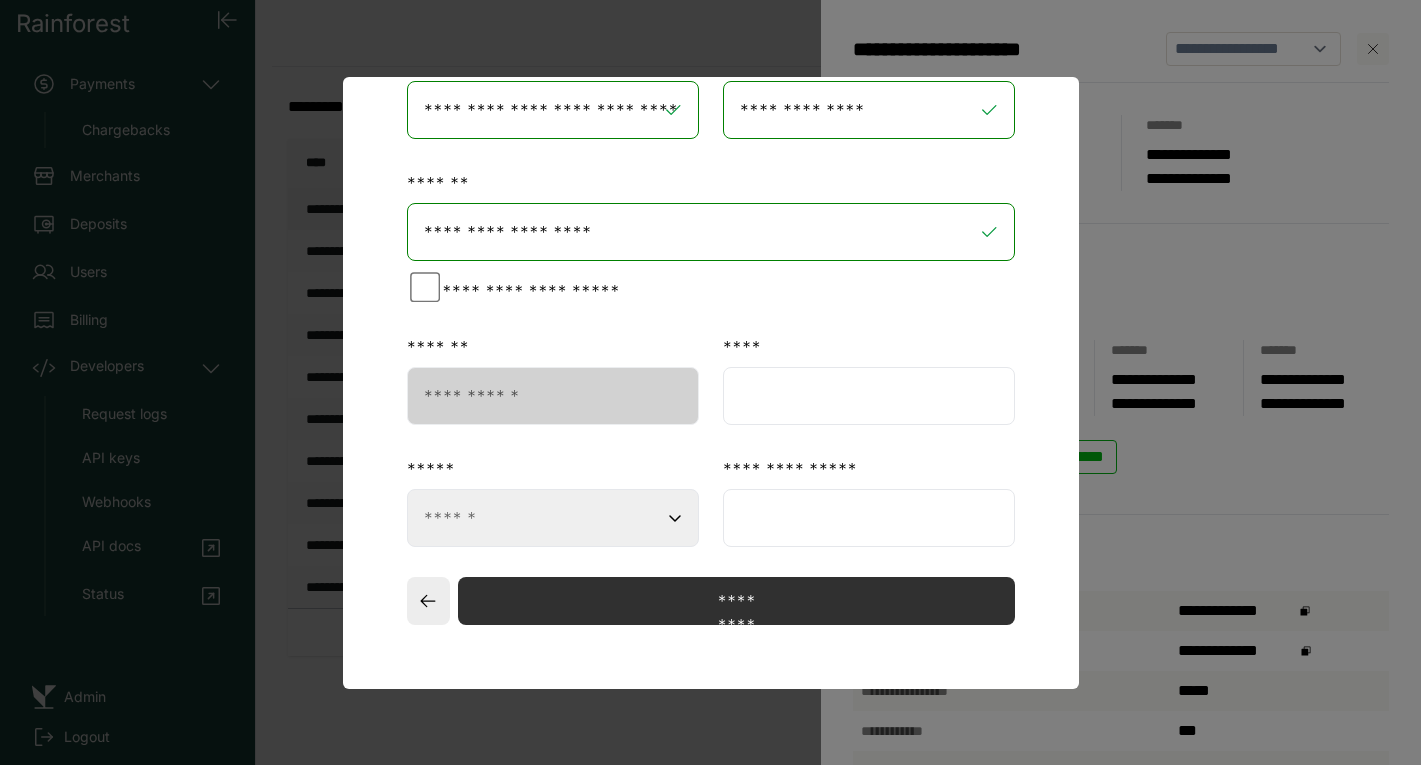 click at bounding box center [869, 396] 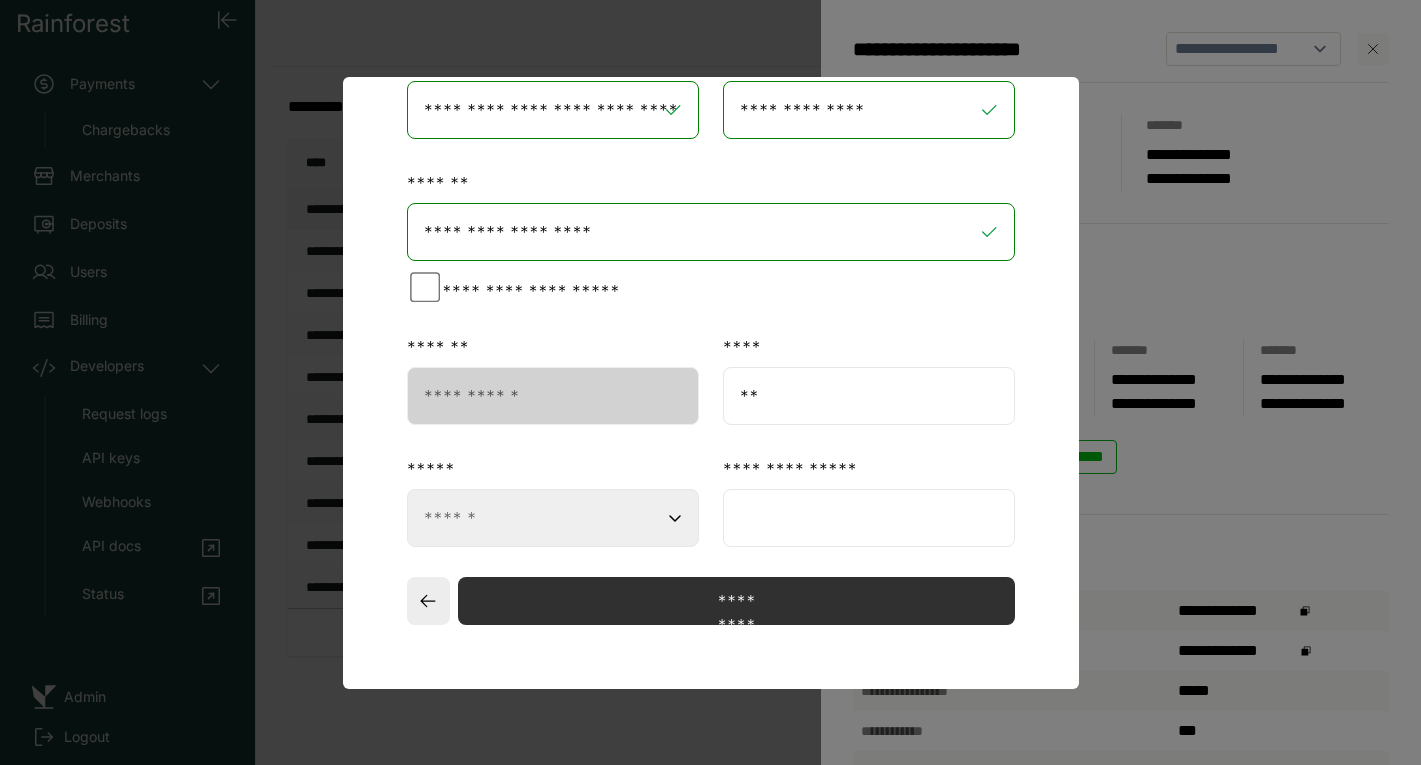 type on "*******" 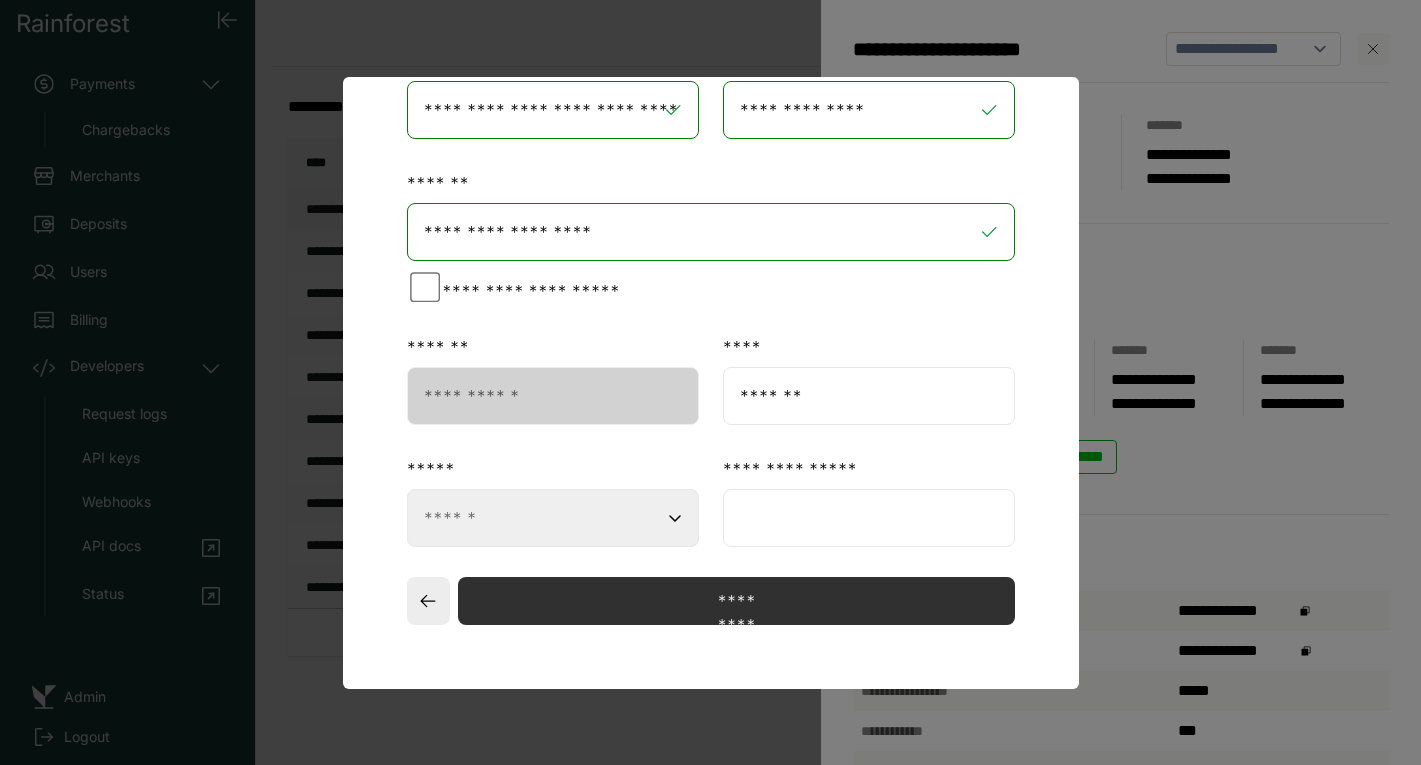 click on "**********" at bounding box center (553, 518) 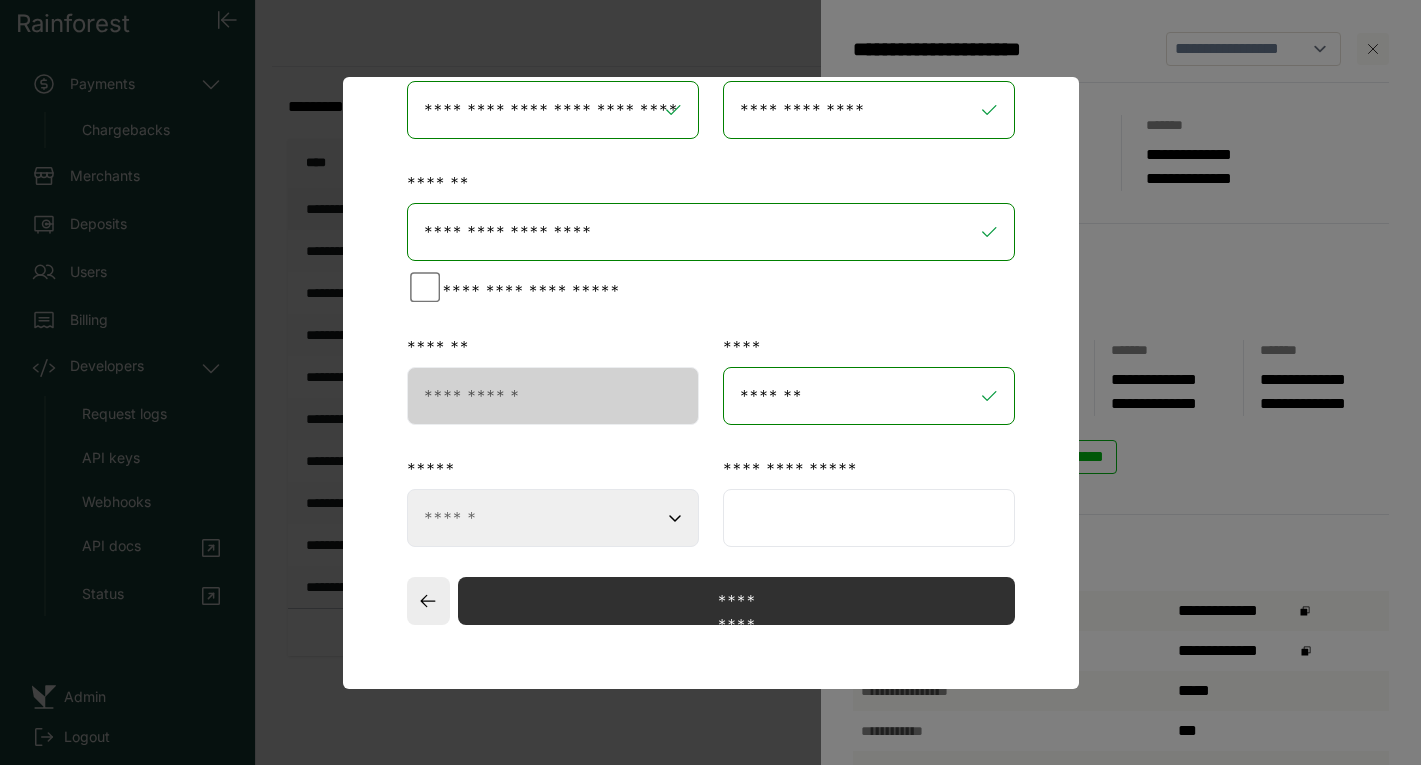 select on "**" 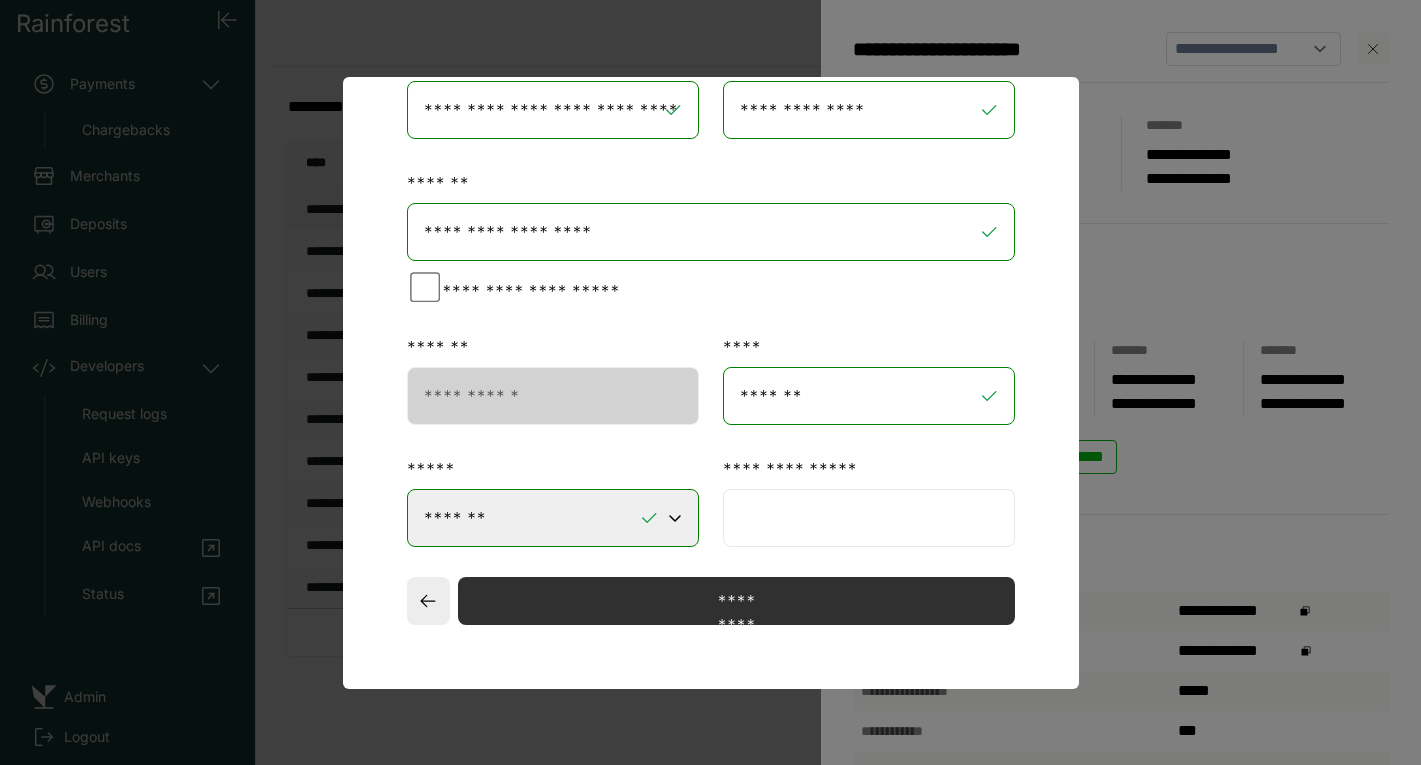 click at bounding box center [869, 518] 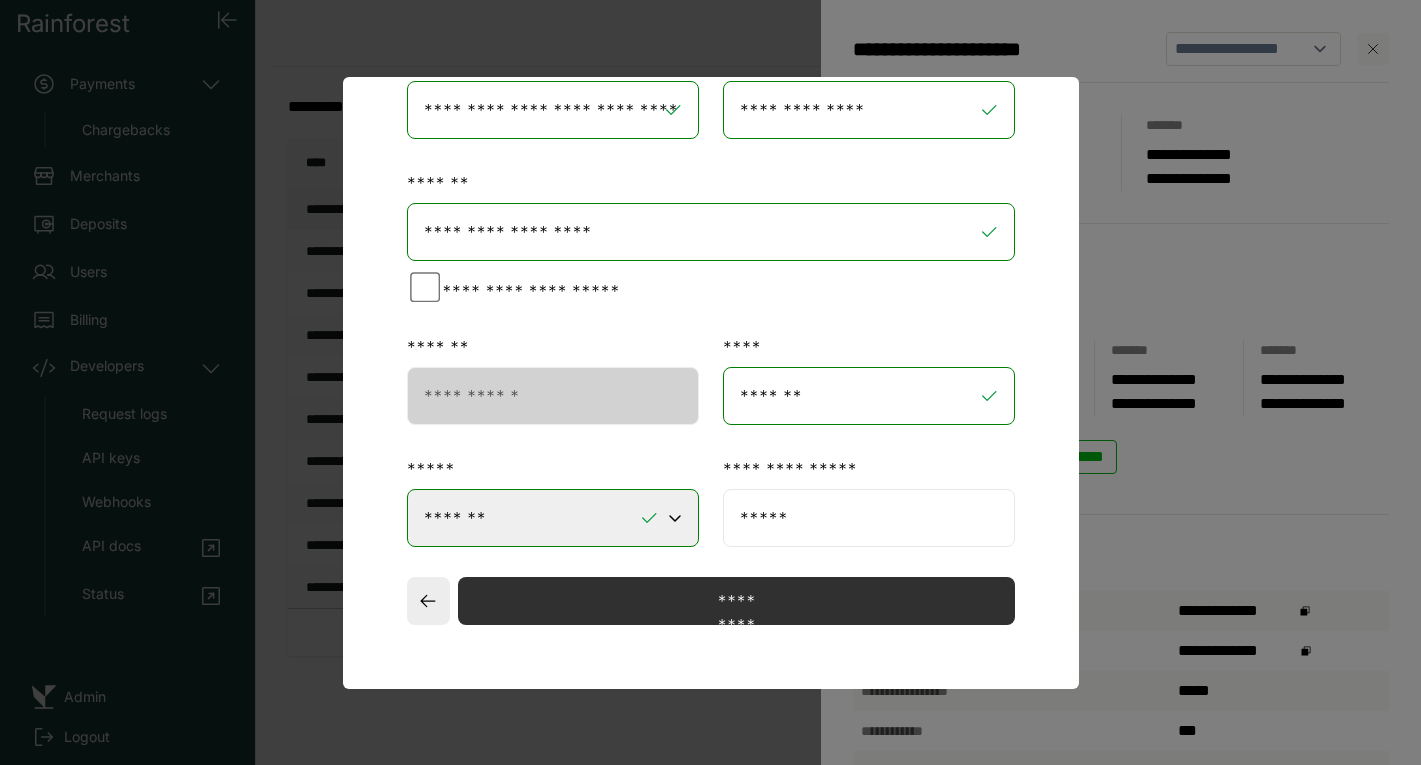 type on "*****" 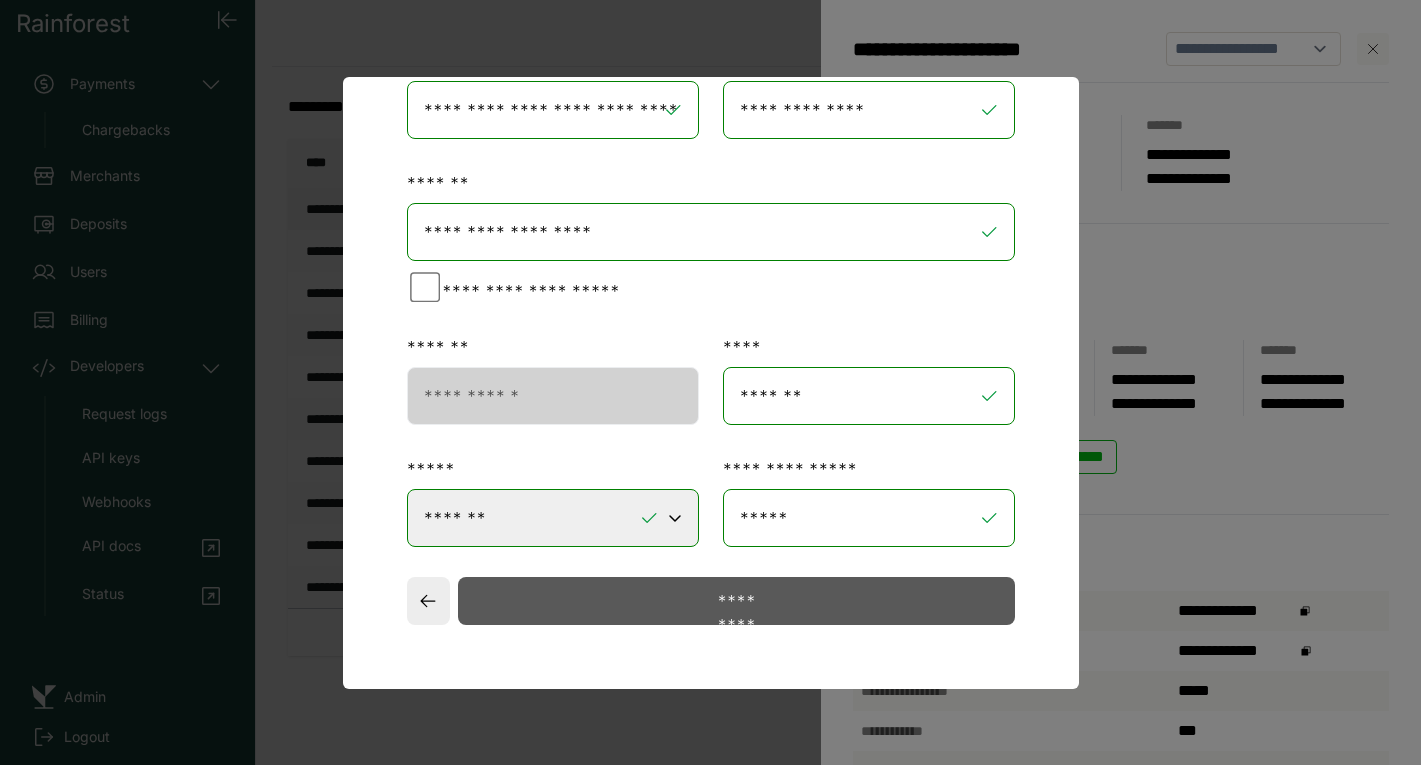 click on "*********" at bounding box center (736, 601) 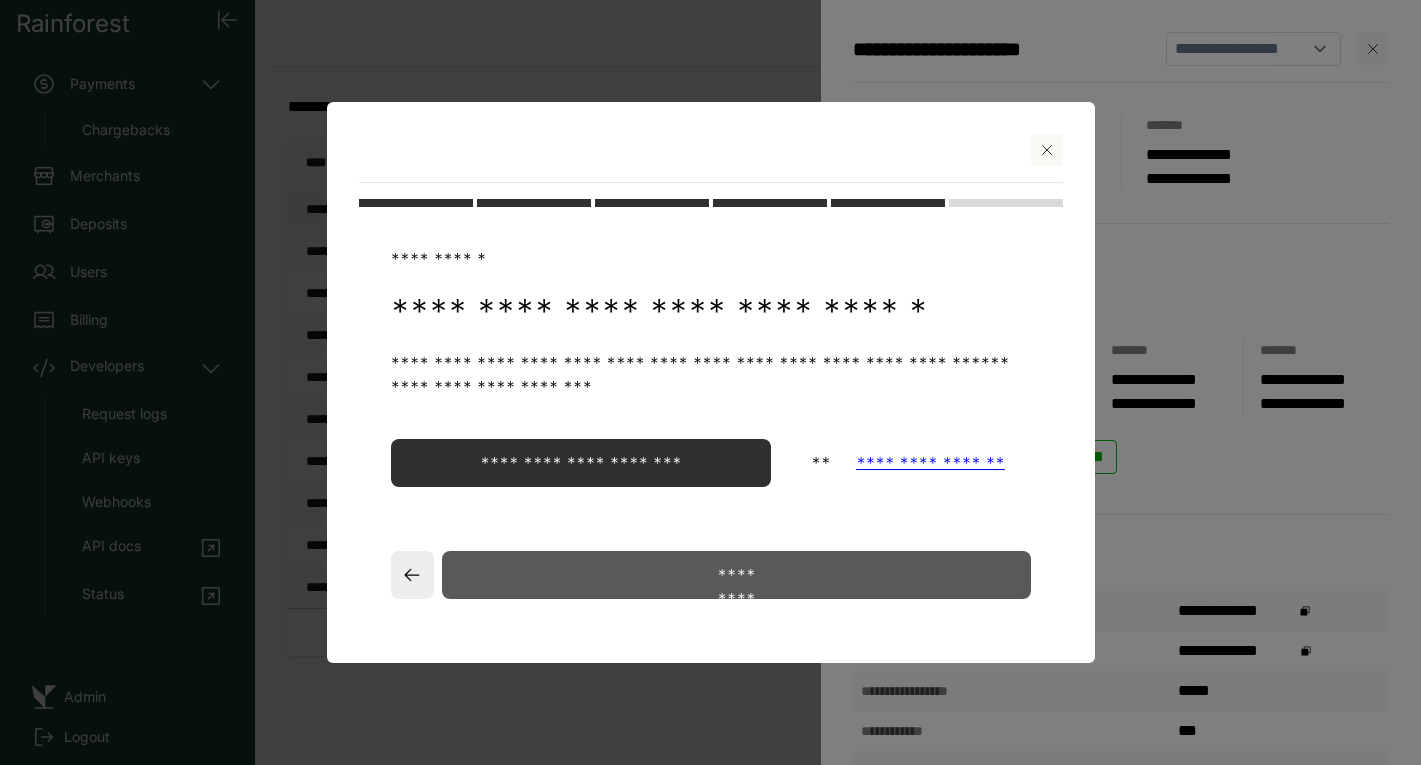scroll, scrollTop: 0, scrollLeft: 0, axis: both 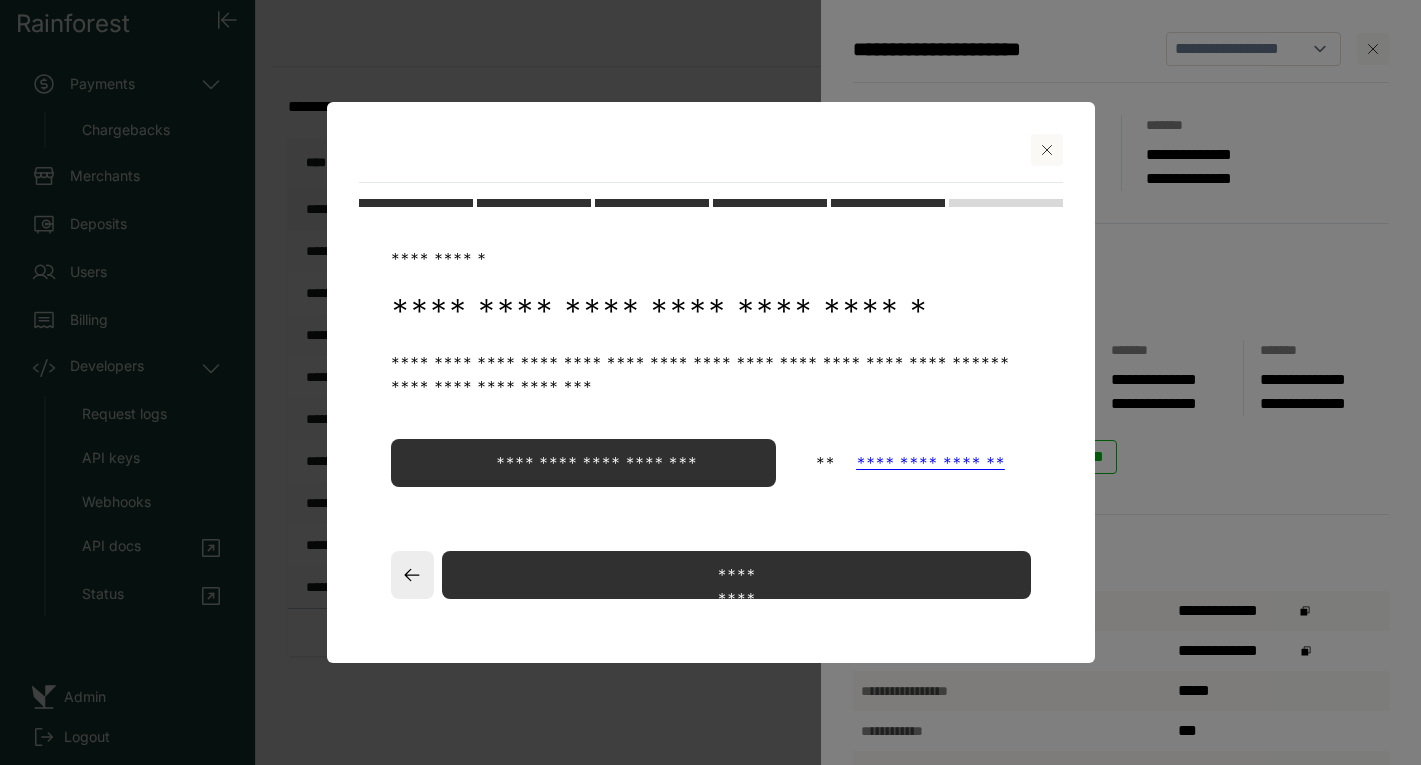 click on "**********" 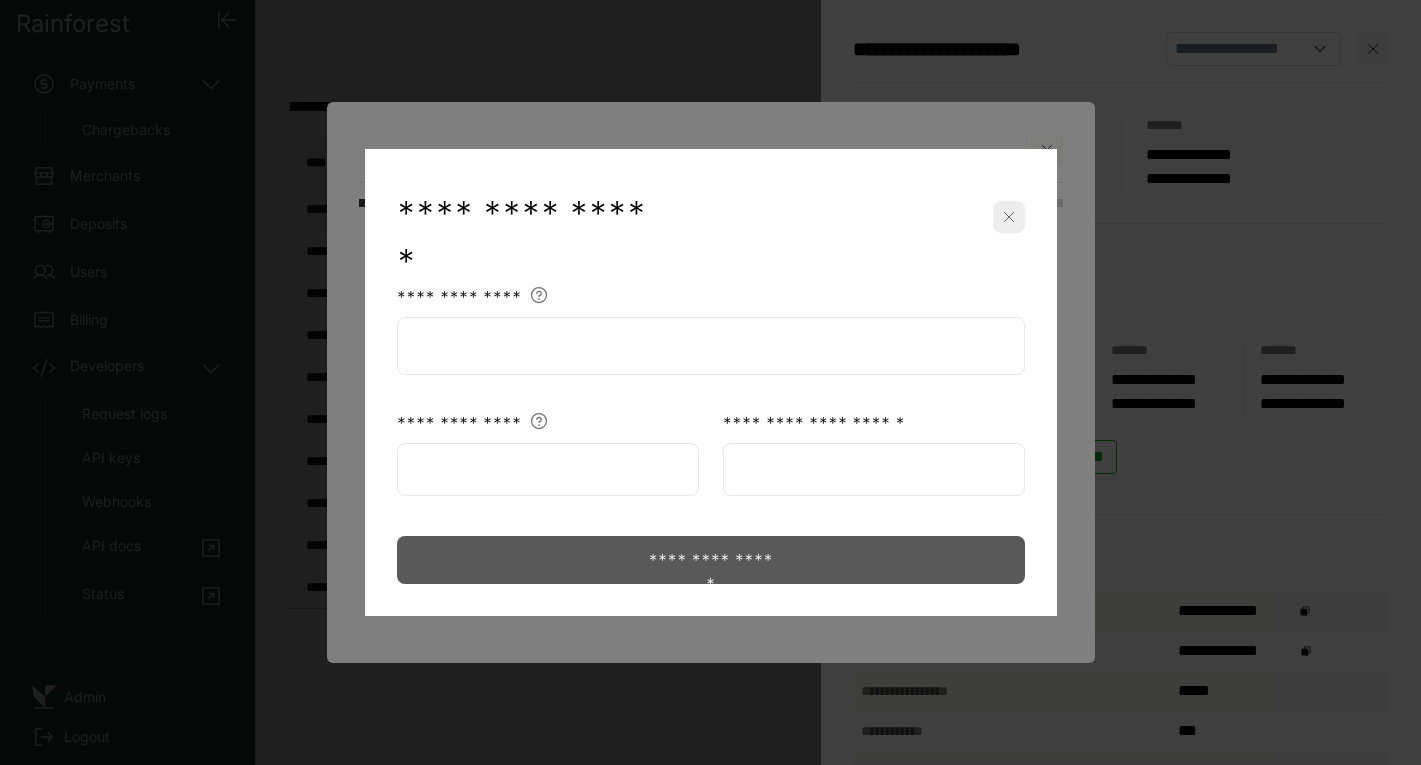 click at bounding box center (711, 346) 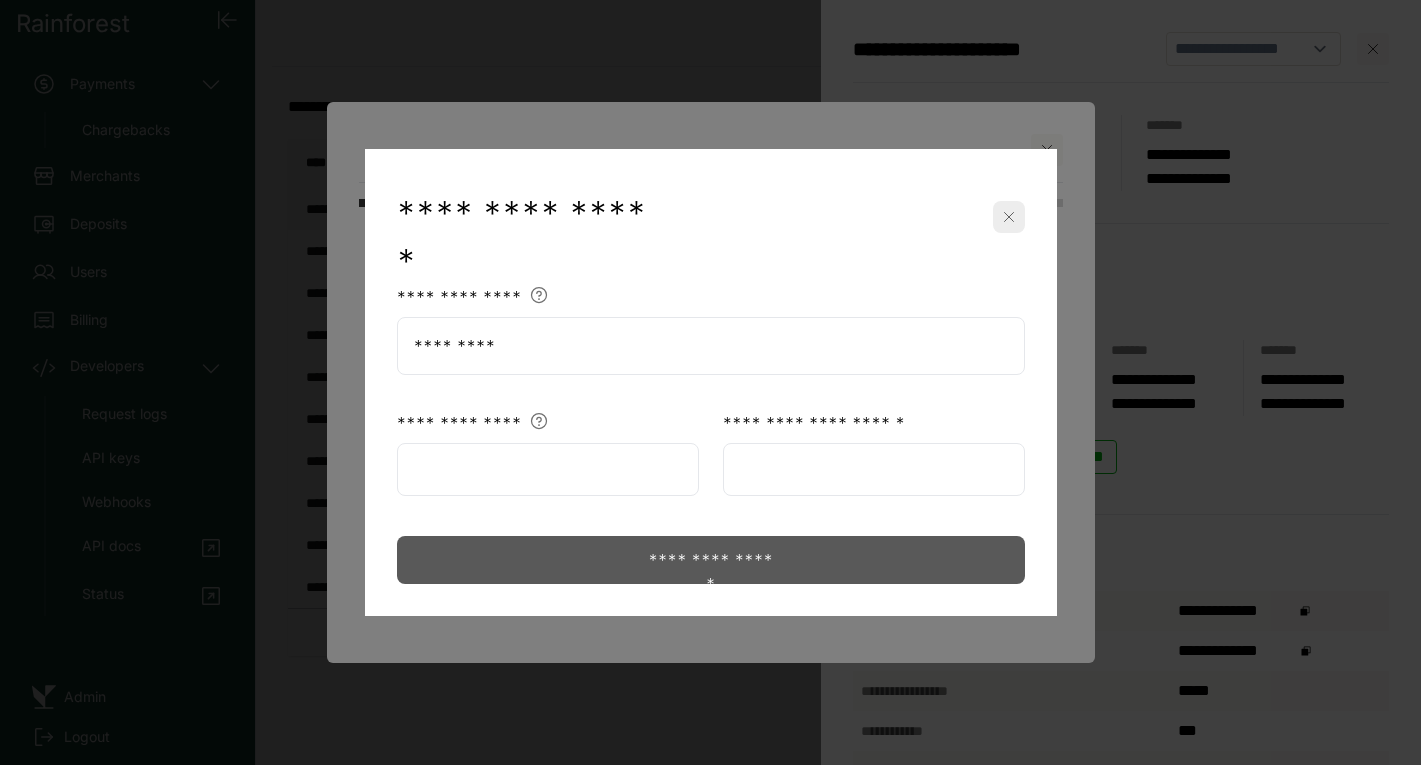 type on "*********" 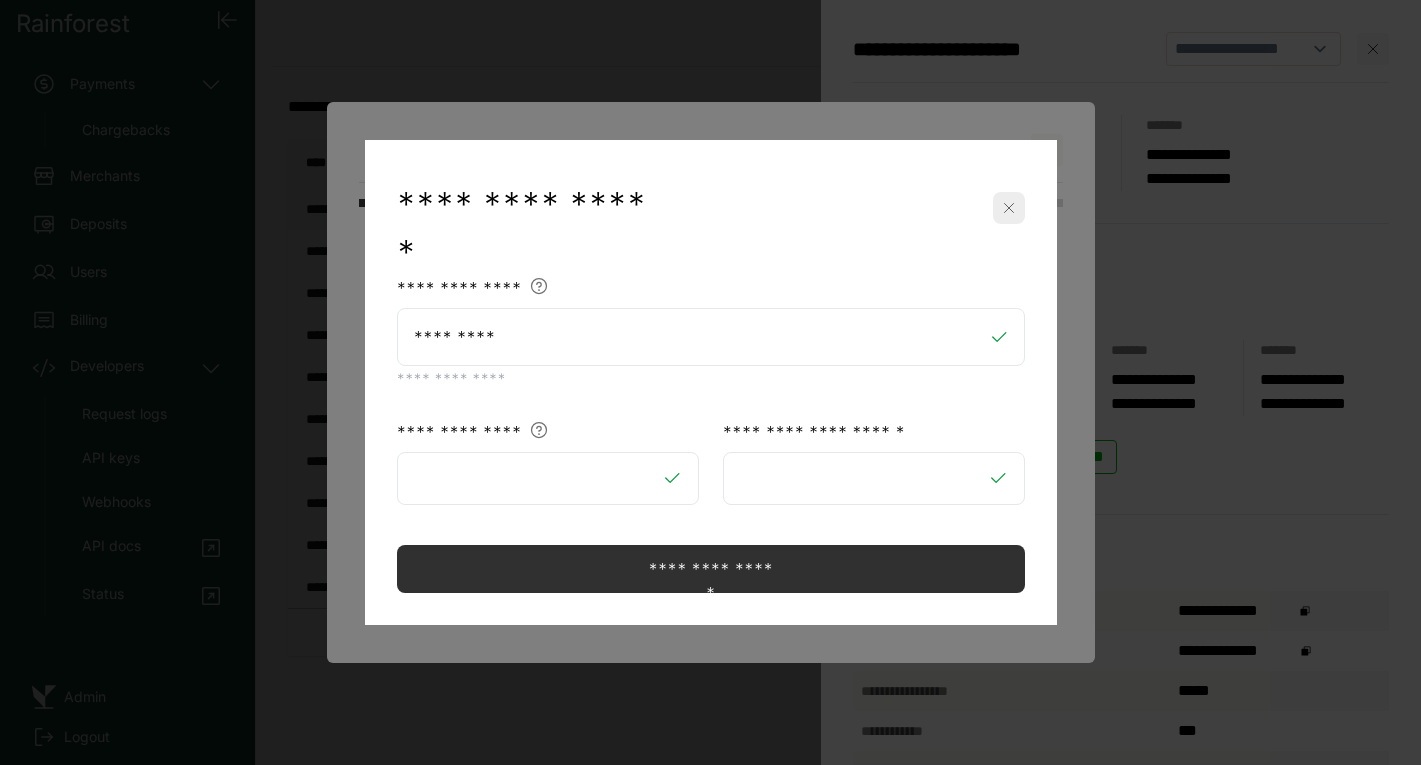 click on "**********" at bounding box center (711, 418) 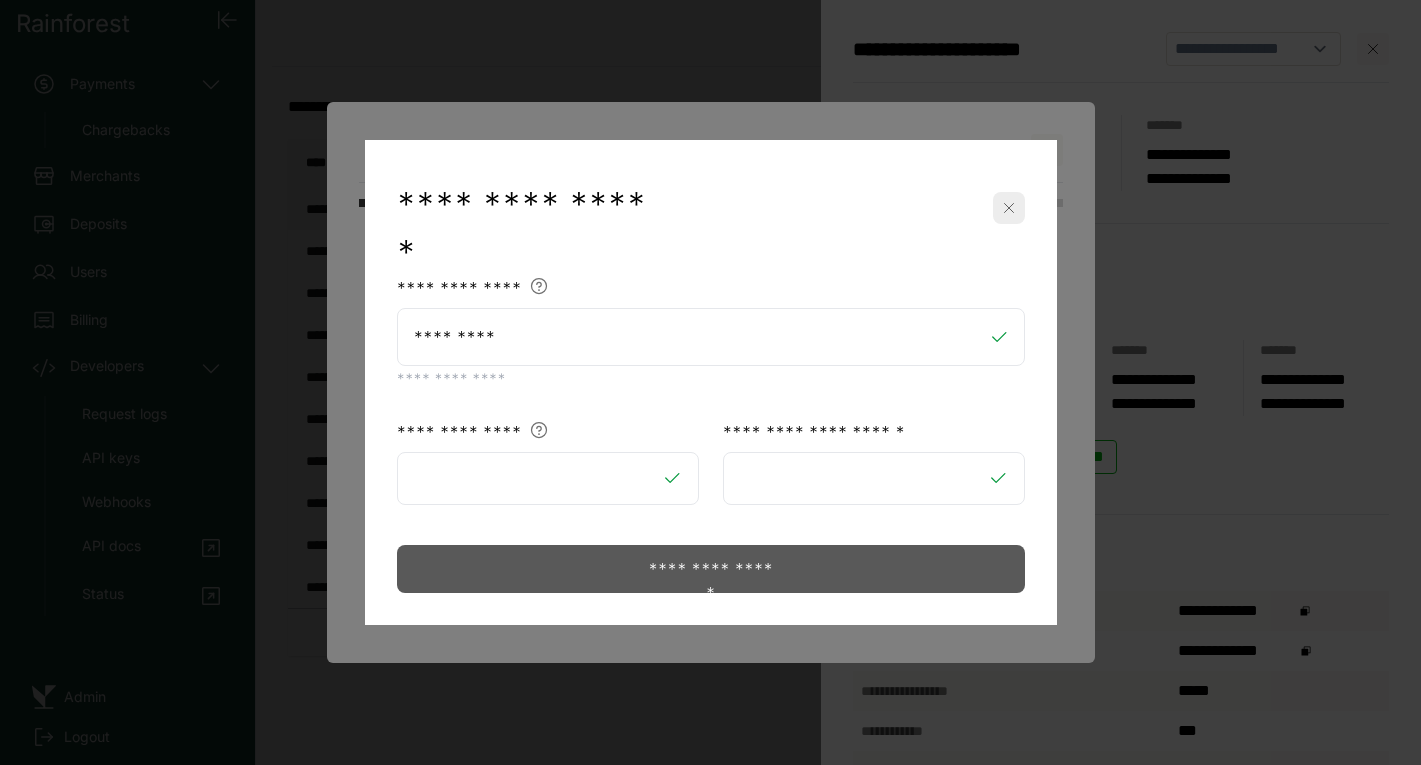 click on "**********" at bounding box center (710, 569) 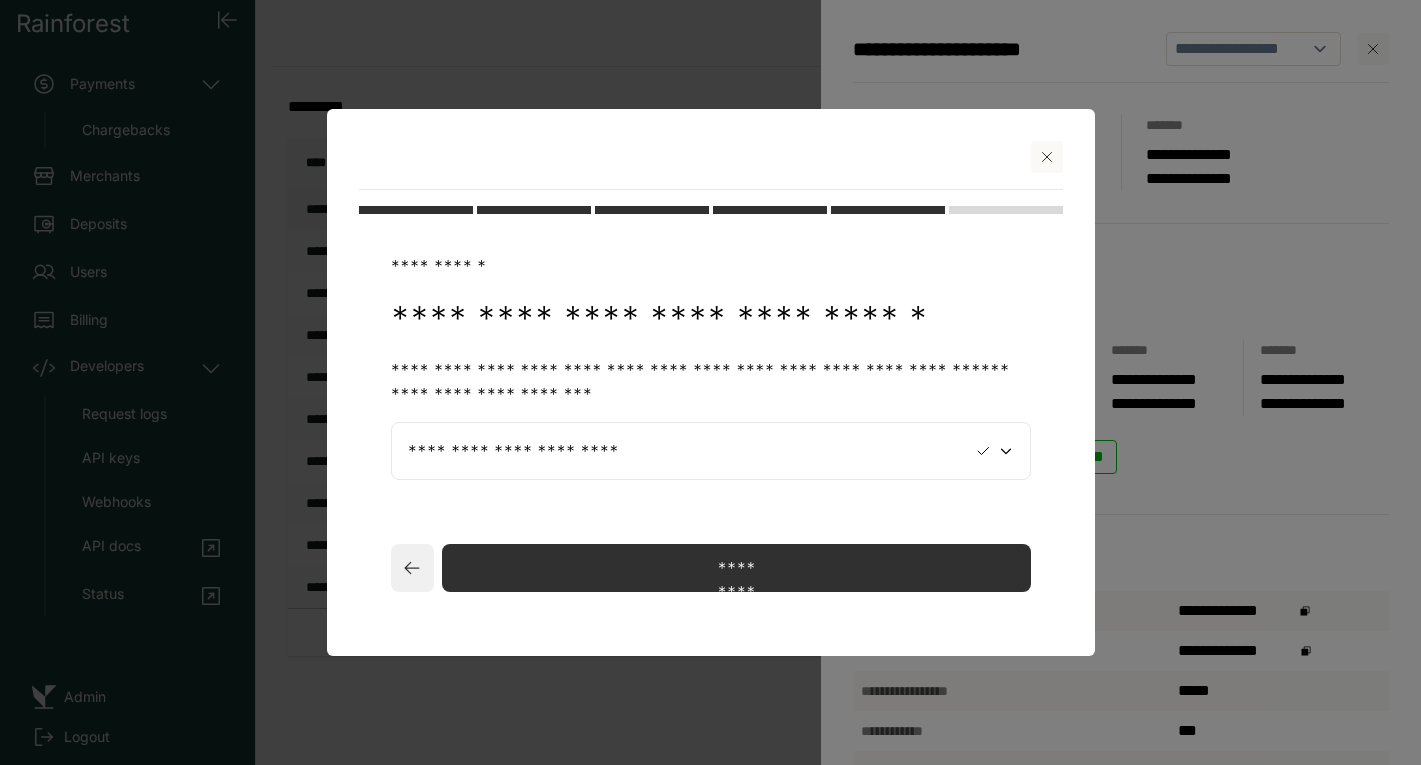 click 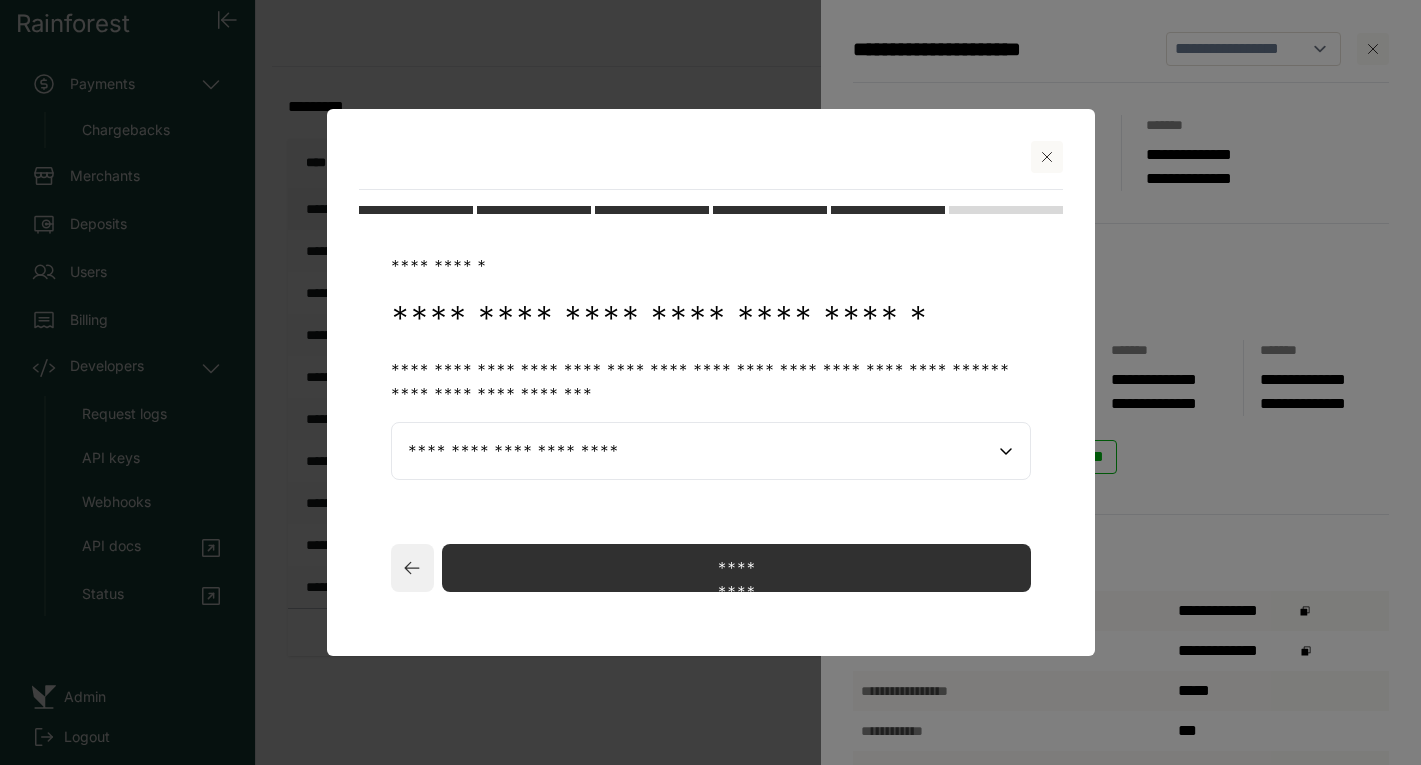 select on "**" 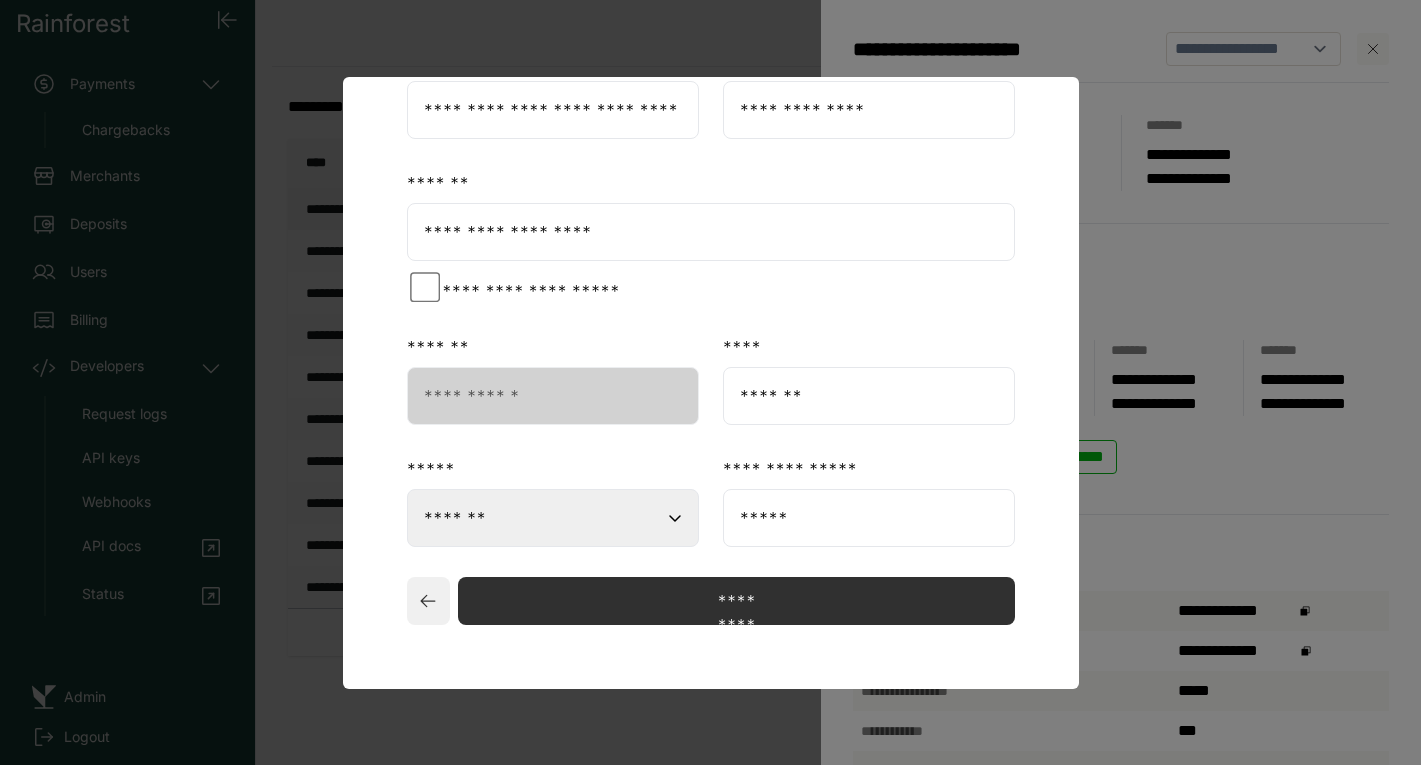 click 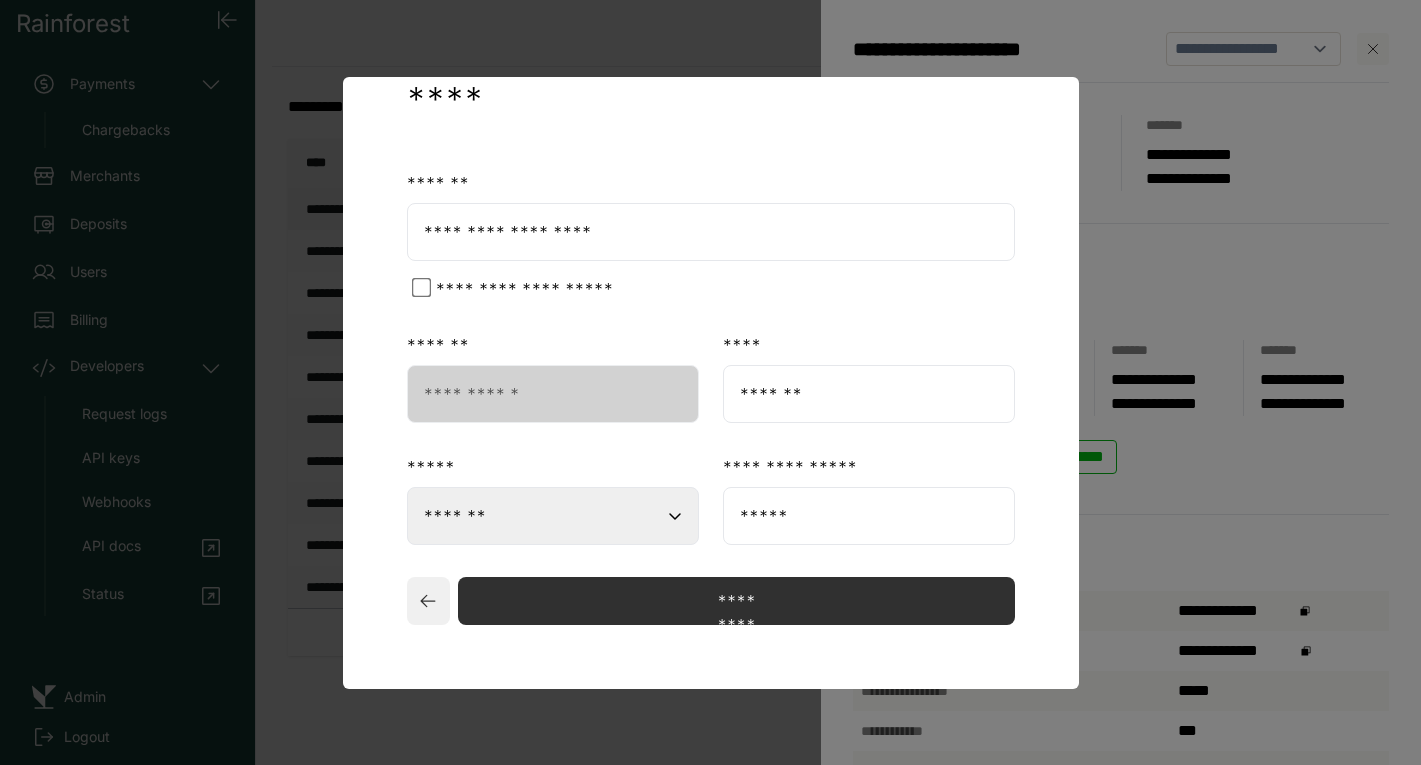 scroll, scrollTop: 187, scrollLeft: 0, axis: vertical 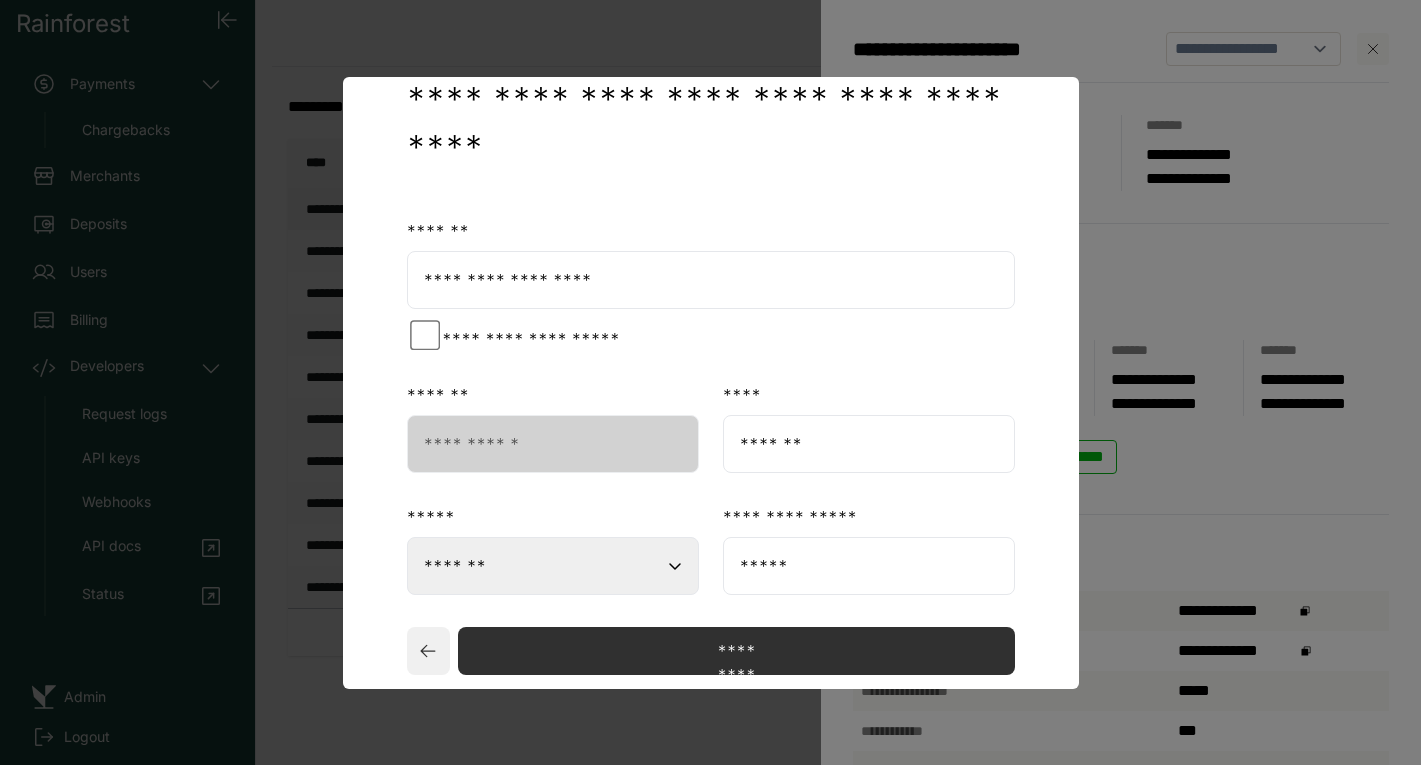click 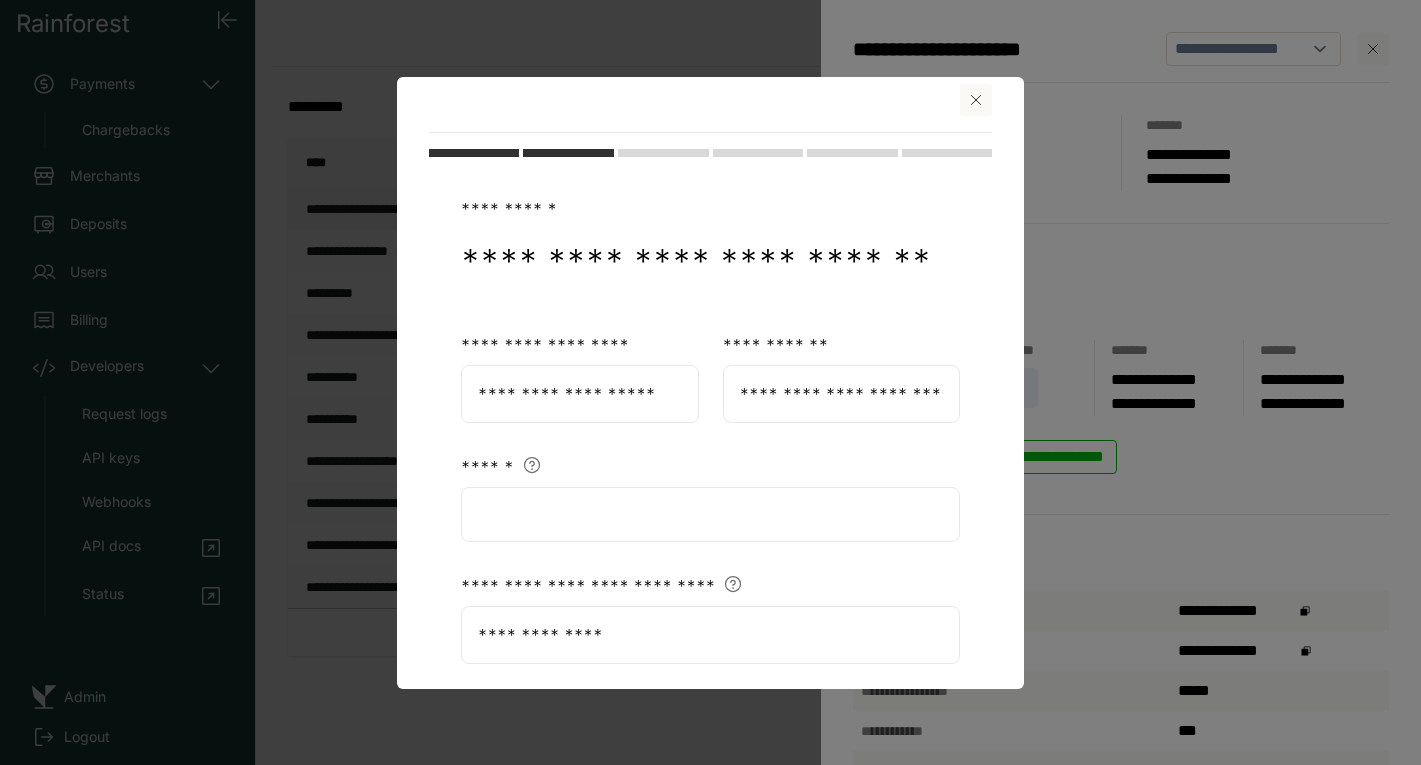 scroll, scrollTop: 0, scrollLeft: 0, axis: both 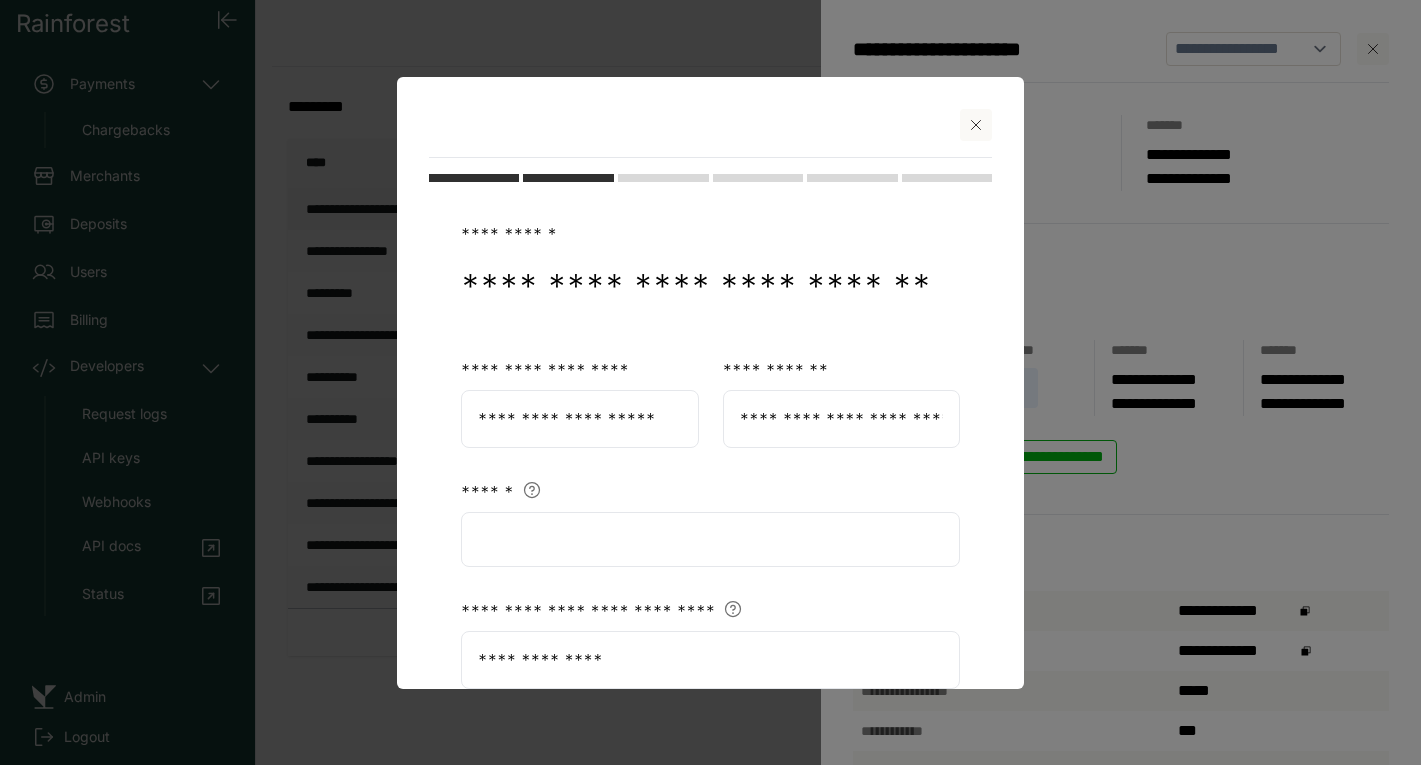 click on "**********" at bounding box center [842, 419] 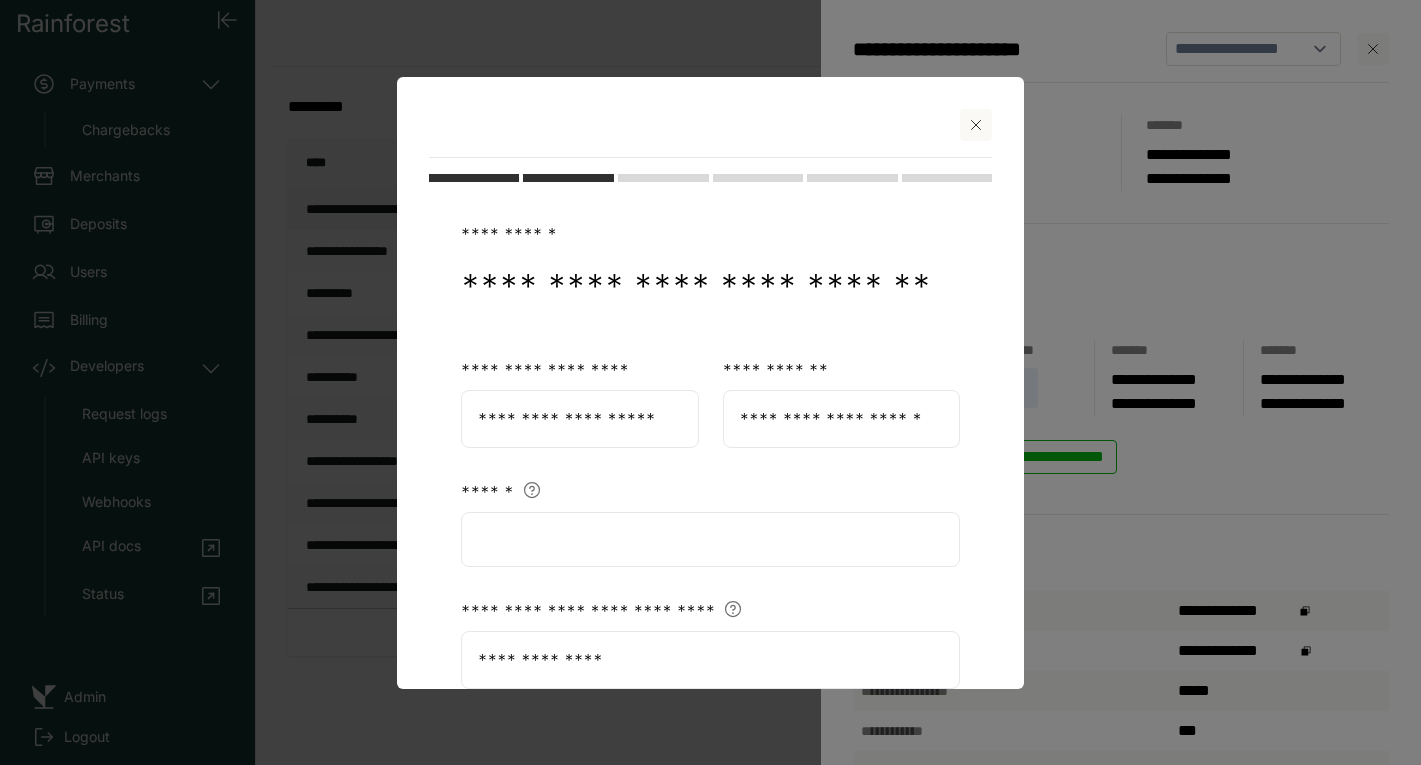 scroll, scrollTop: 688, scrollLeft: 0, axis: vertical 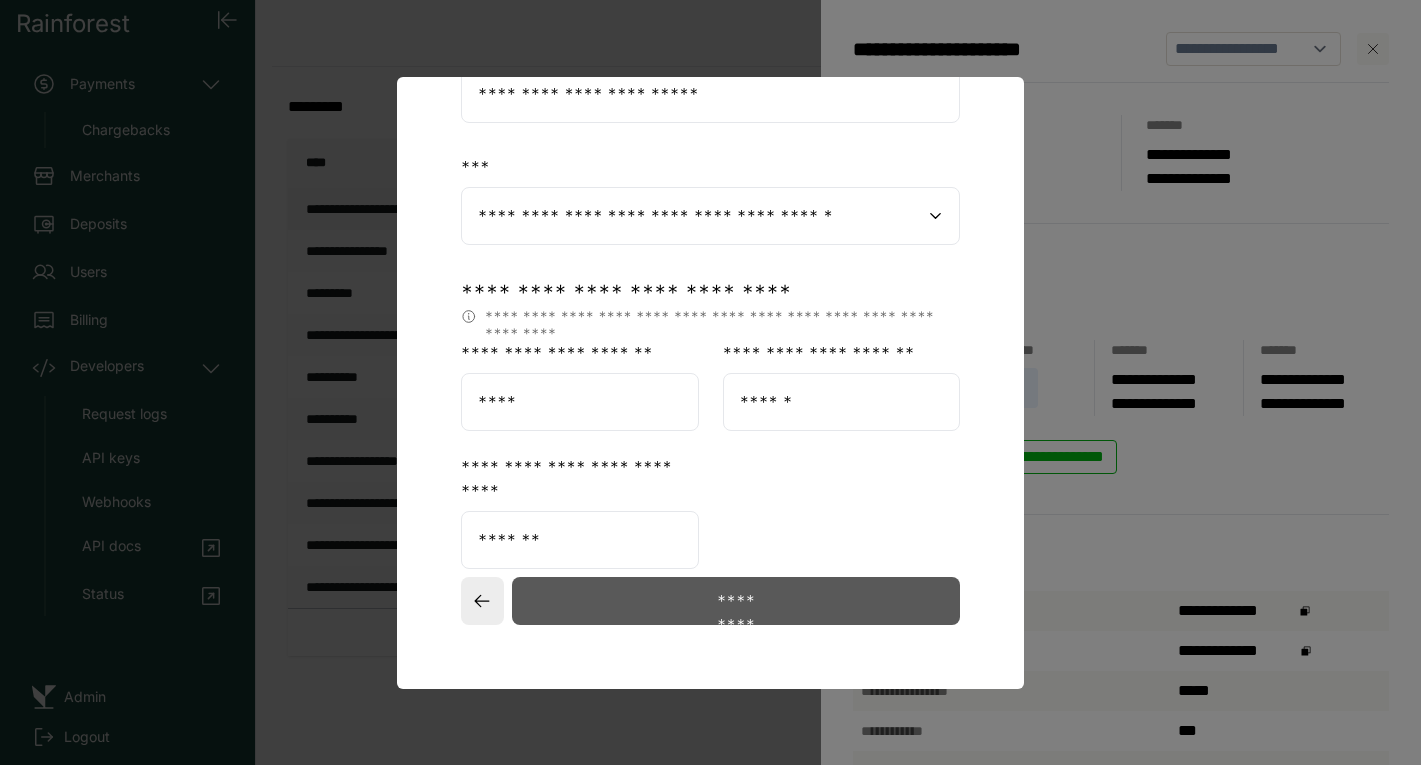 type on "**********" 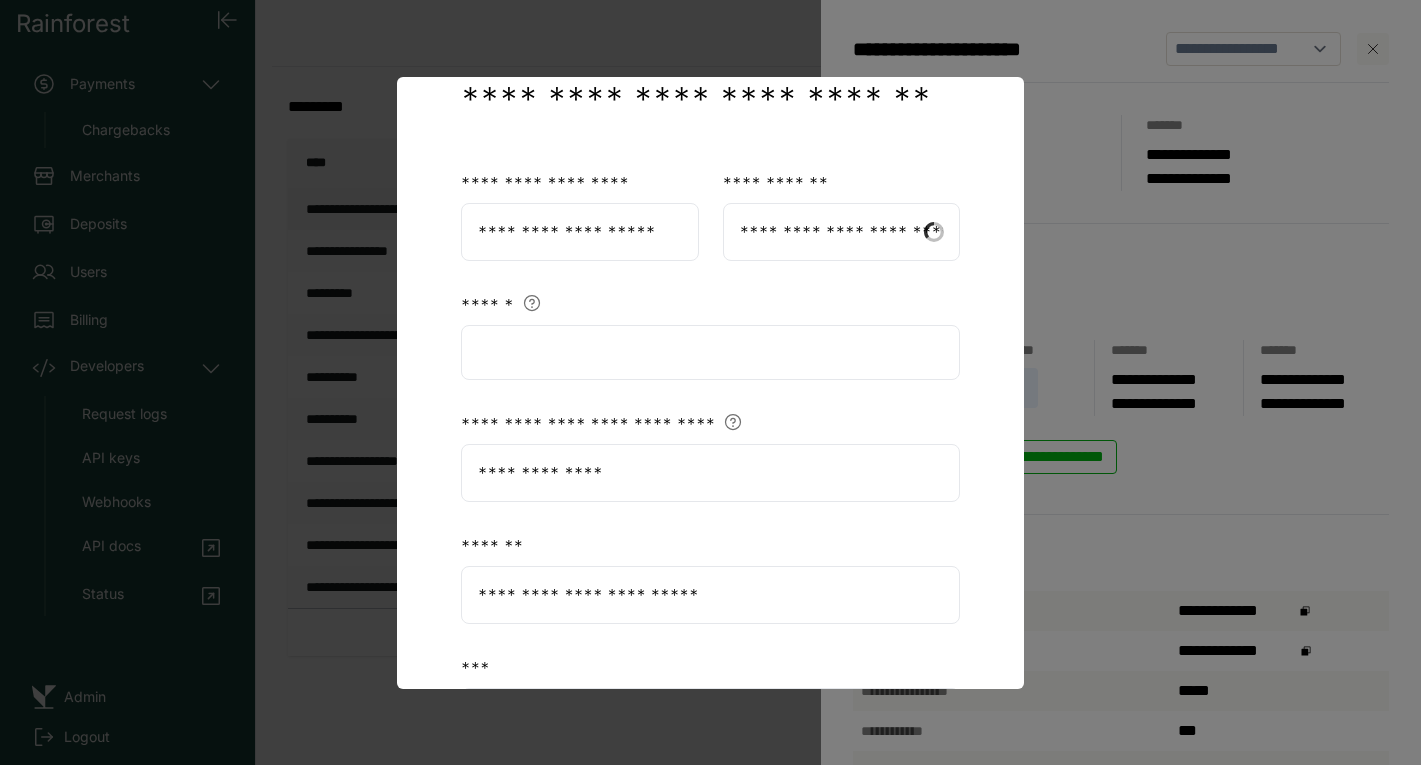 select on "**" 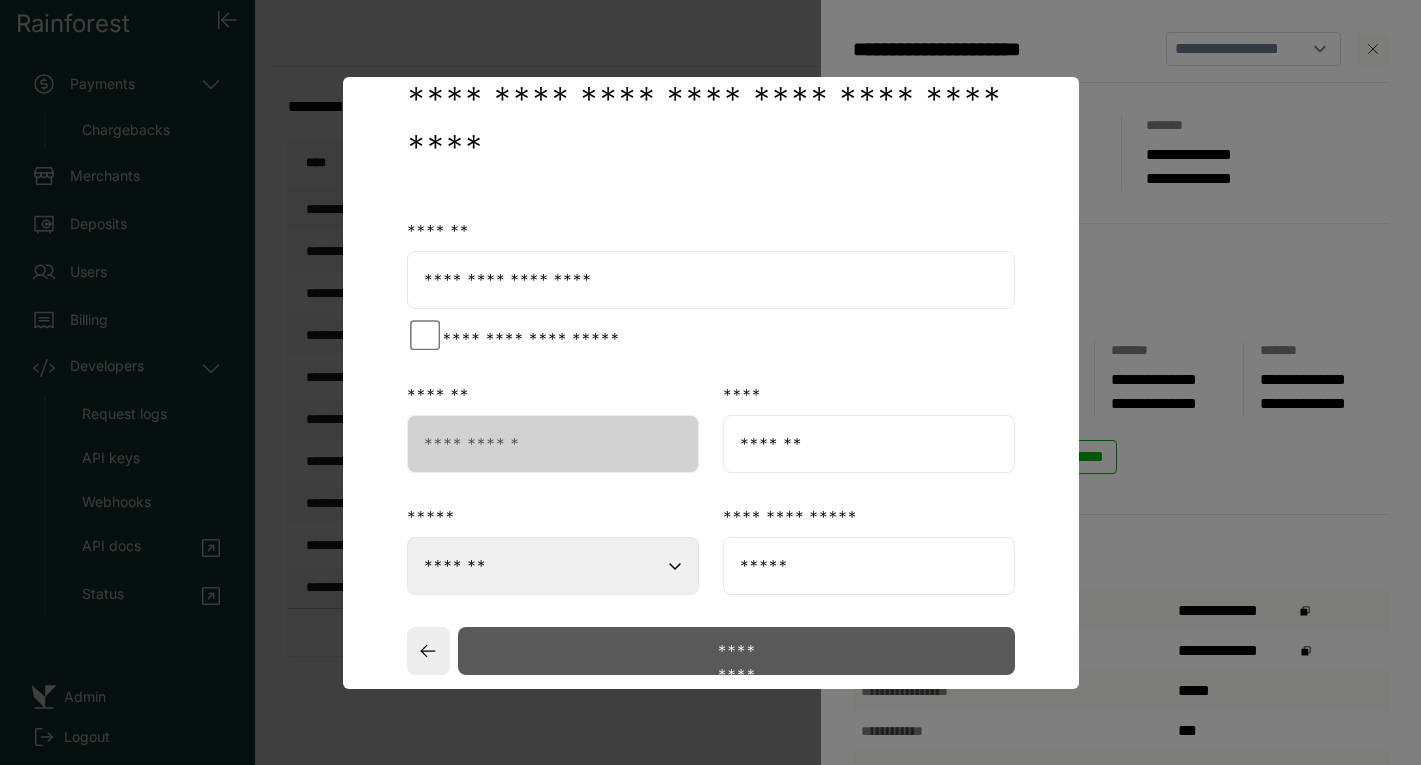 click on "*********" at bounding box center [736, 651] 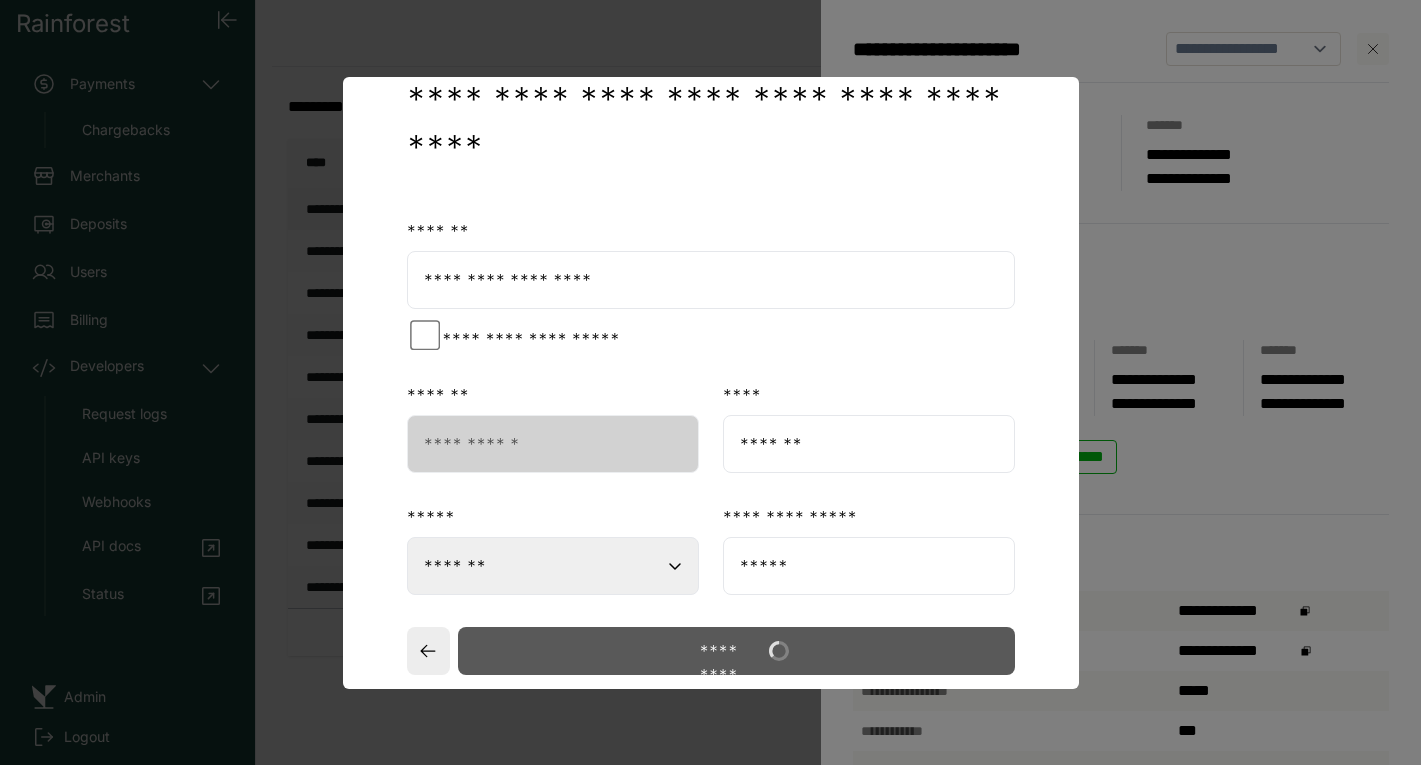 scroll, scrollTop: 407, scrollLeft: 0, axis: vertical 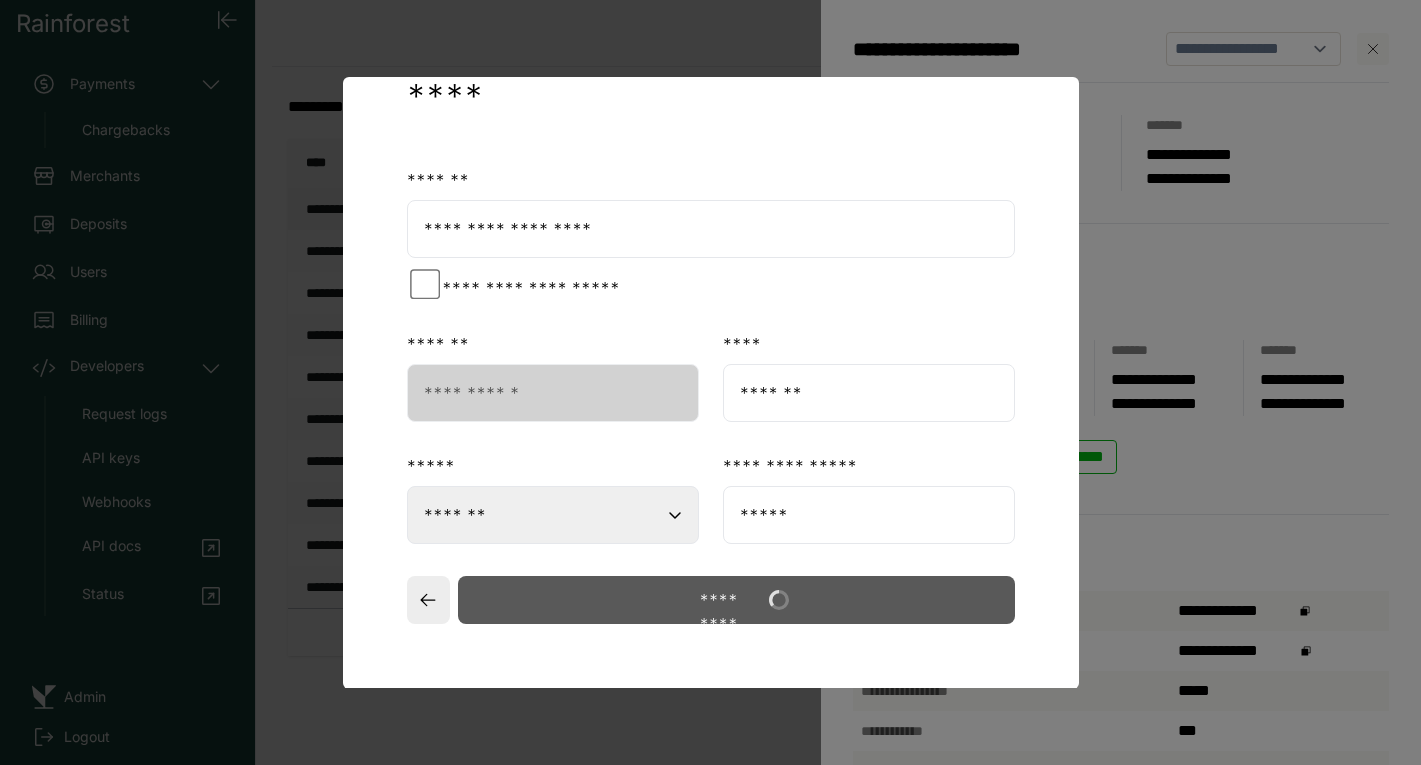 select on "**" 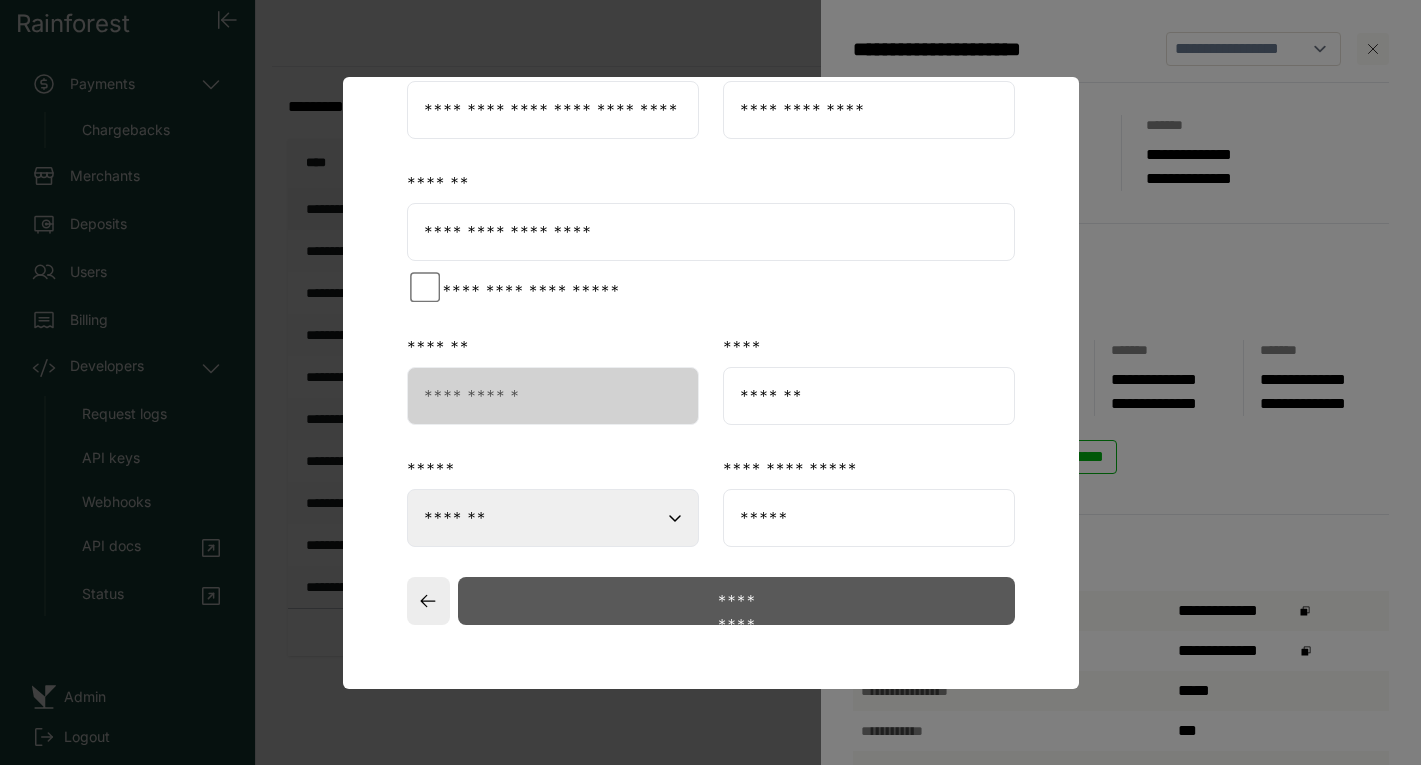 click on "*********" at bounding box center (736, 601) 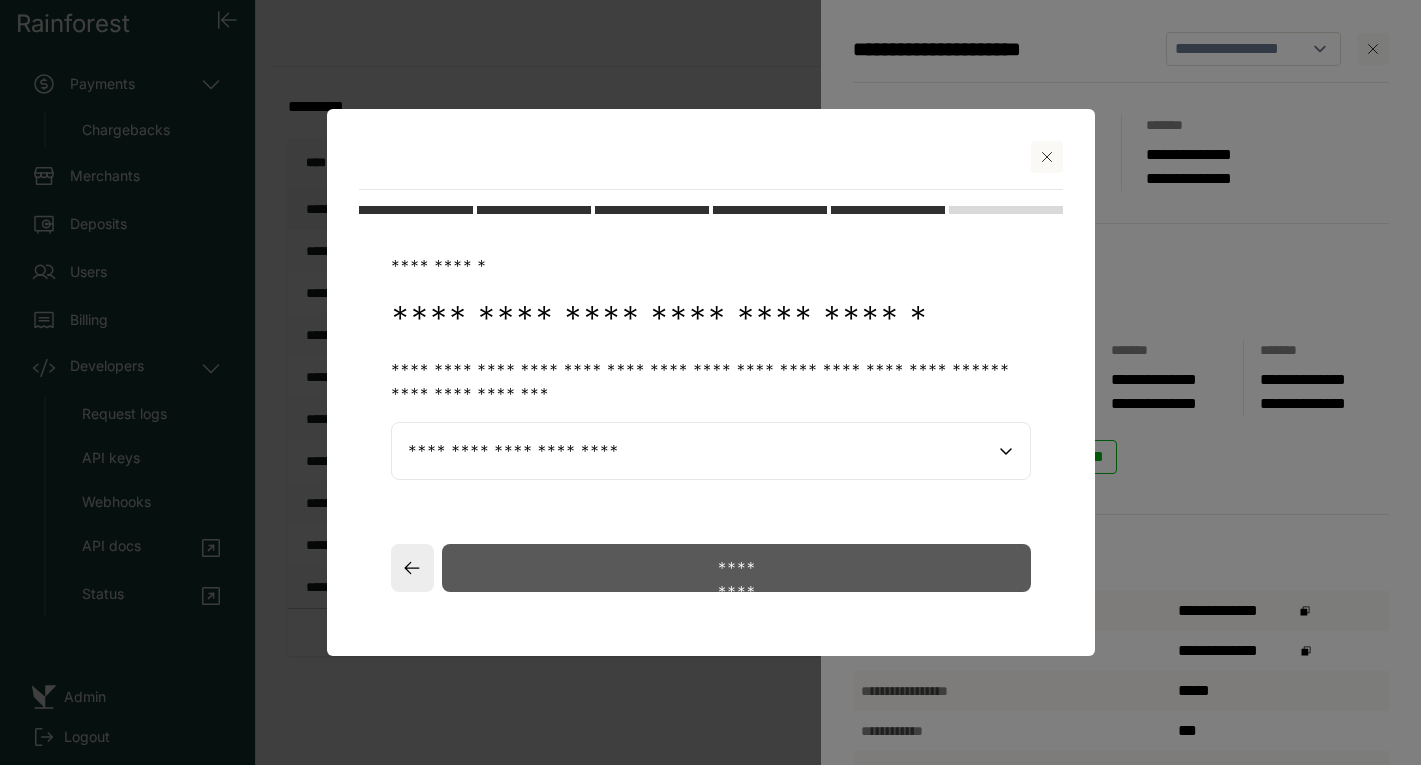 scroll, scrollTop: 0, scrollLeft: 0, axis: both 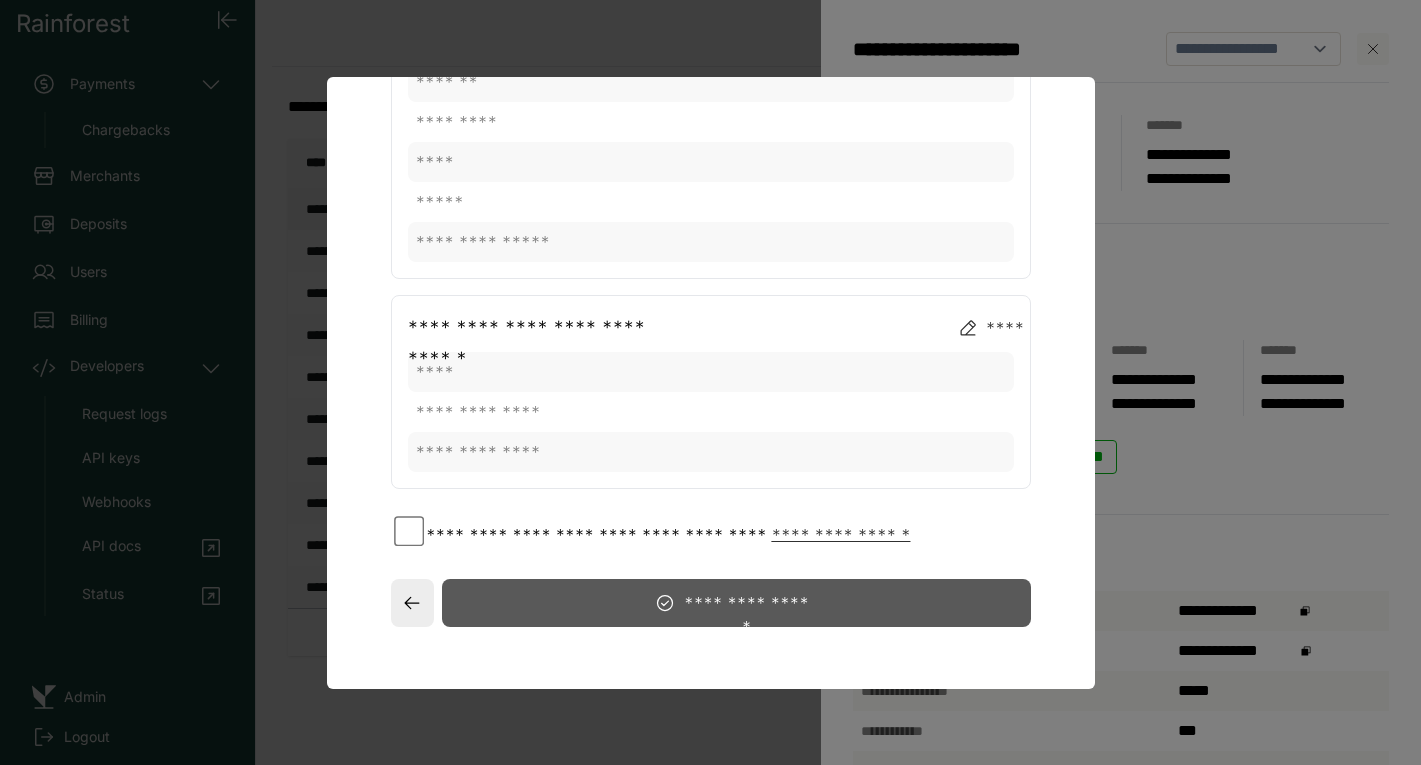 click on "**********" at bounding box center (746, 603) 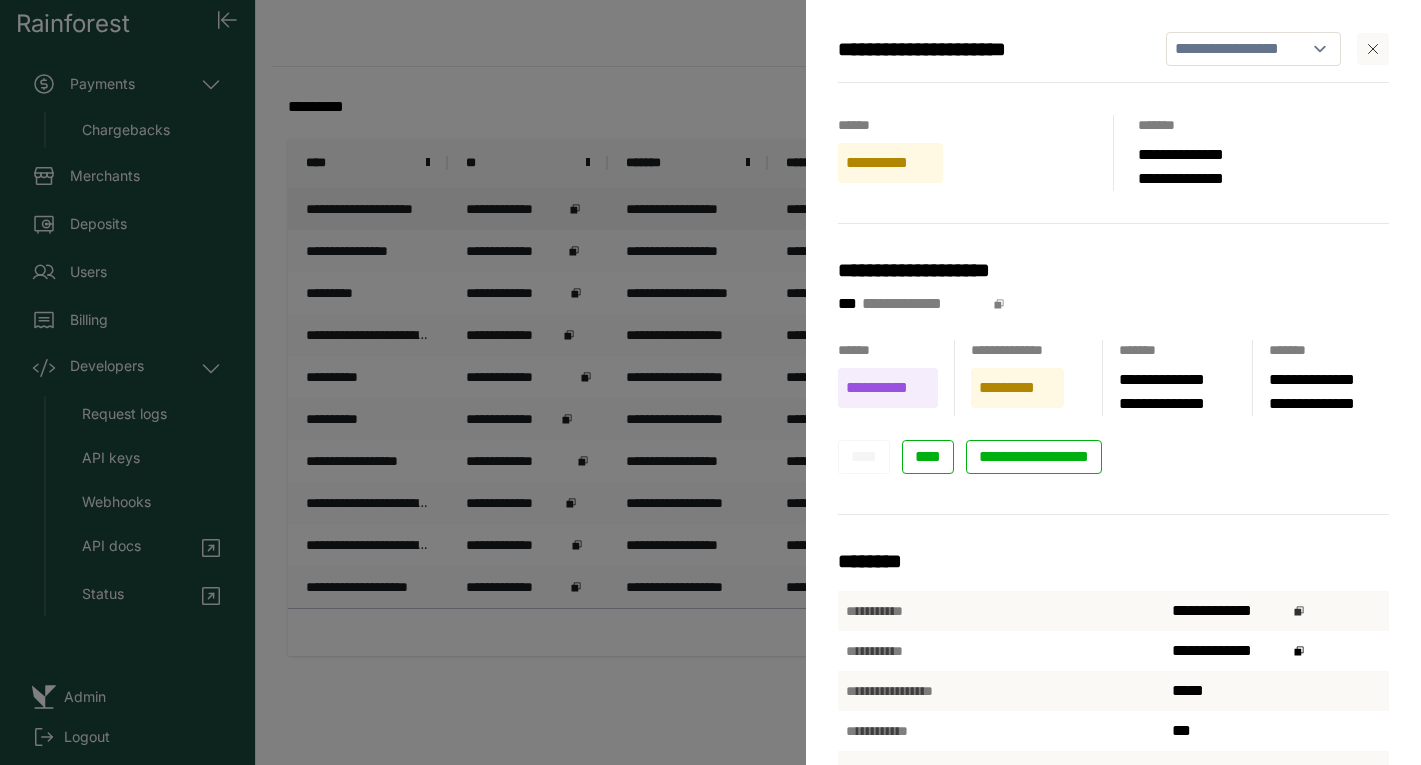 click 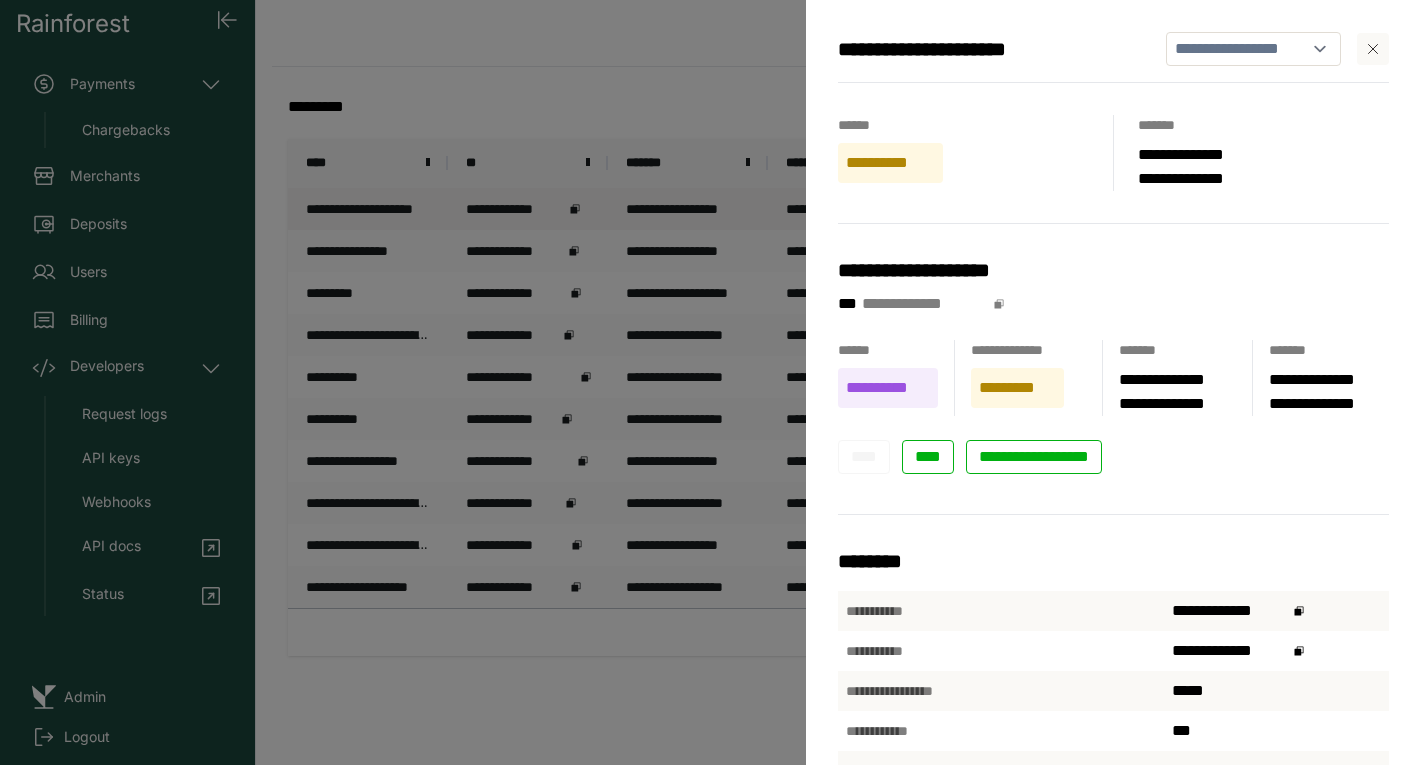 click on "**********" at bounding box center [710, 382] 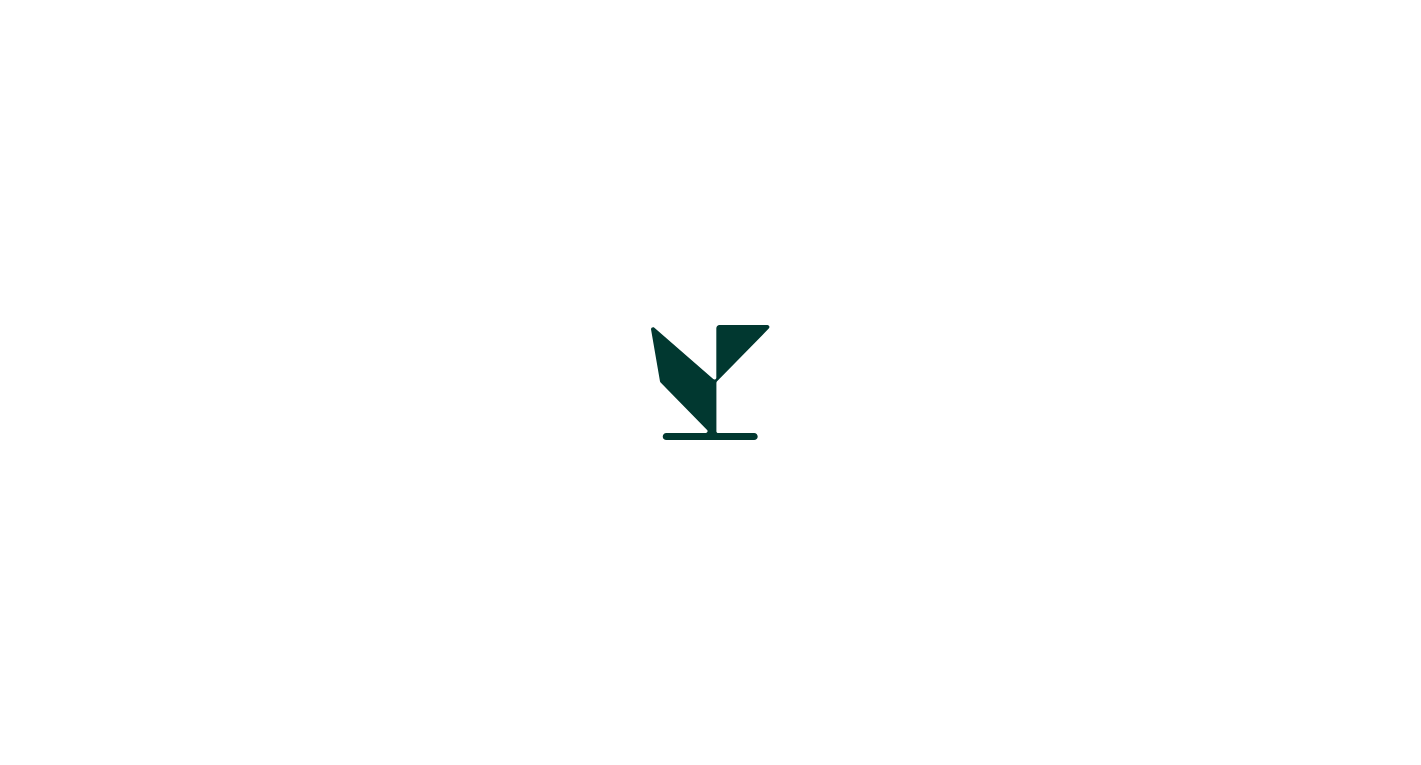 scroll, scrollTop: 0, scrollLeft: 0, axis: both 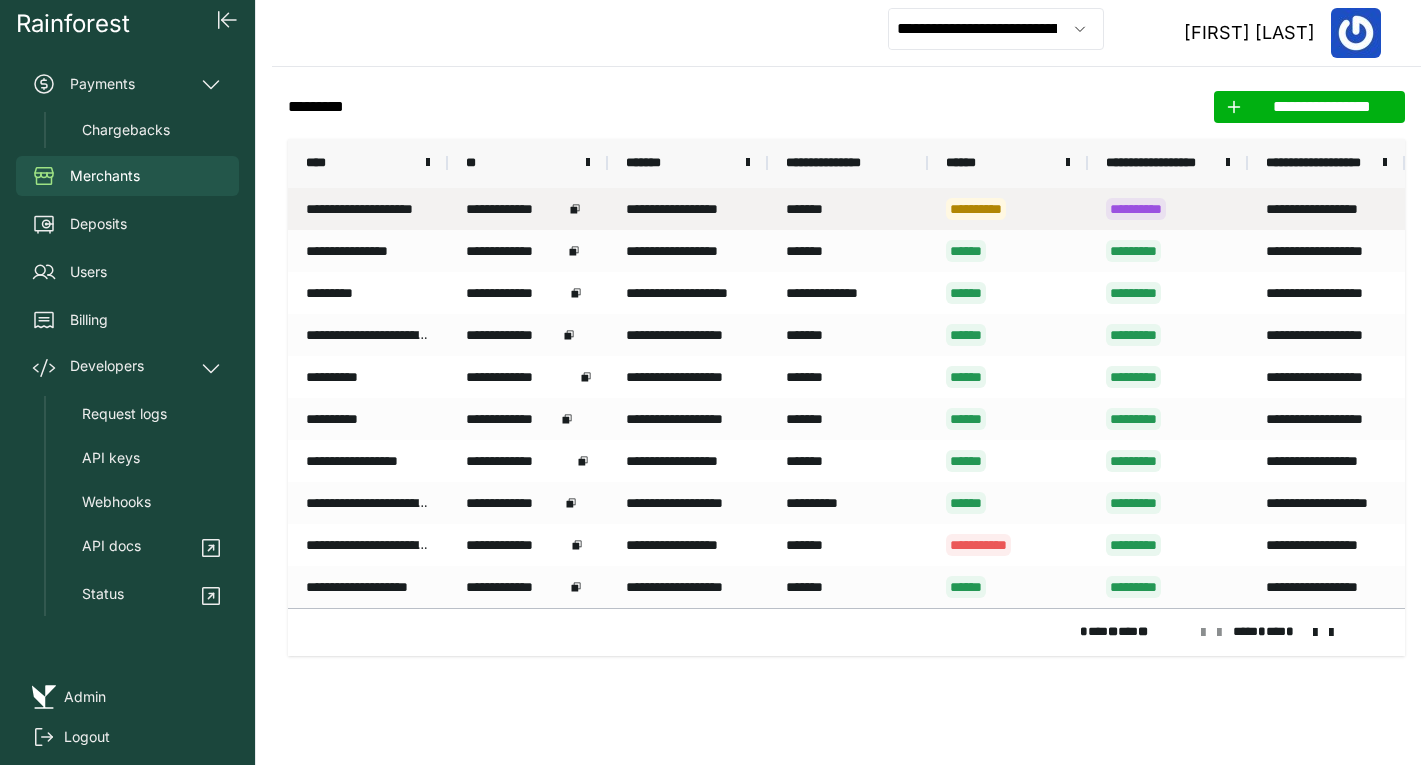 click on "*******" at bounding box center (848, 209) 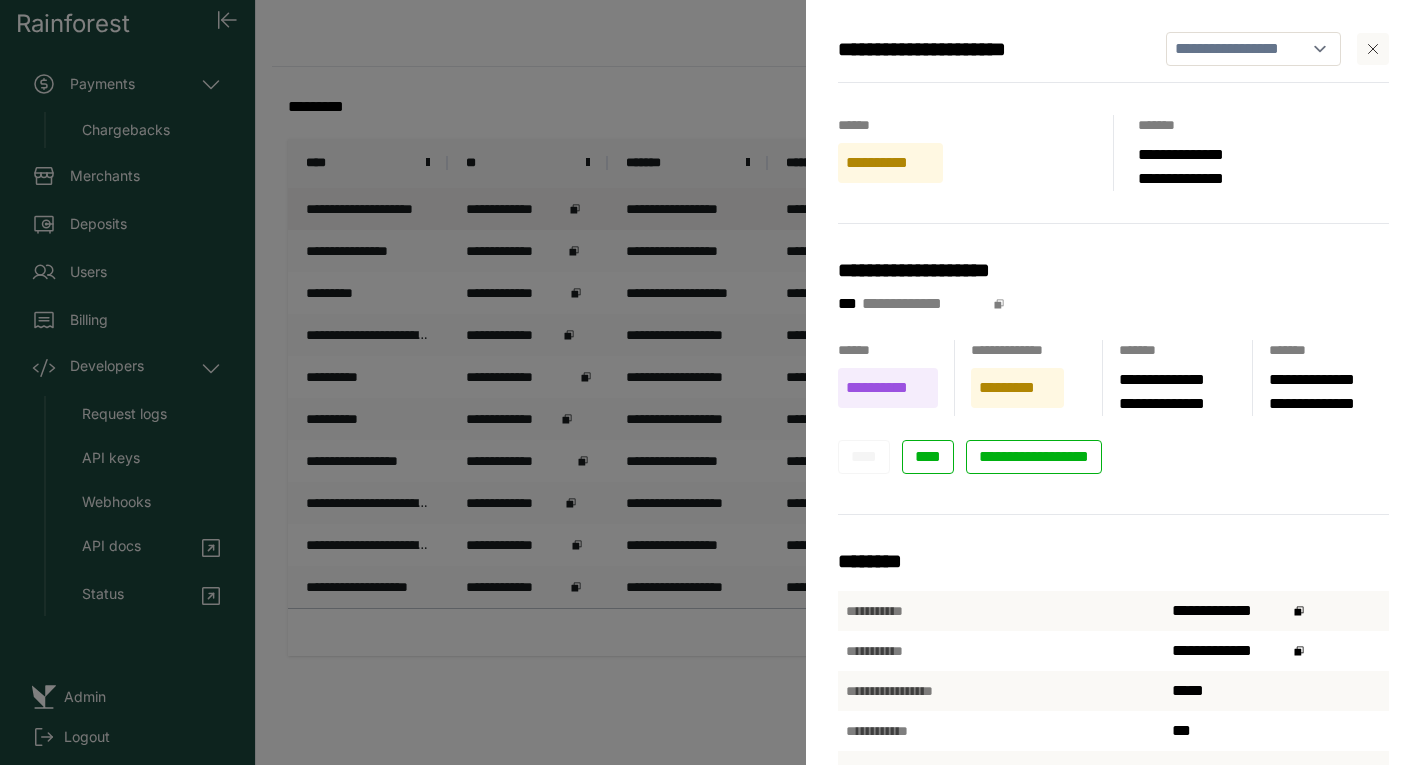 scroll, scrollTop: 0, scrollLeft: 0, axis: both 